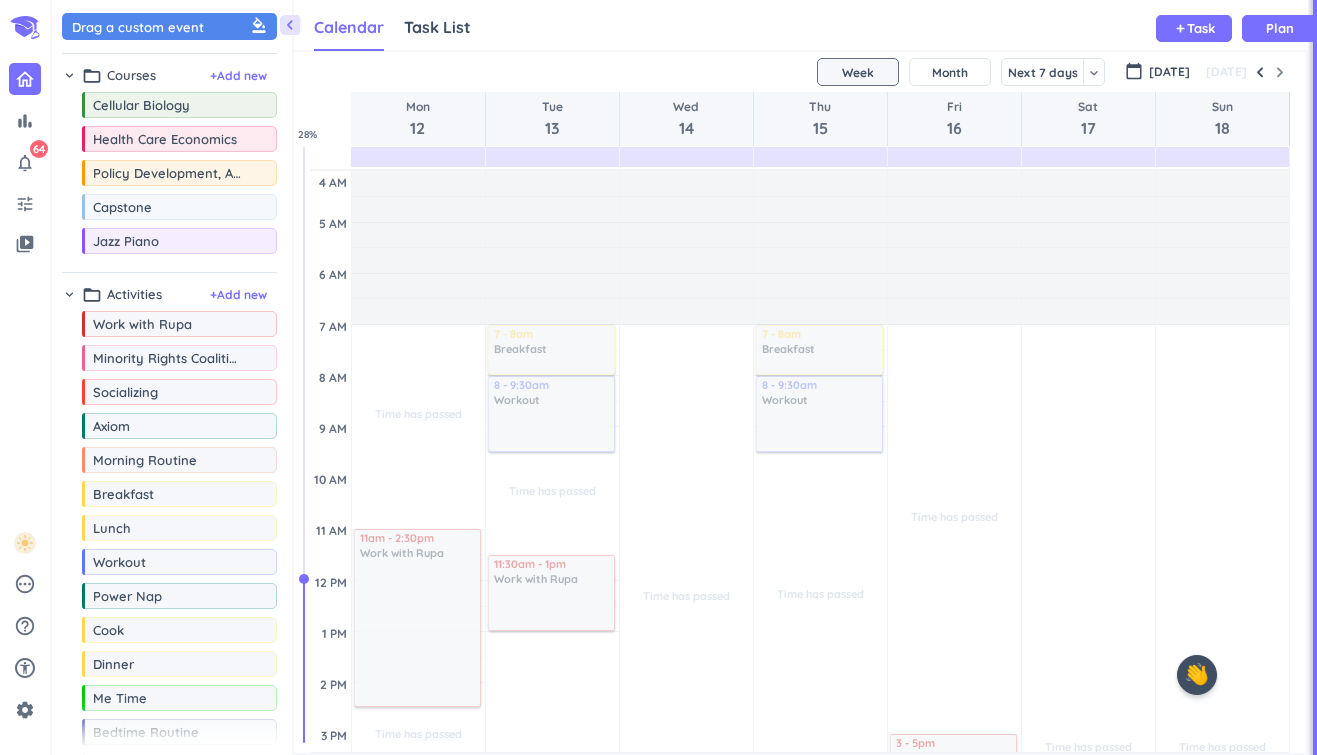 scroll, scrollTop: 0, scrollLeft: 0, axis: both 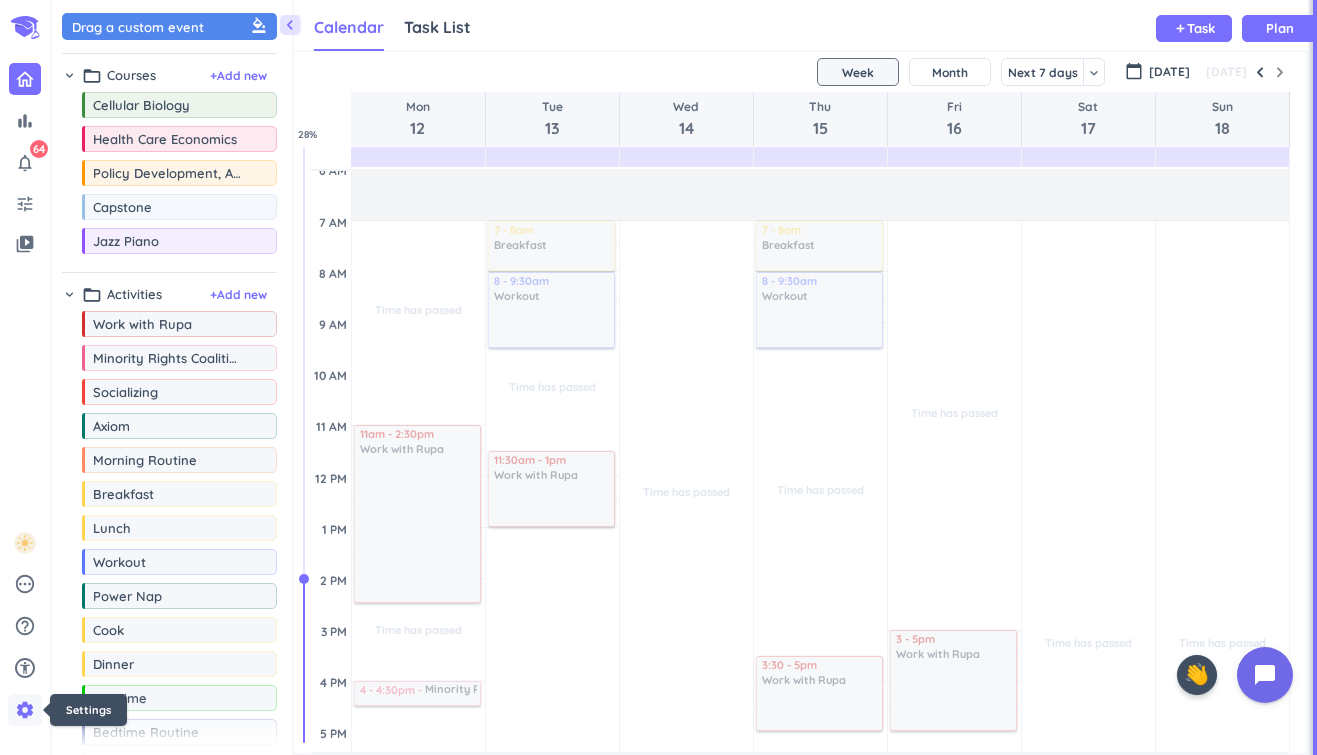 click on "settings" at bounding box center [25, 710] 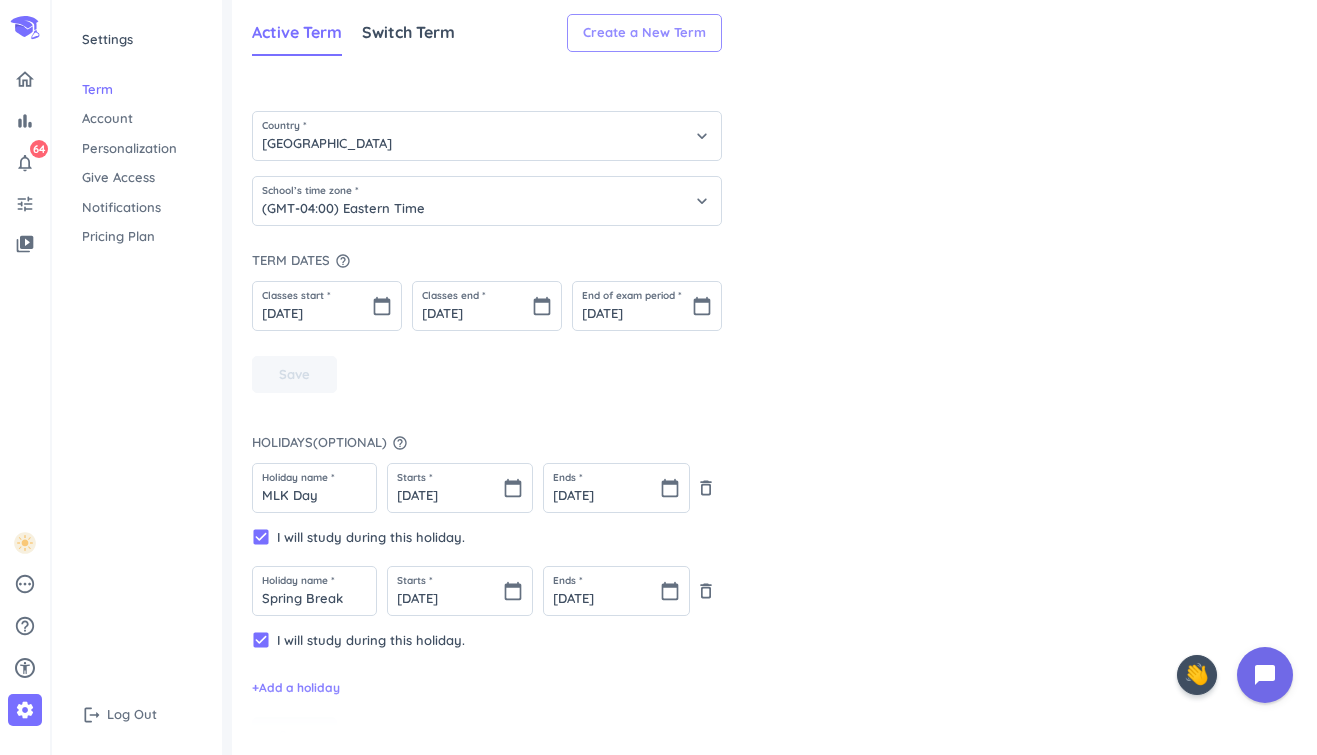 click on "Create a New Term" at bounding box center [644, 33] 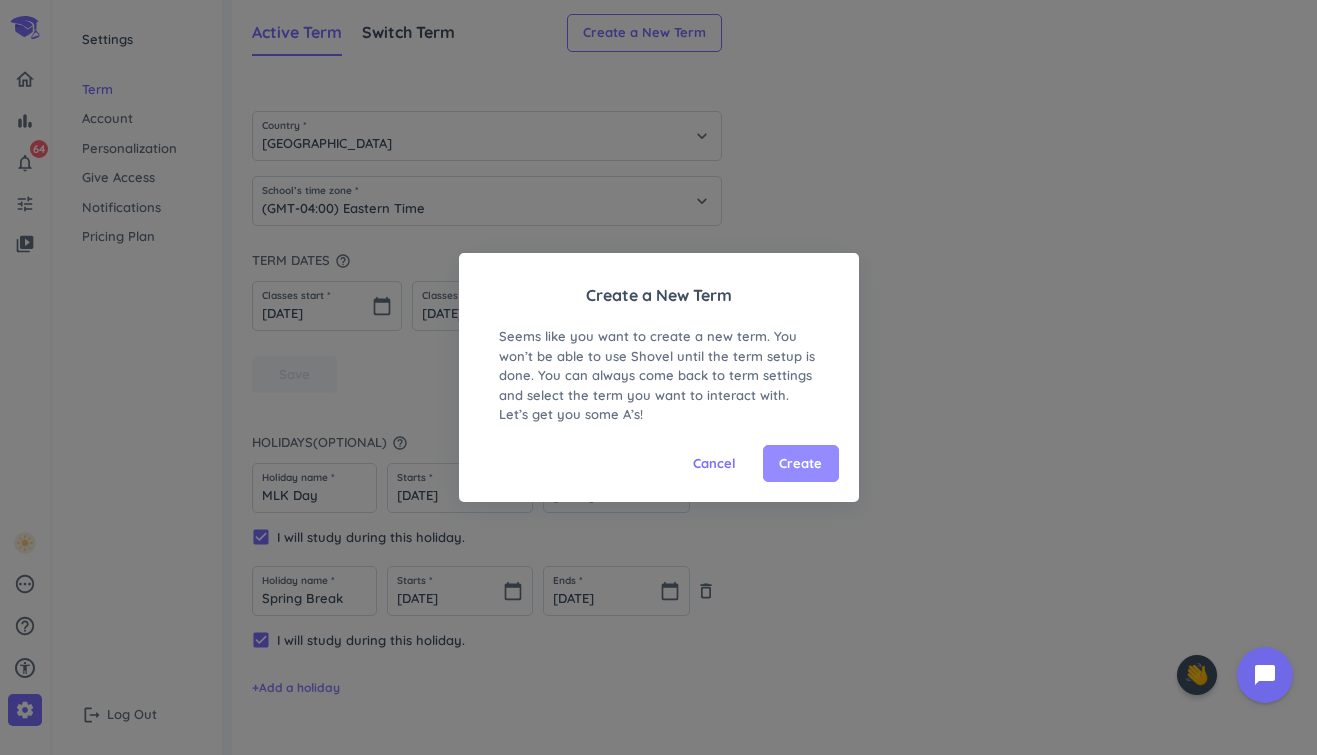 click on "Create" at bounding box center [801, 464] 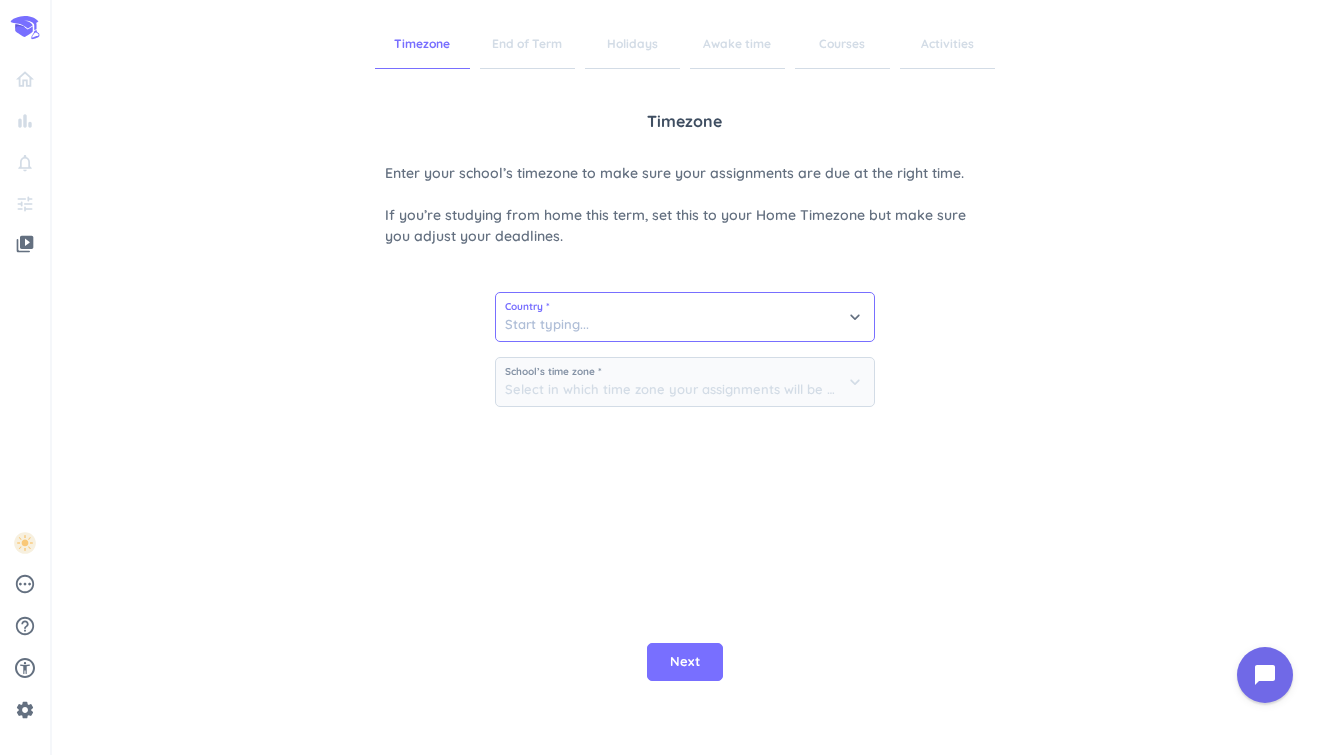 click at bounding box center (685, 317) 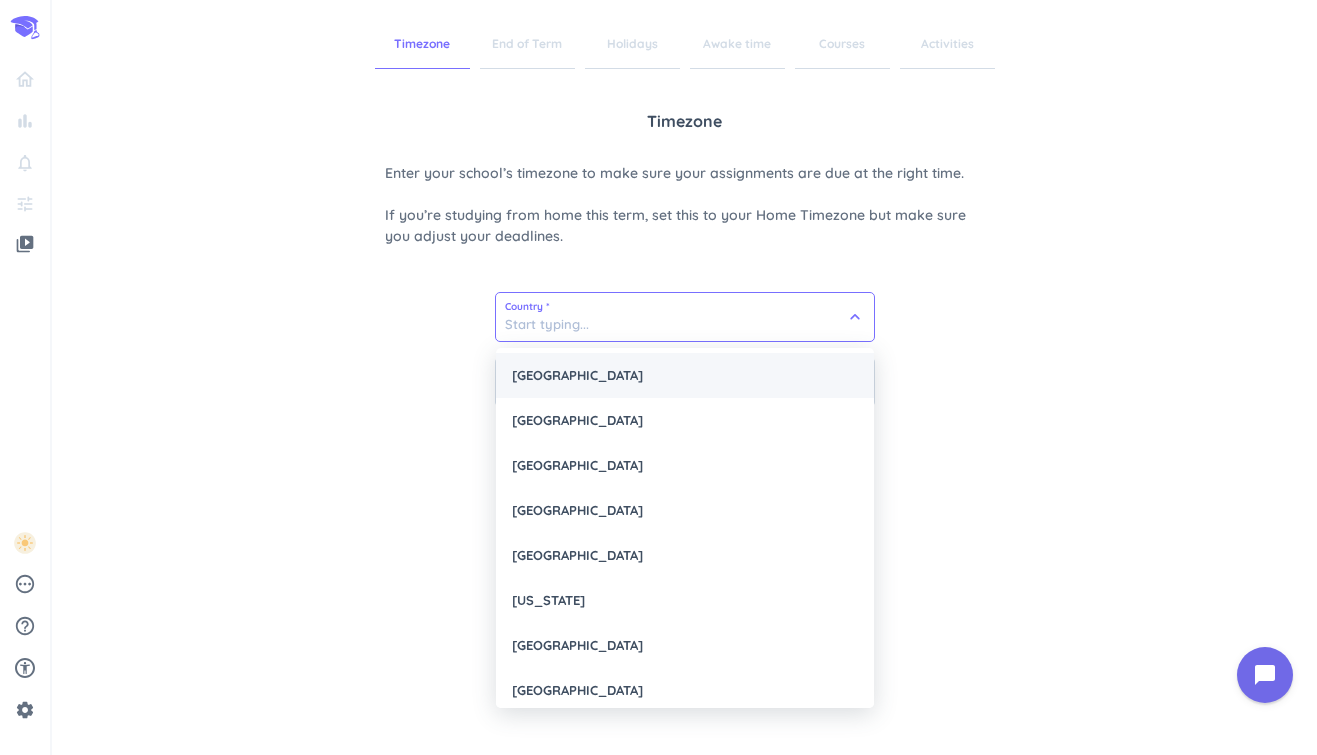click on "[GEOGRAPHIC_DATA]" at bounding box center [685, 375] 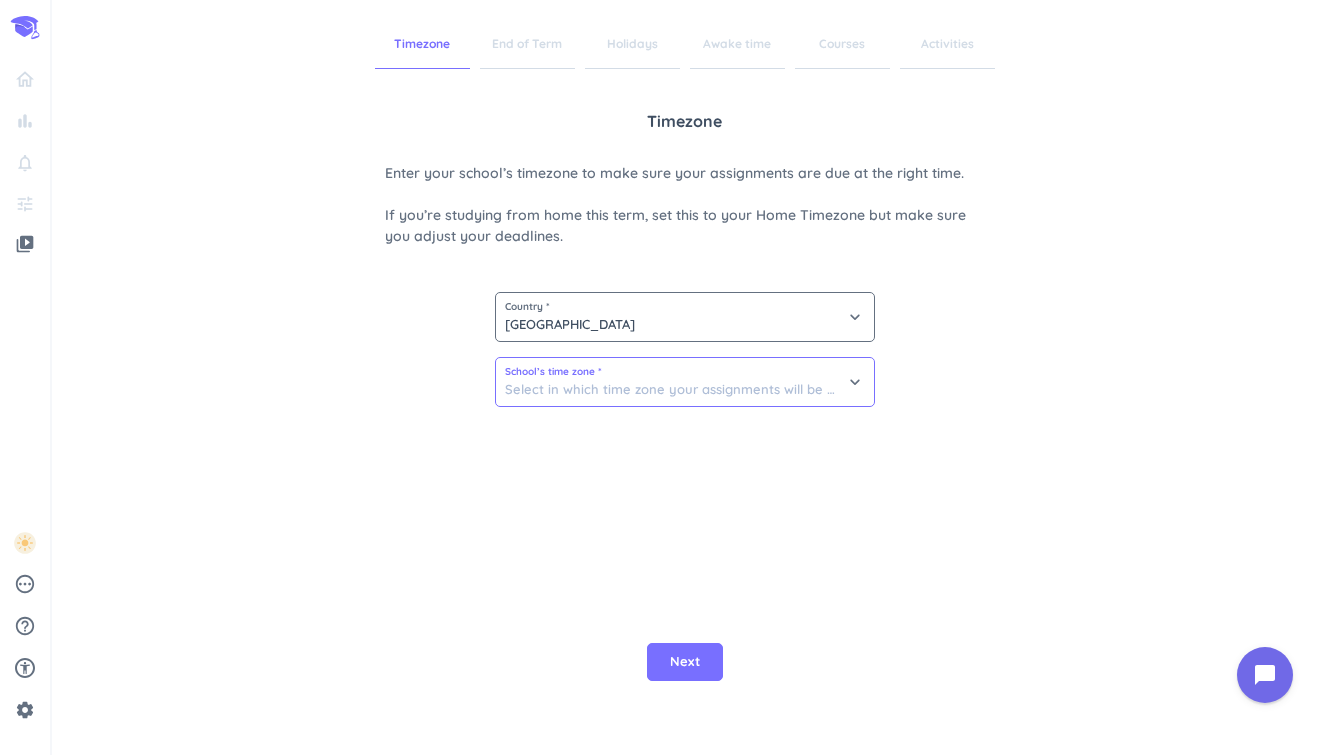 click at bounding box center [685, 382] 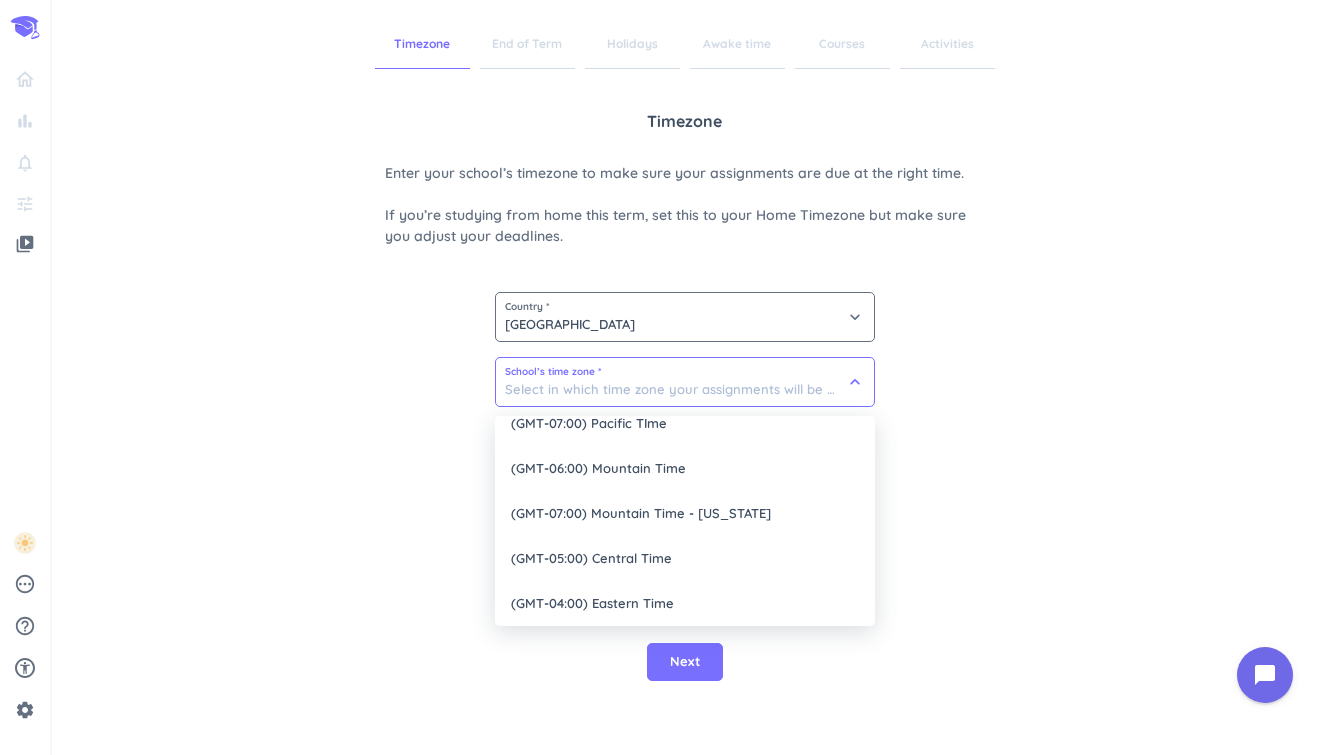 scroll, scrollTop: 115, scrollLeft: 0, axis: vertical 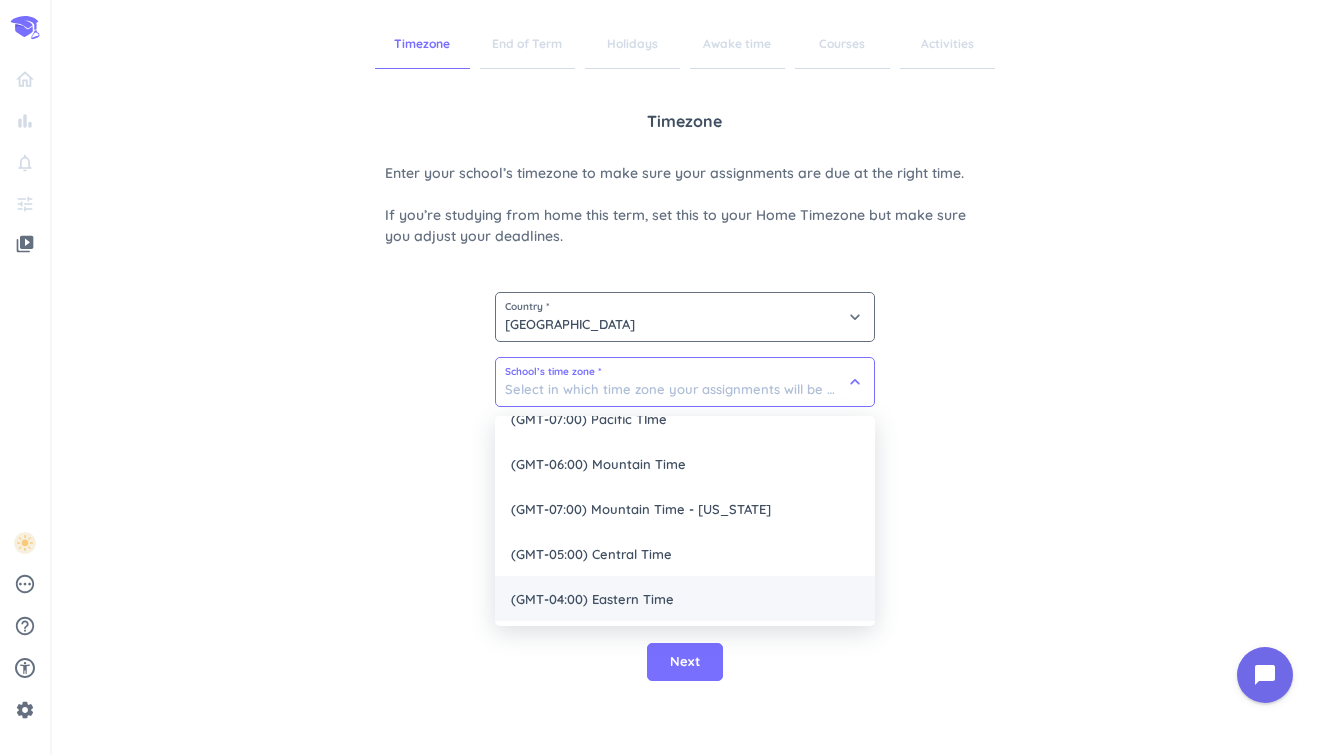 click on "(GMT-04:00) Eastern Time" at bounding box center [685, 598] 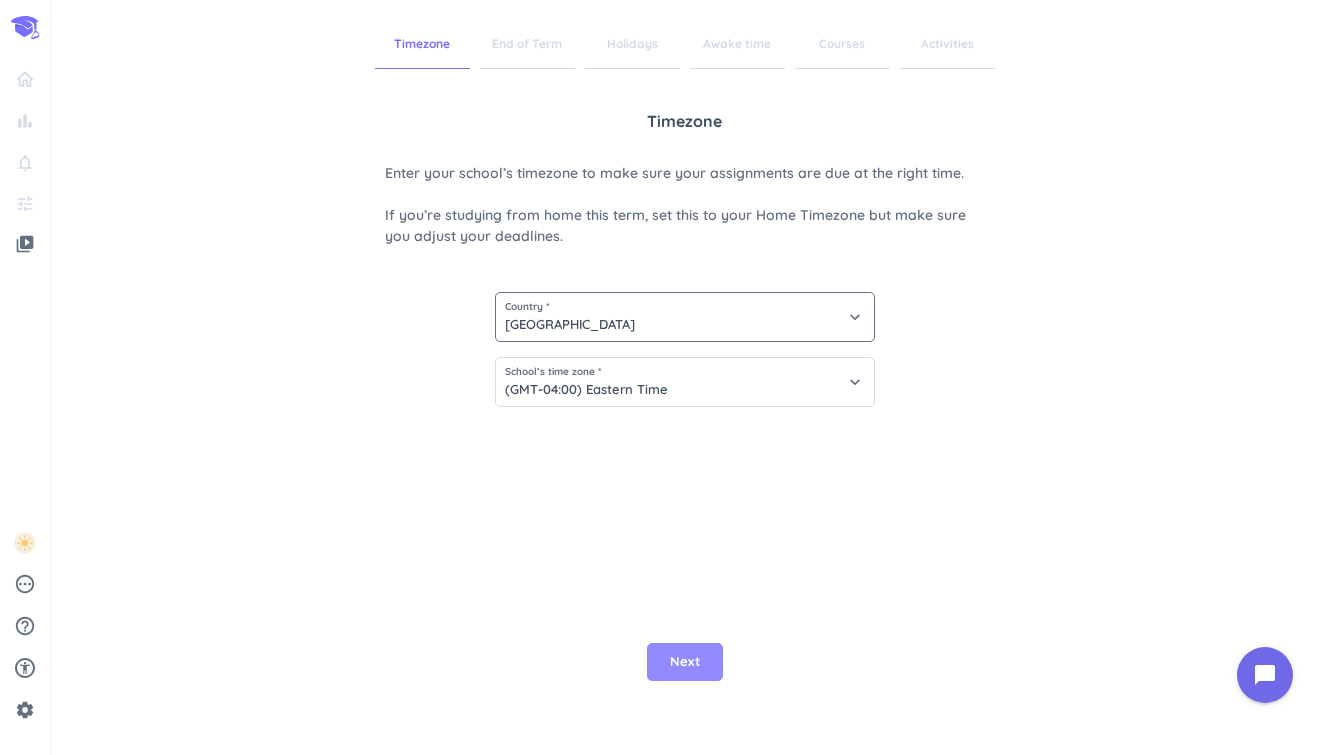 click on "Next" at bounding box center (685, 662) 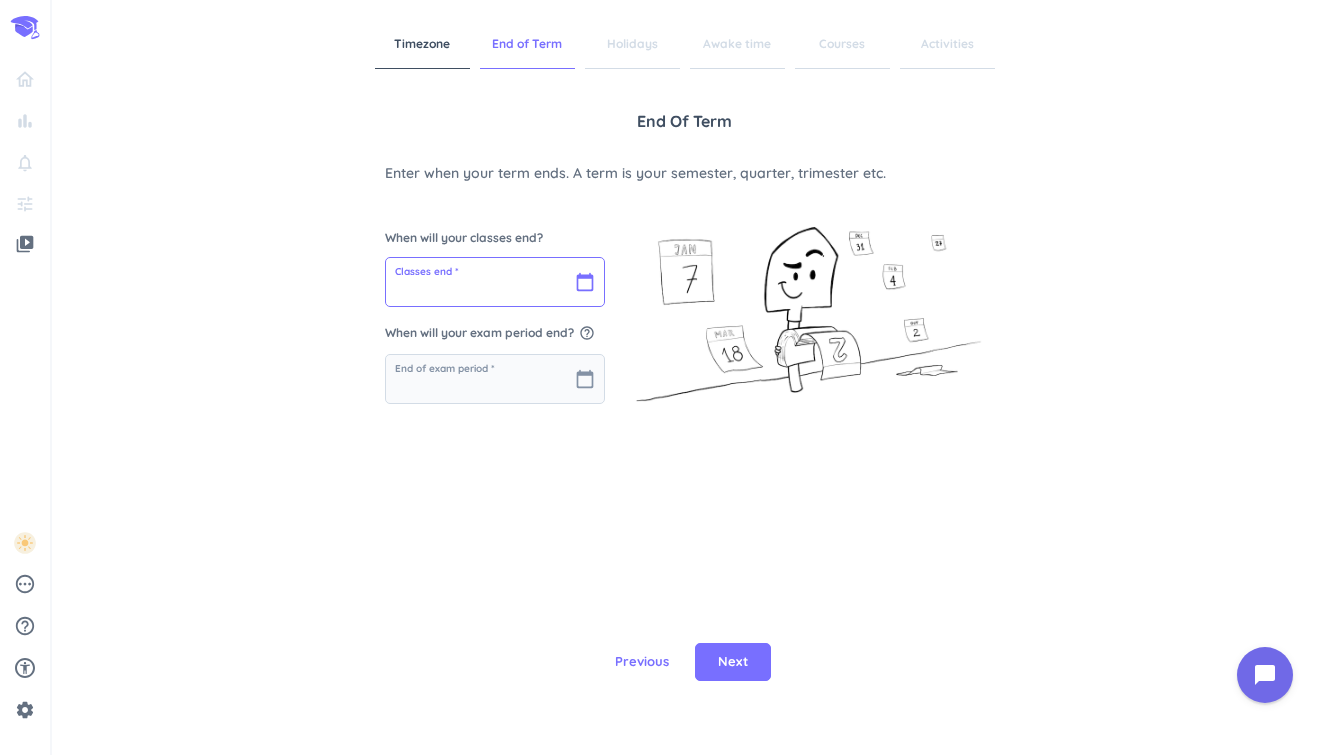 click at bounding box center (495, 282) 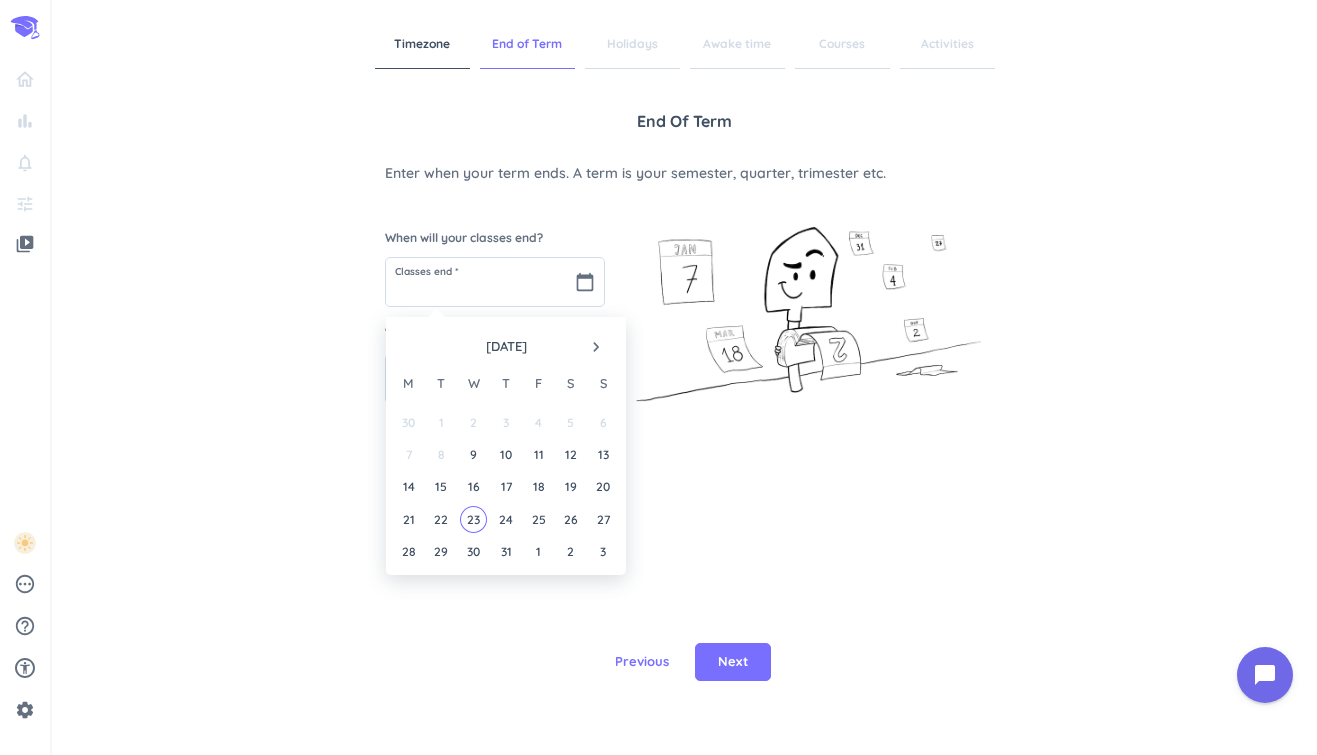 click on "navigate_next" at bounding box center [596, 347] 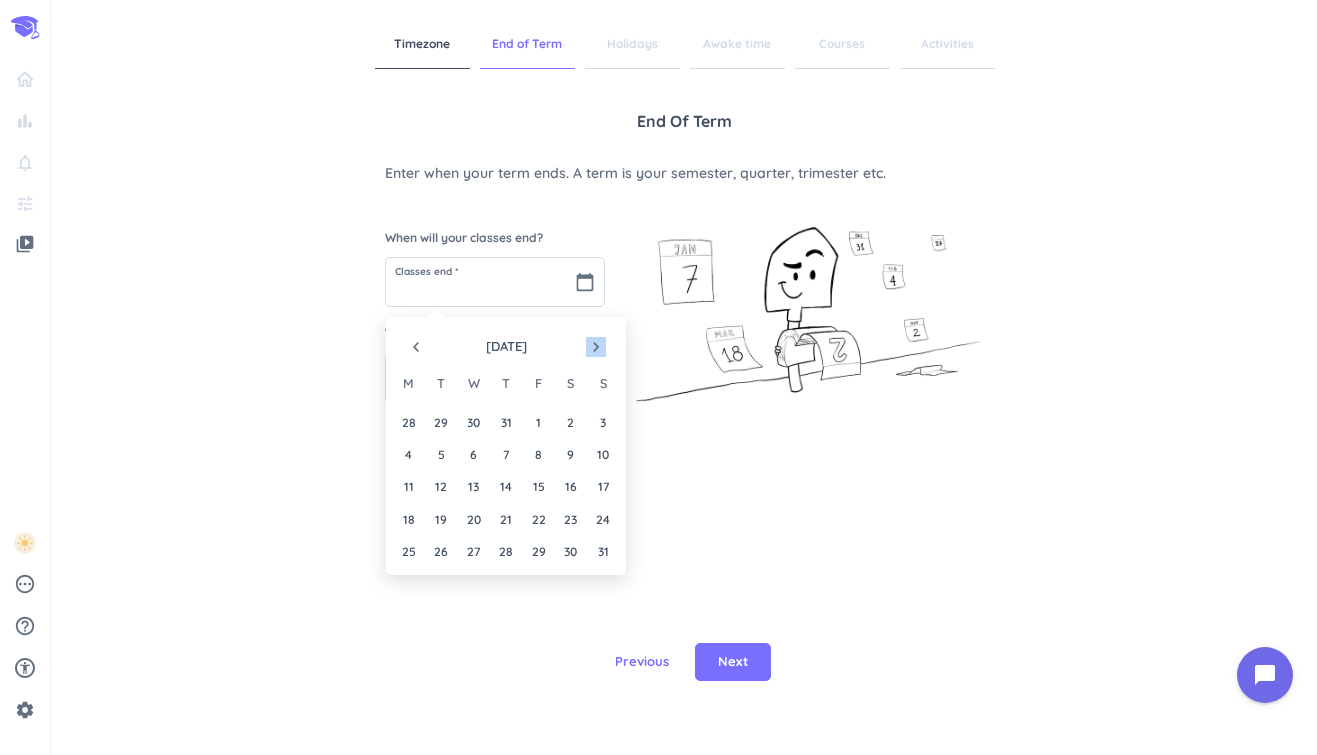 click on "navigate_next" at bounding box center (596, 347) 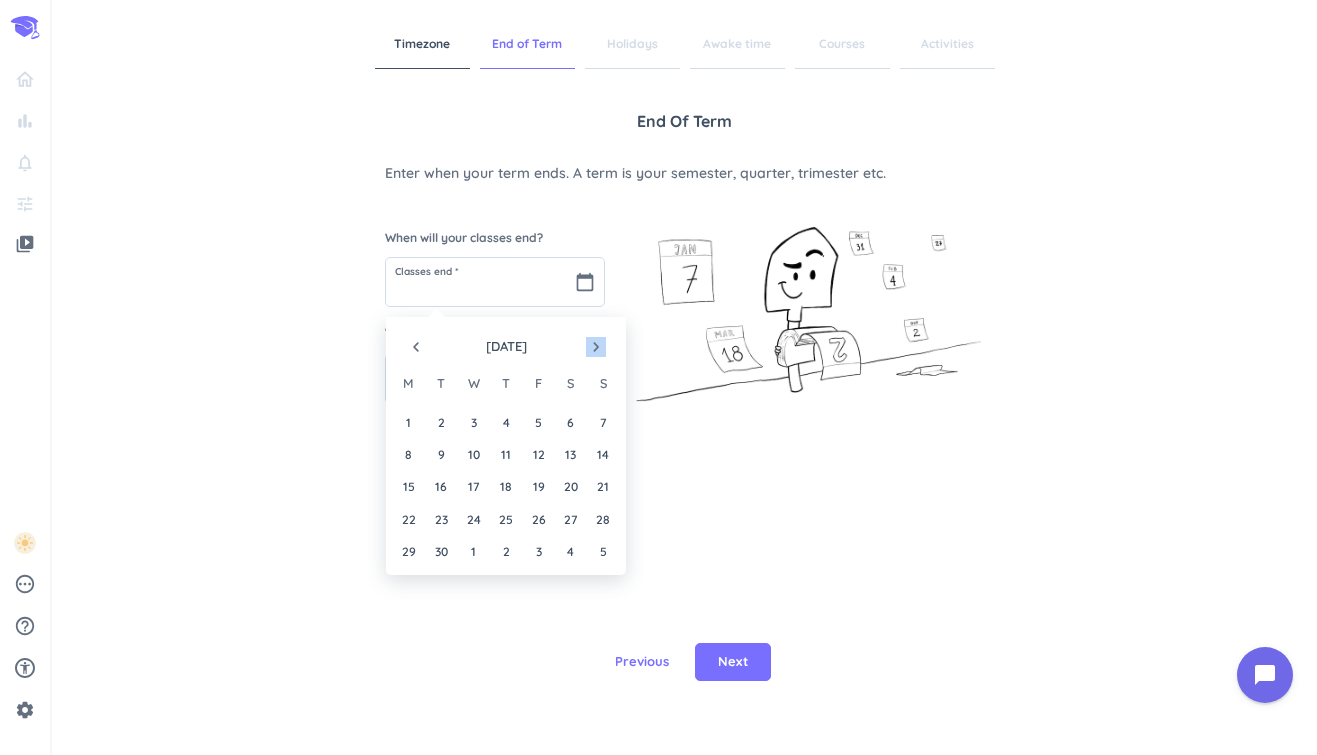 click on "navigate_next" at bounding box center (596, 347) 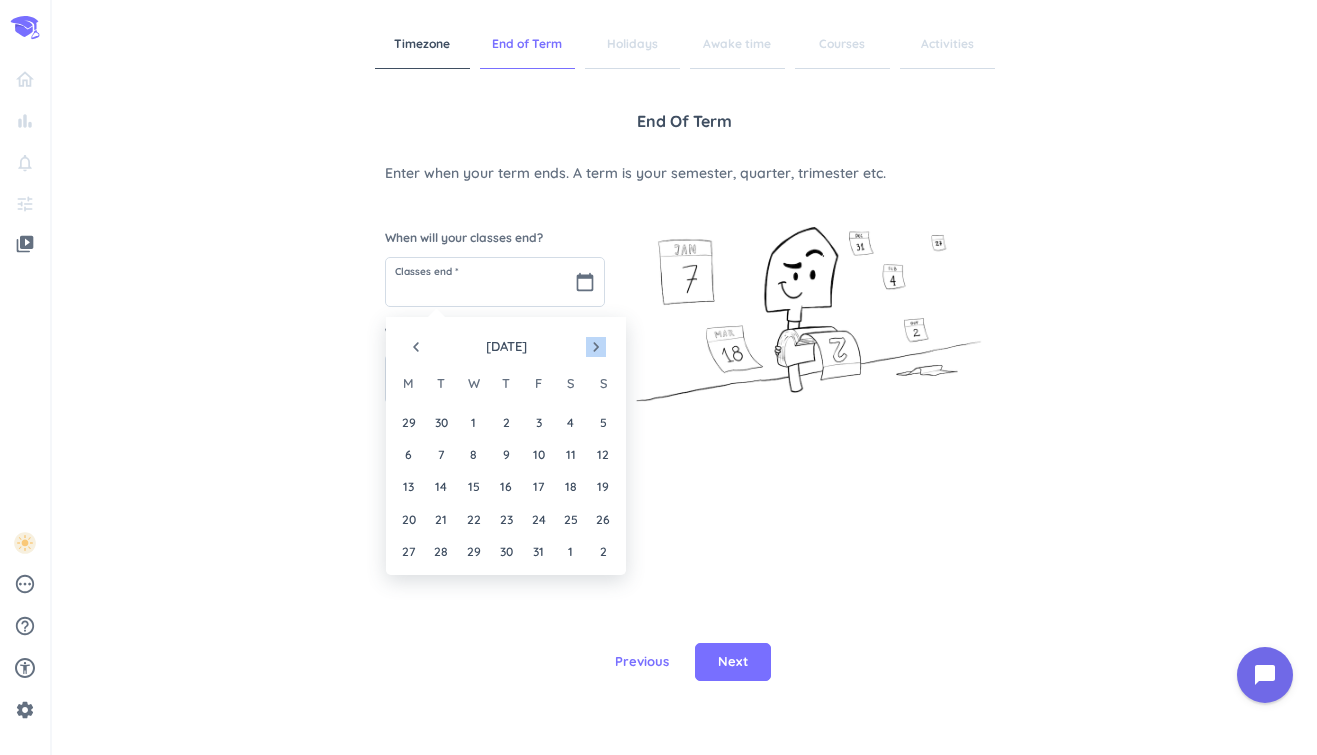 click on "navigate_next" at bounding box center (596, 347) 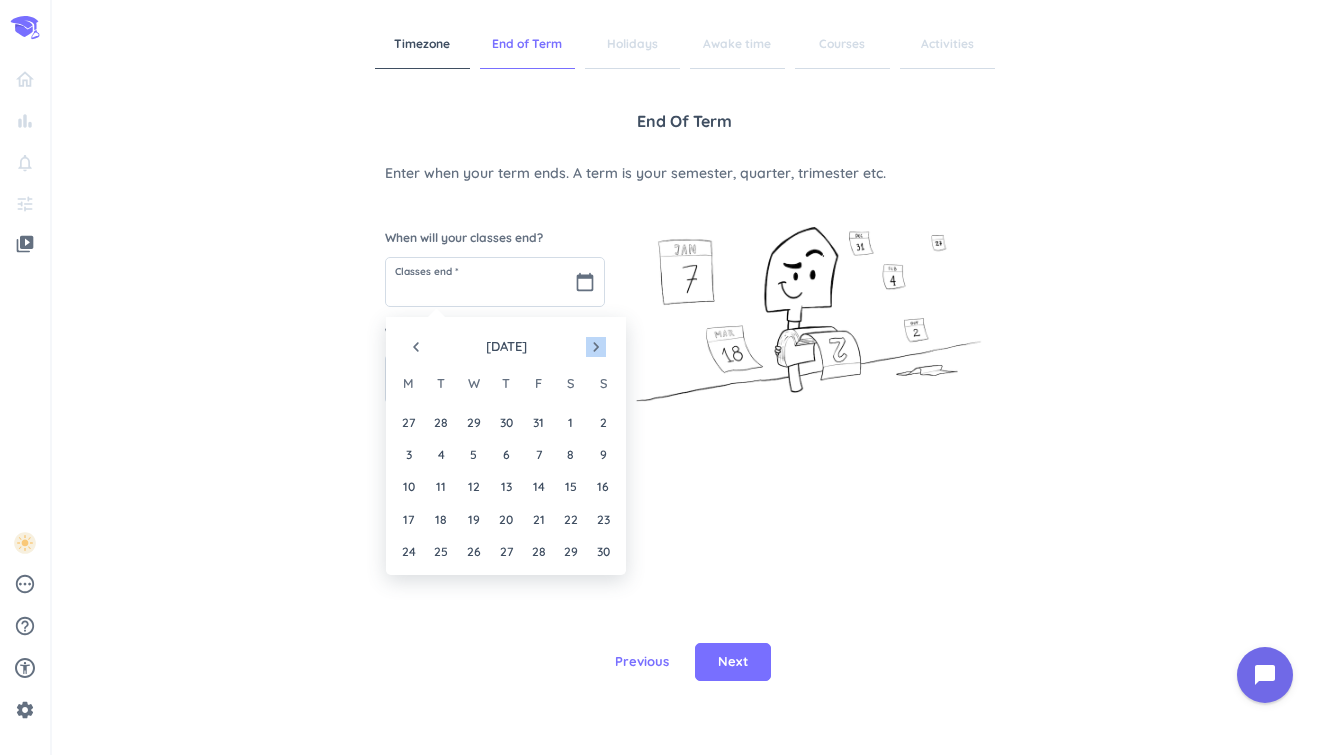click on "navigate_next" at bounding box center [596, 347] 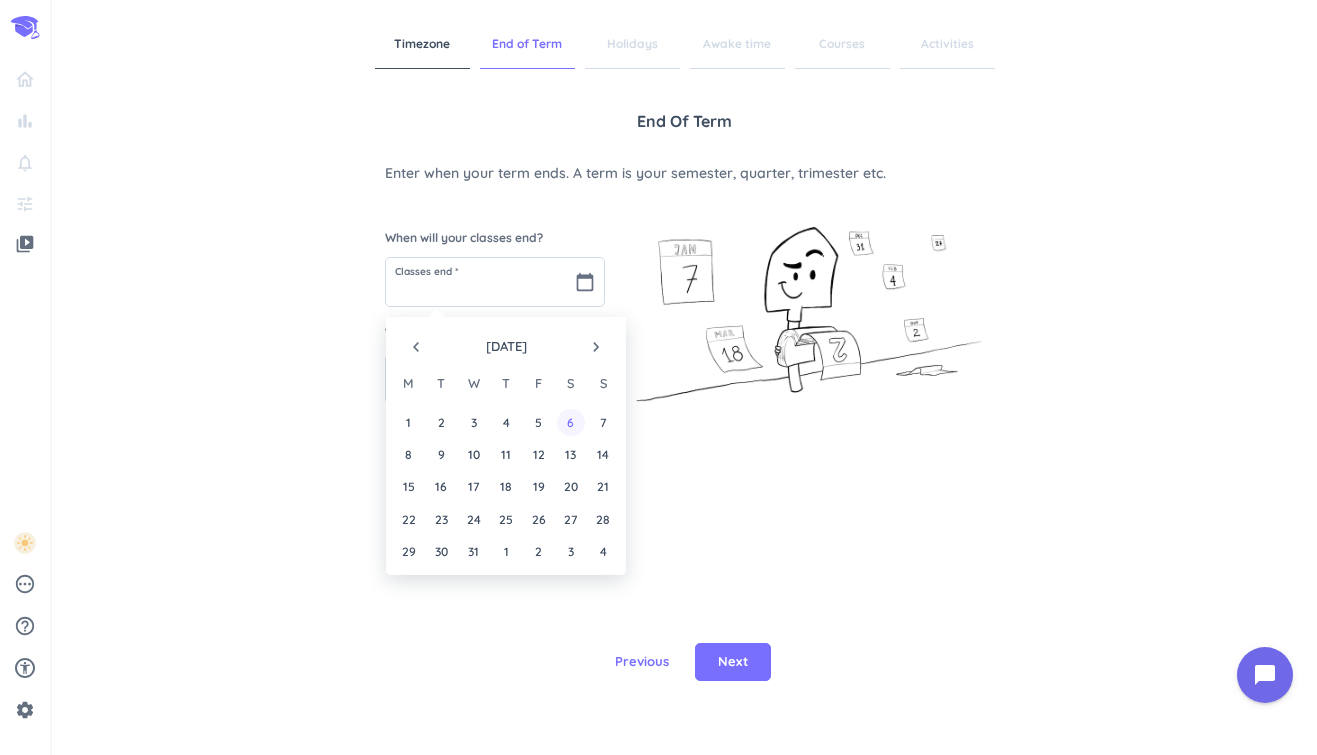 click on "6" at bounding box center (570, 422) 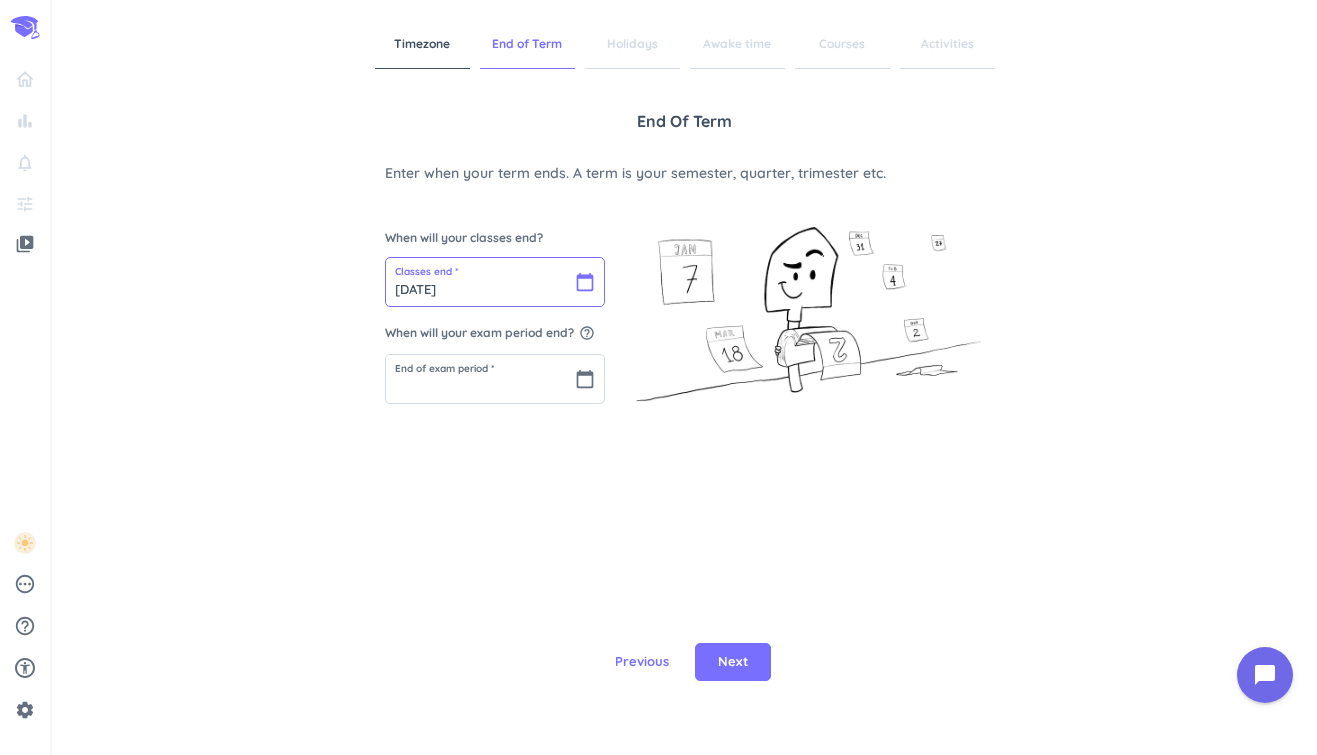 click on "[DATE]" at bounding box center [495, 282] 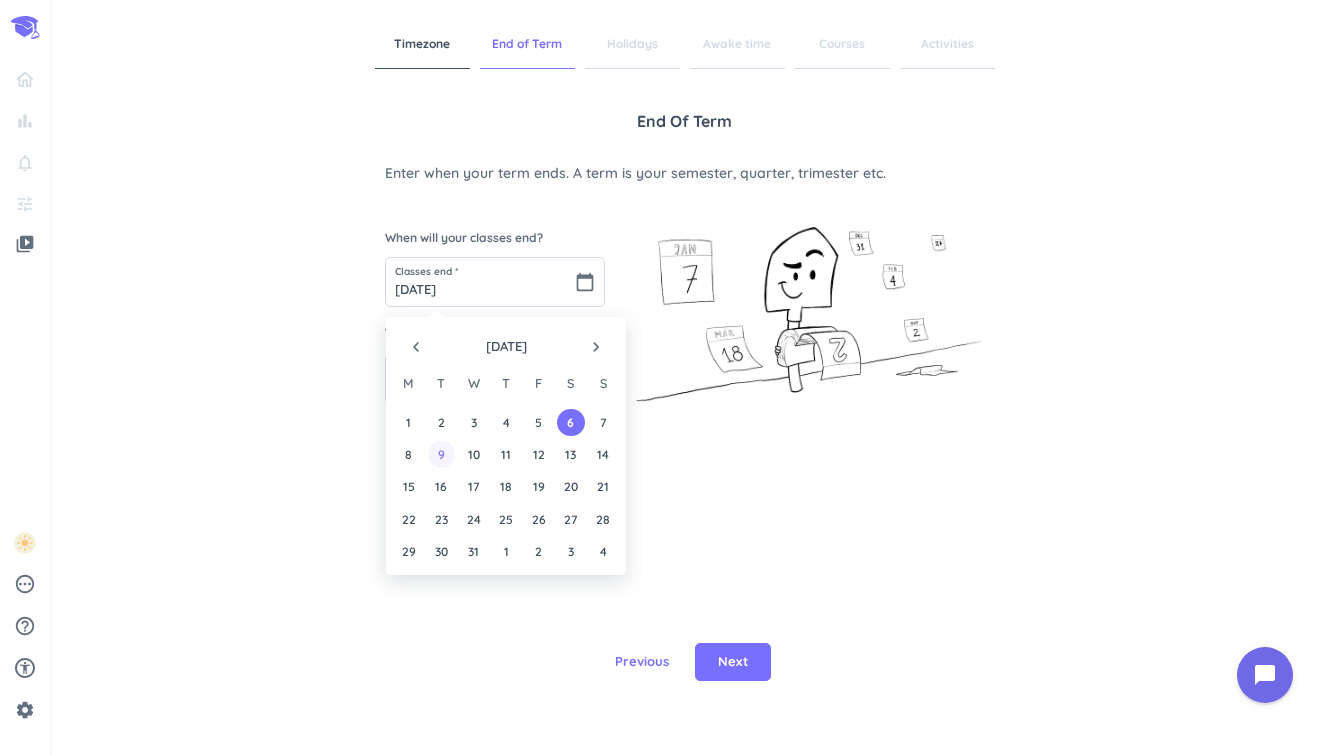 click on "9" at bounding box center [441, 454] 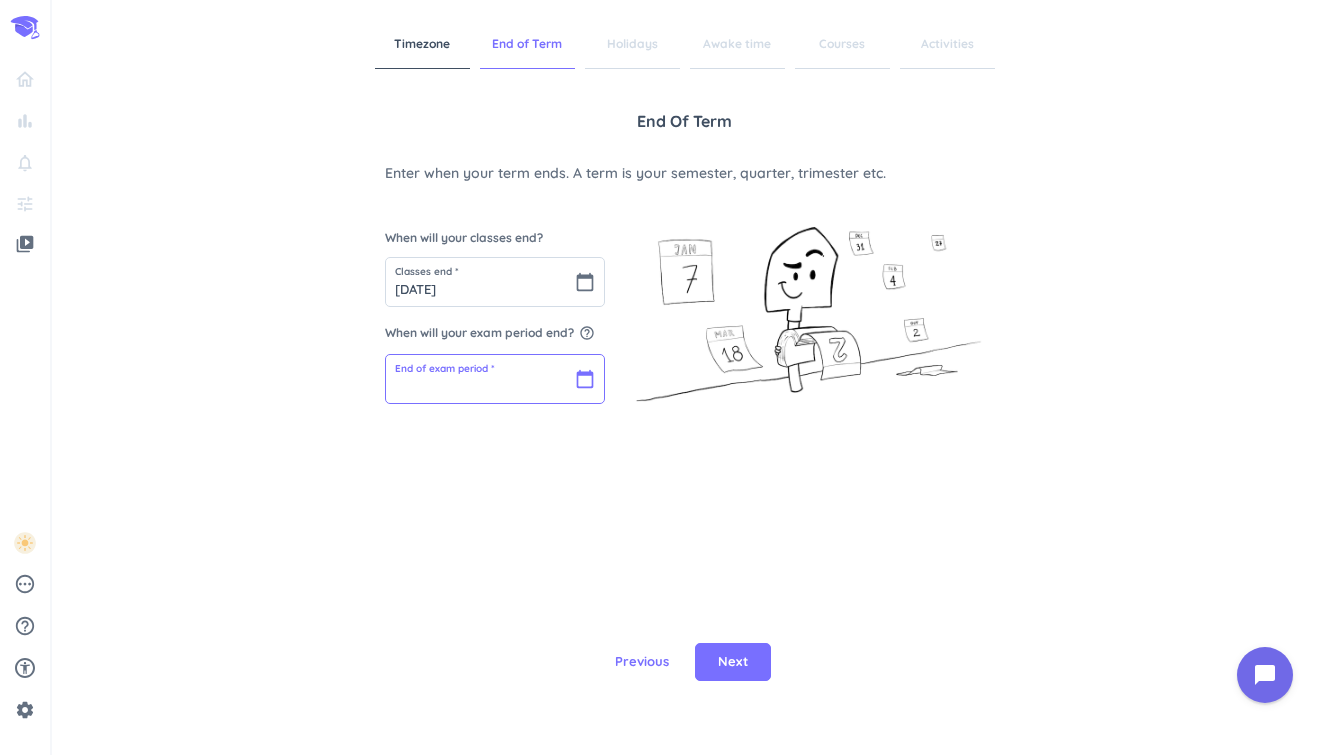 click at bounding box center (495, 379) 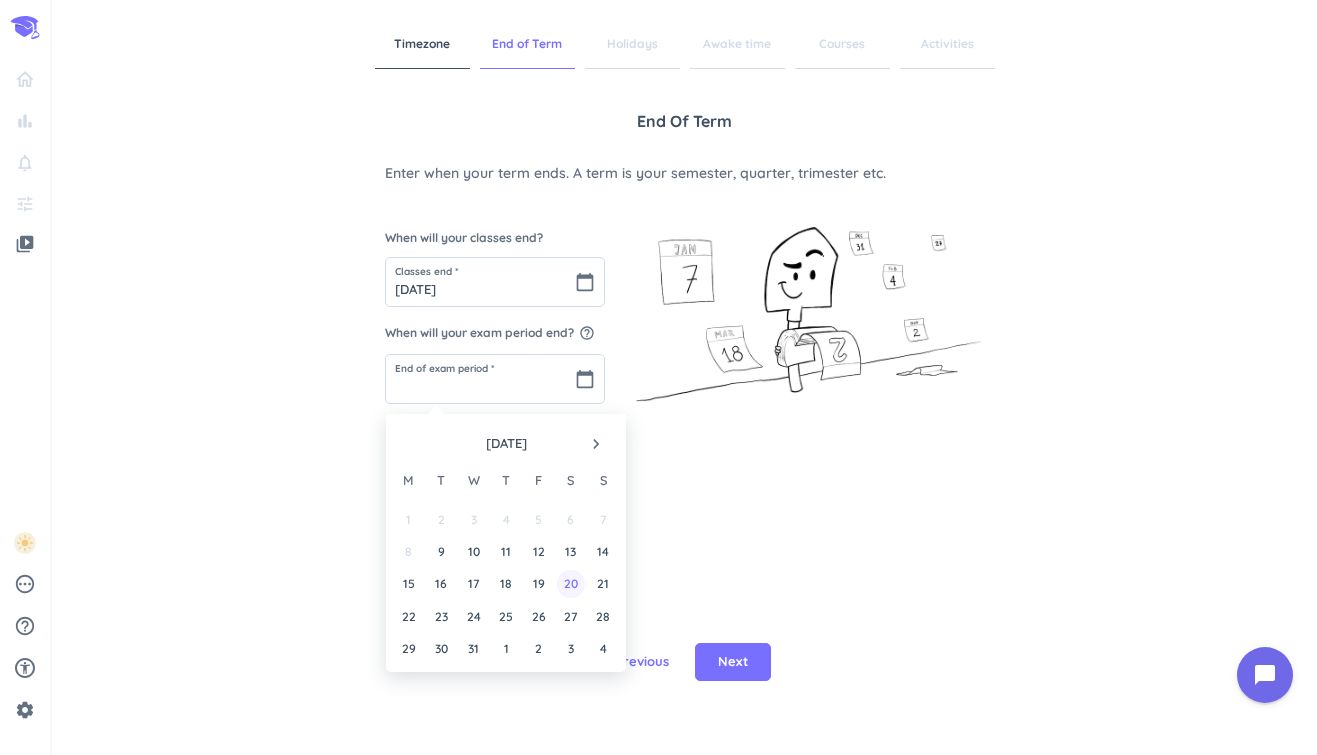 click on "20" at bounding box center (570, 583) 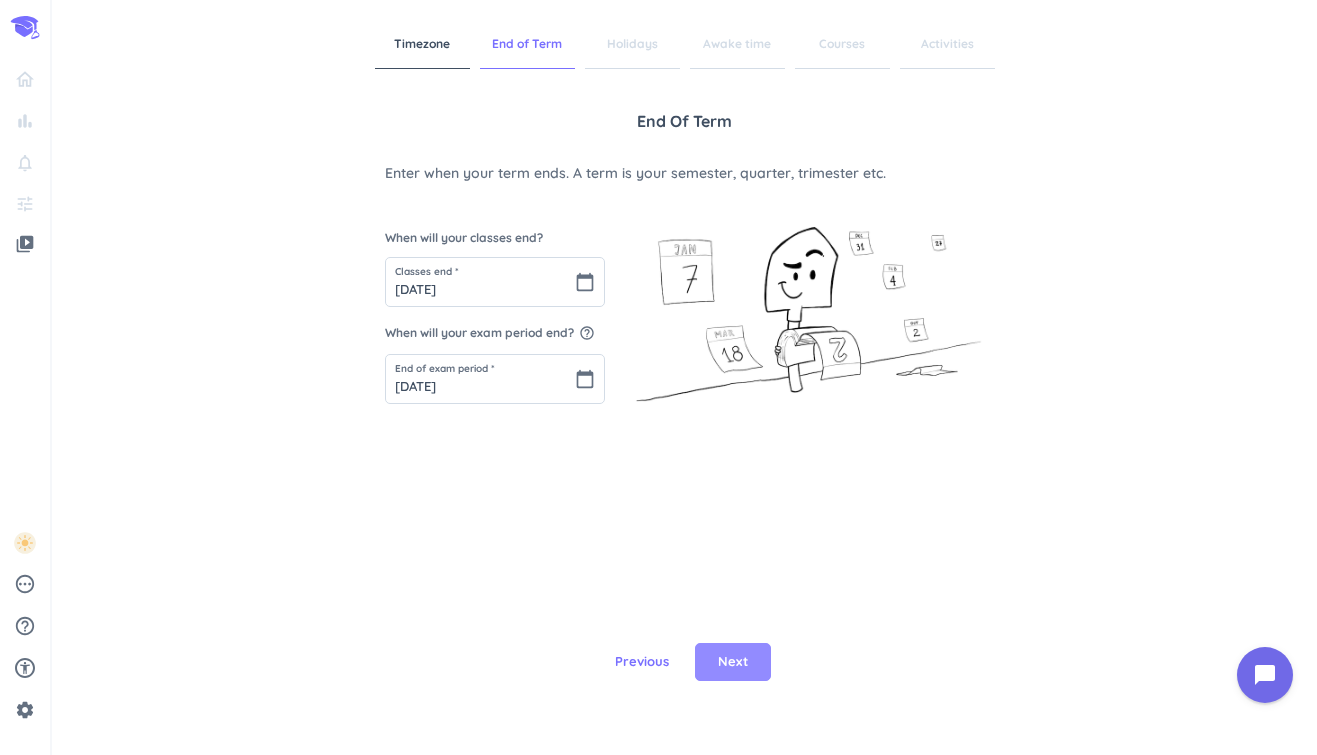 click on "Next" at bounding box center [733, 662] 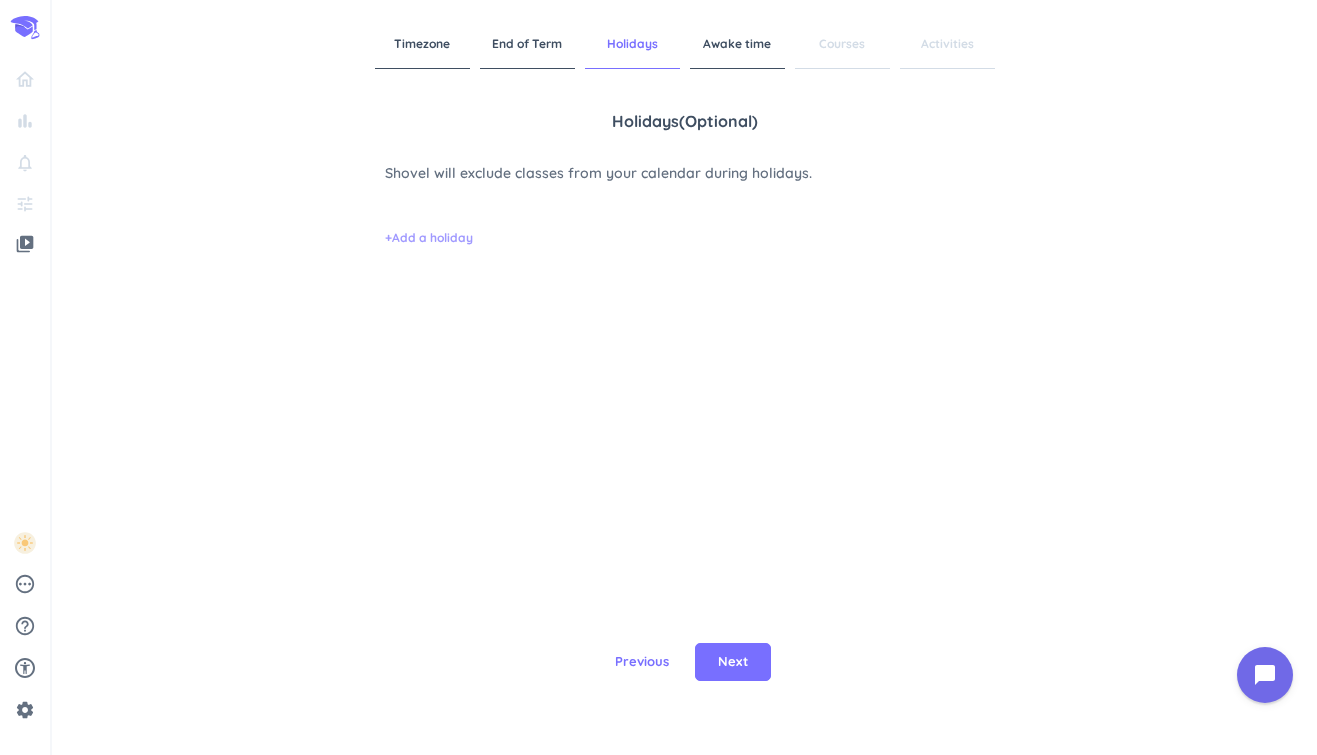 click on "+  Add a holiday" at bounding box center [429, 238] 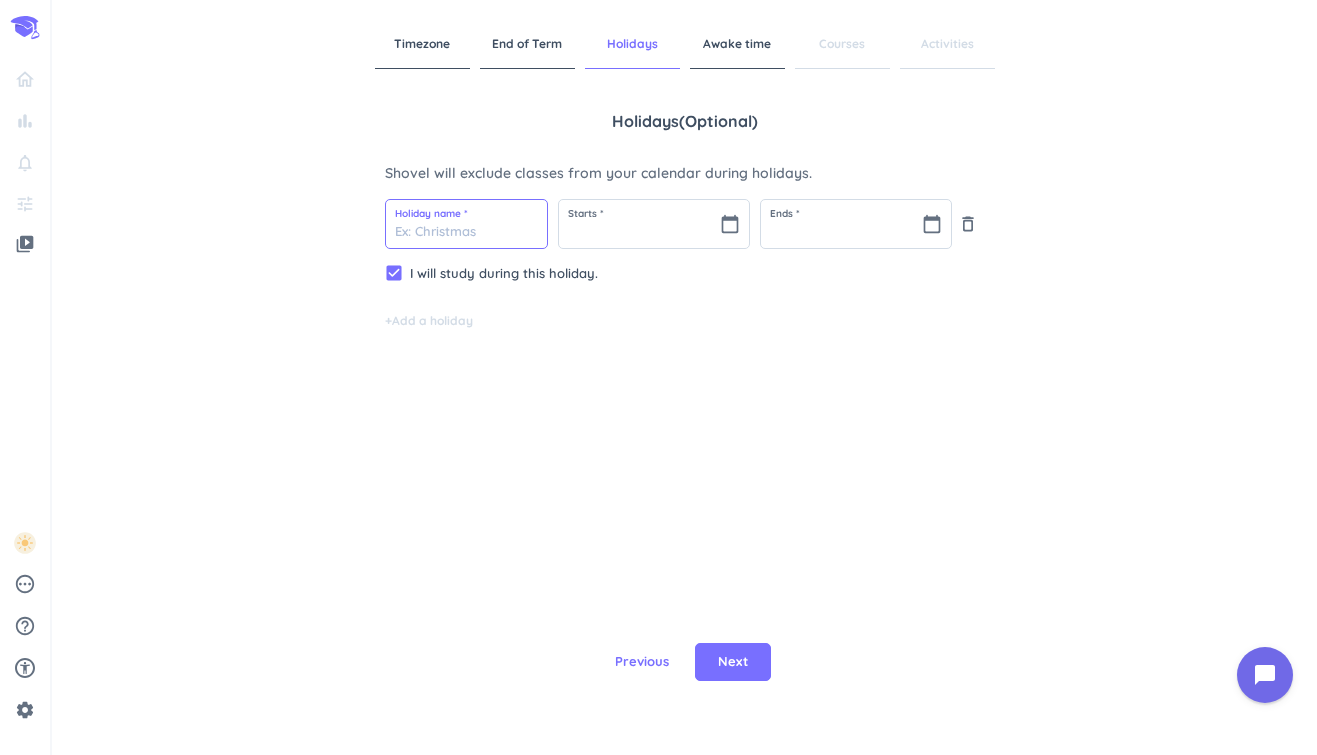 click at bounding box center (466, 224) 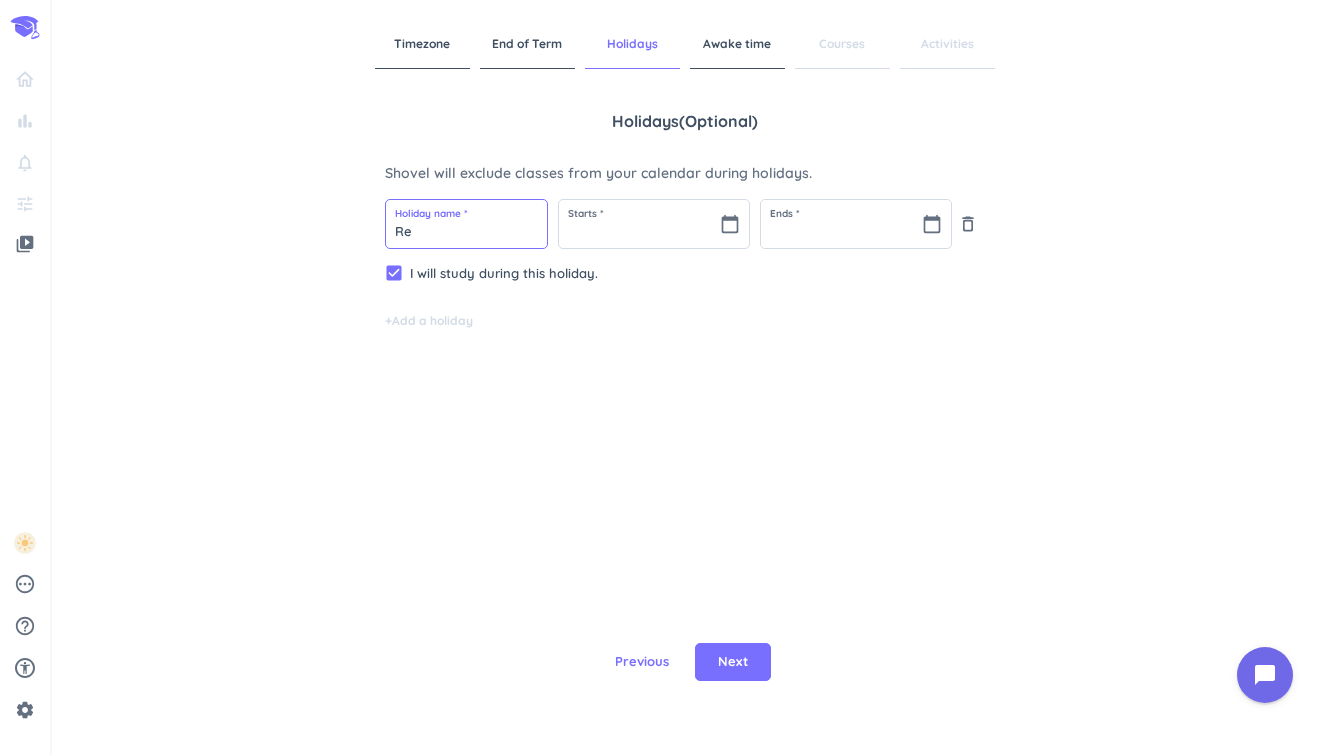 type on "R" 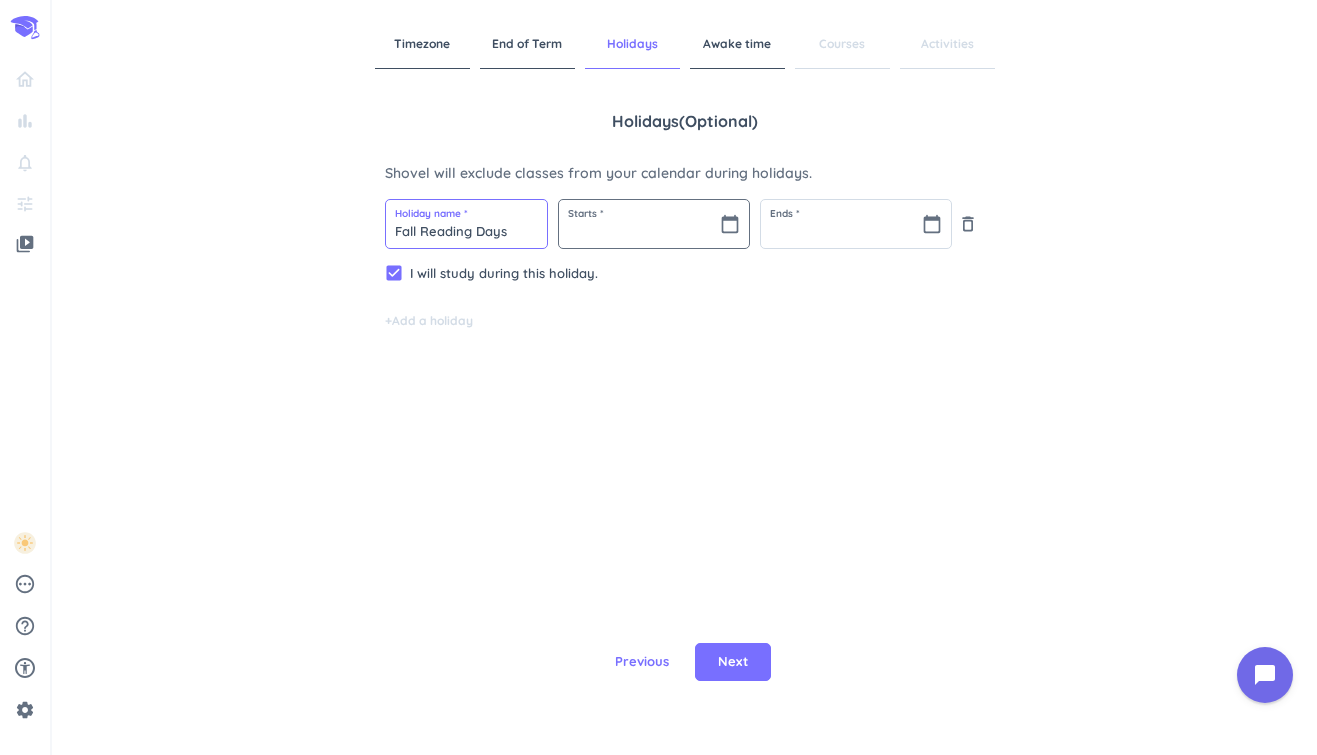 type on "Fall Reading Days" 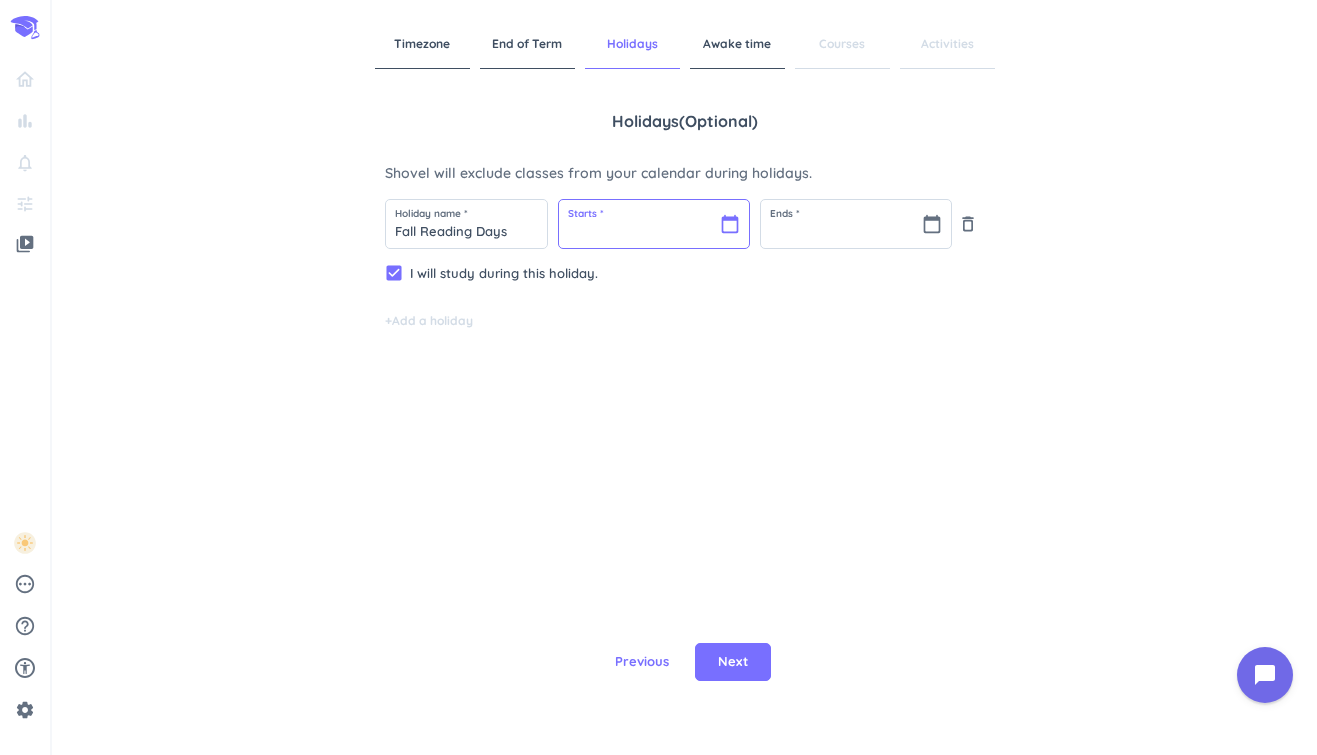 click at bounding box center (654, 224) 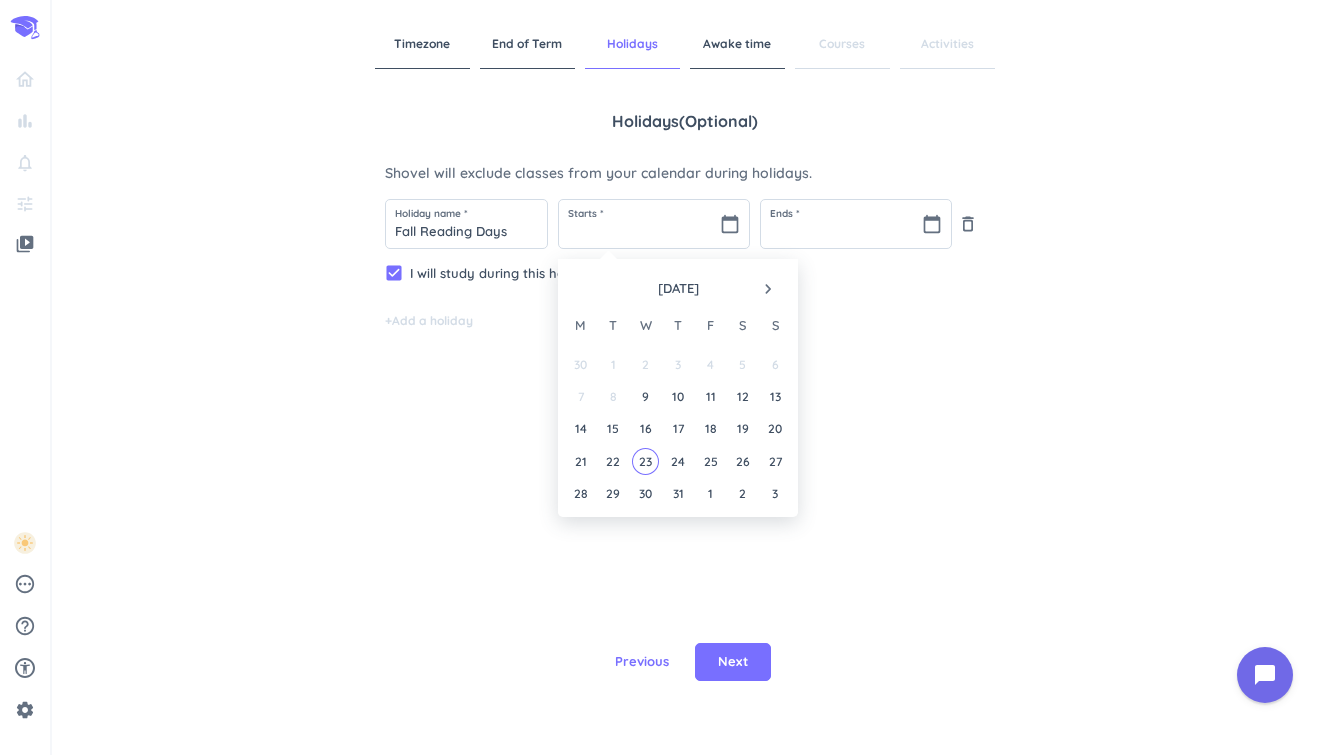 click on "navigate_next" at bounding box center [768, 289] 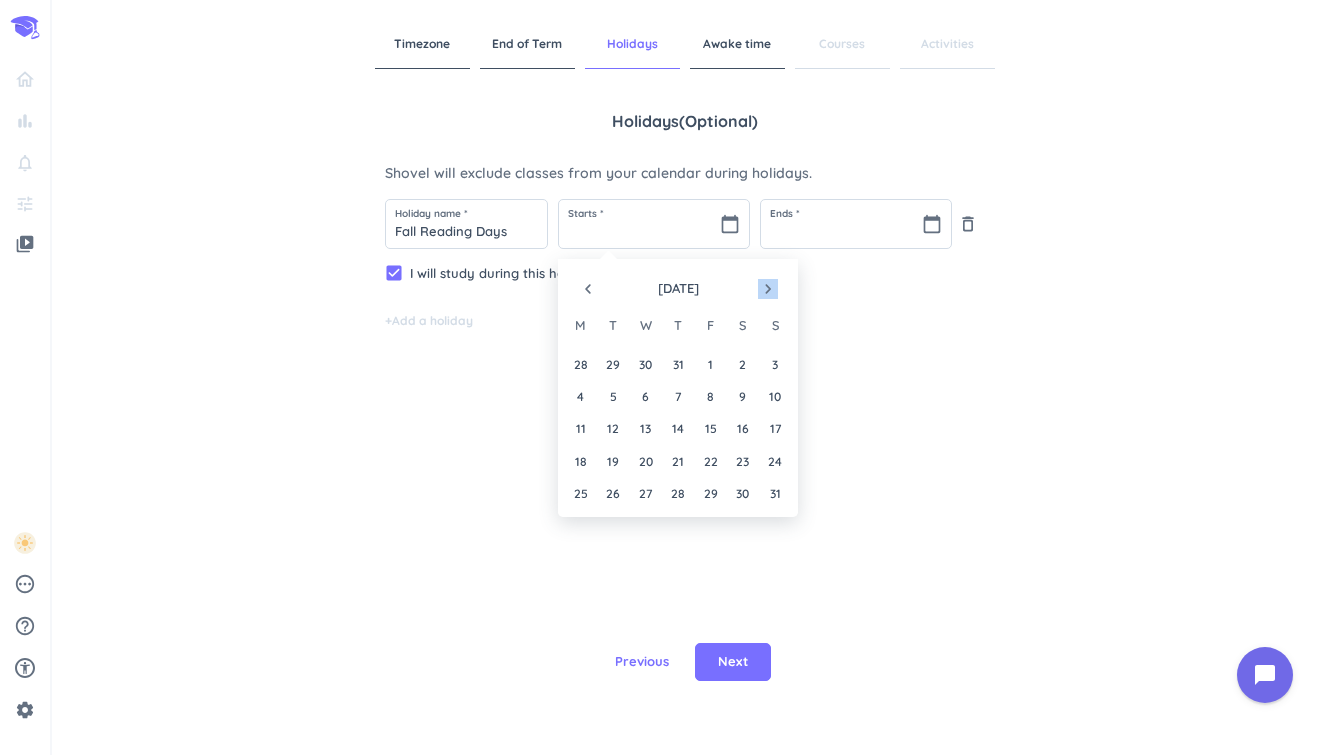 click on "navigate_next" at bounding box center (768, 289) 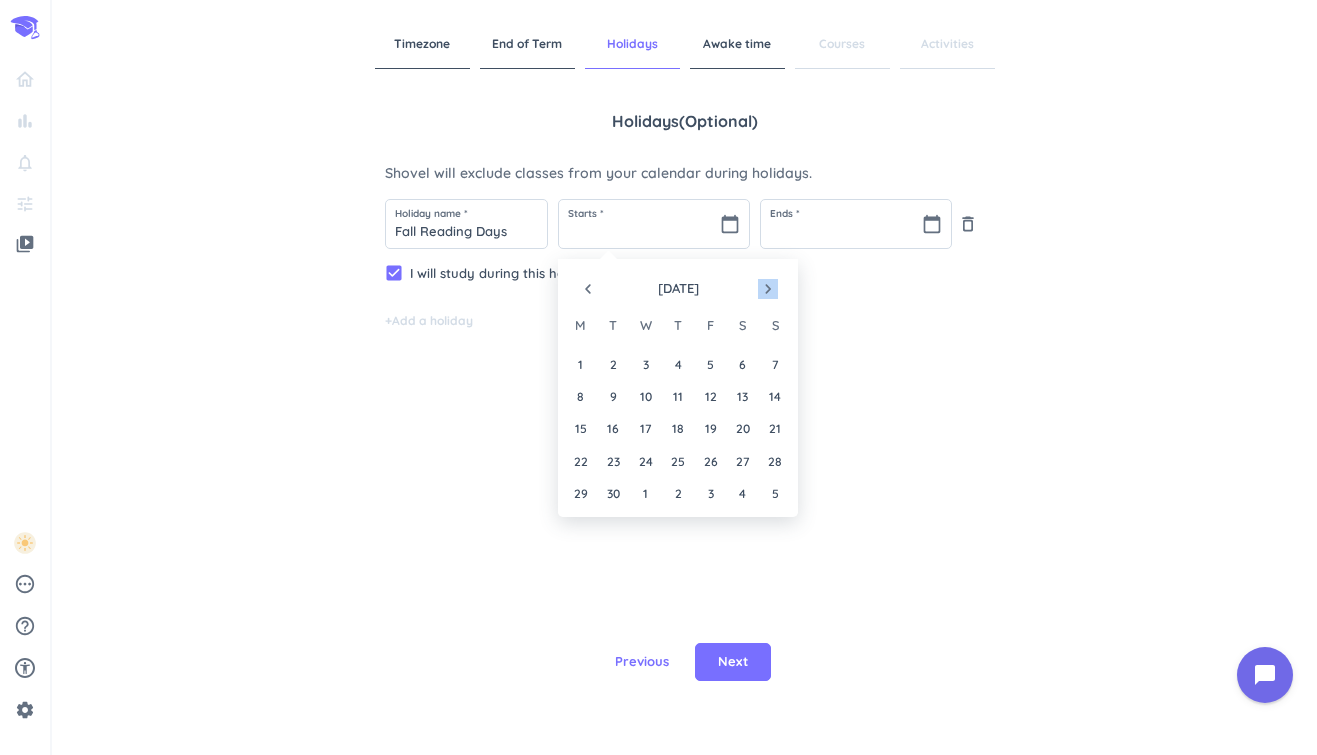 click on "navigate_next" at bounding box center (768, 289) 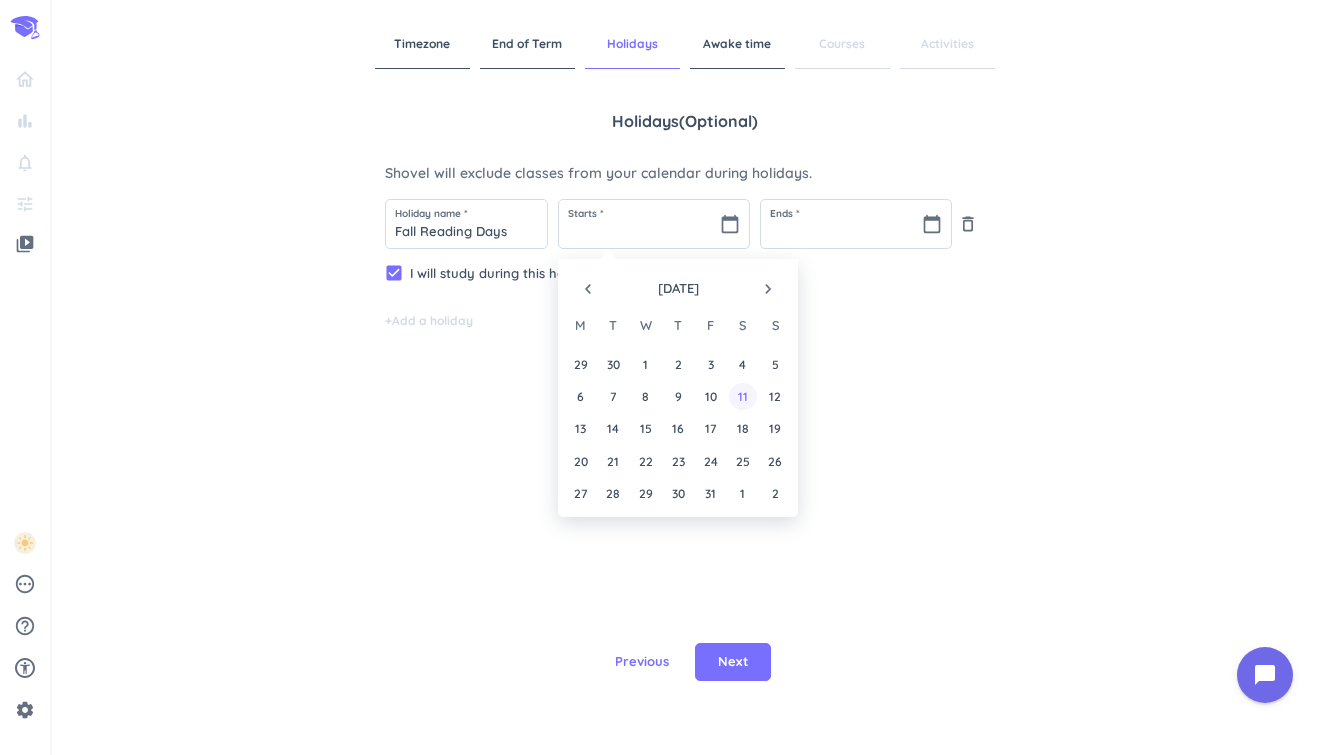 click on "11" at bounding box center (742, 396) 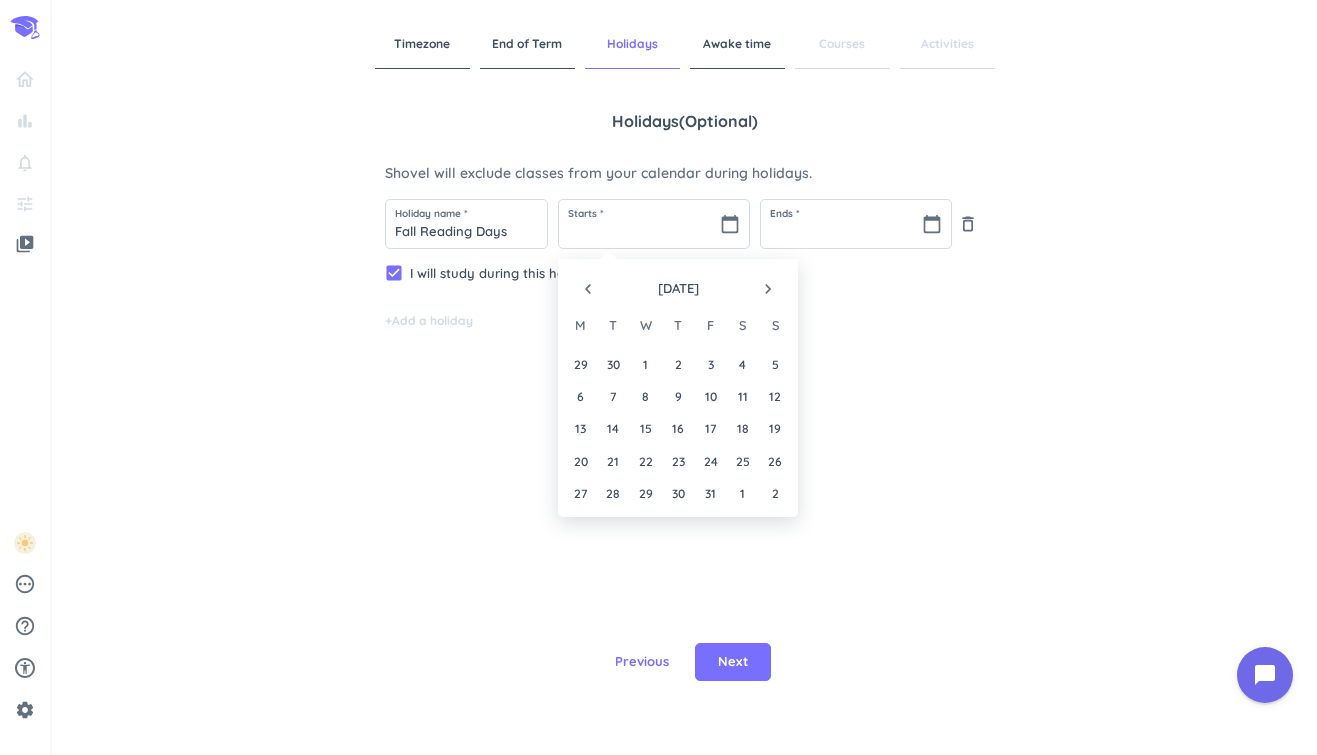 type on "[DATE]" 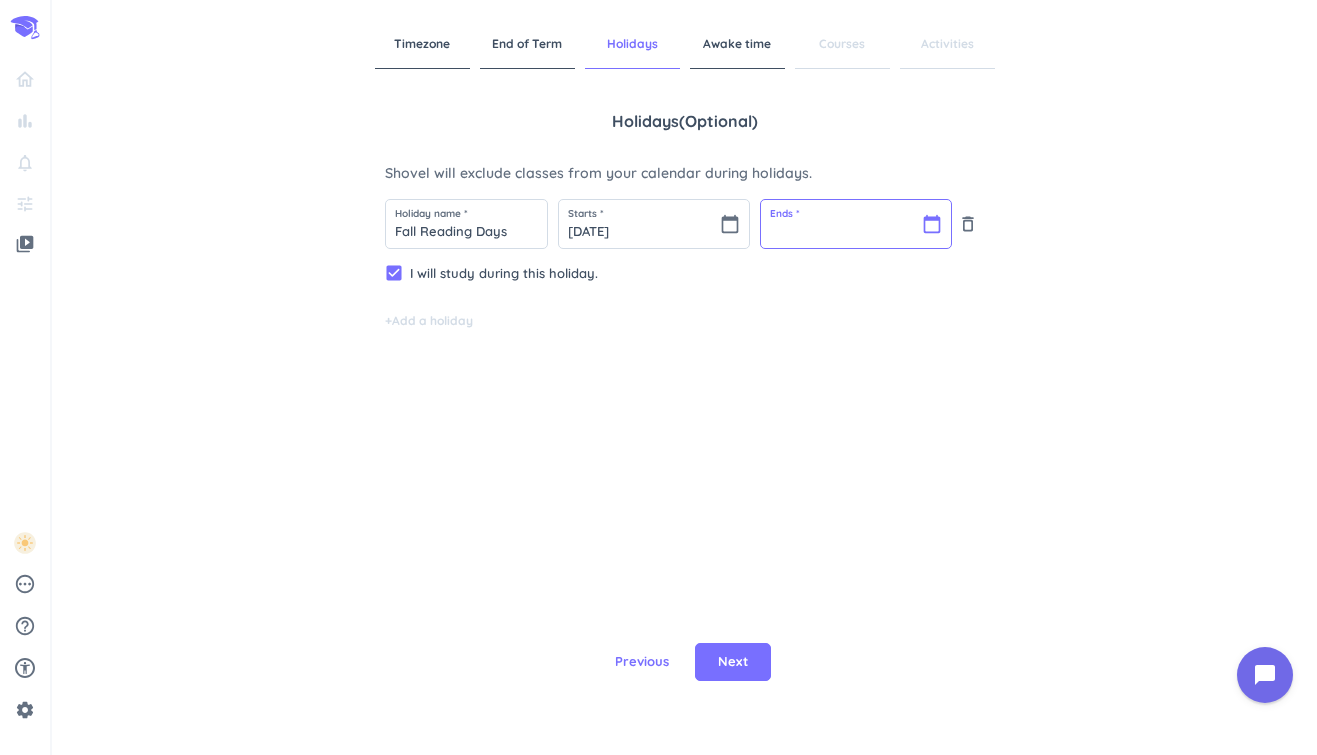 click at bounding box center [856, 224] 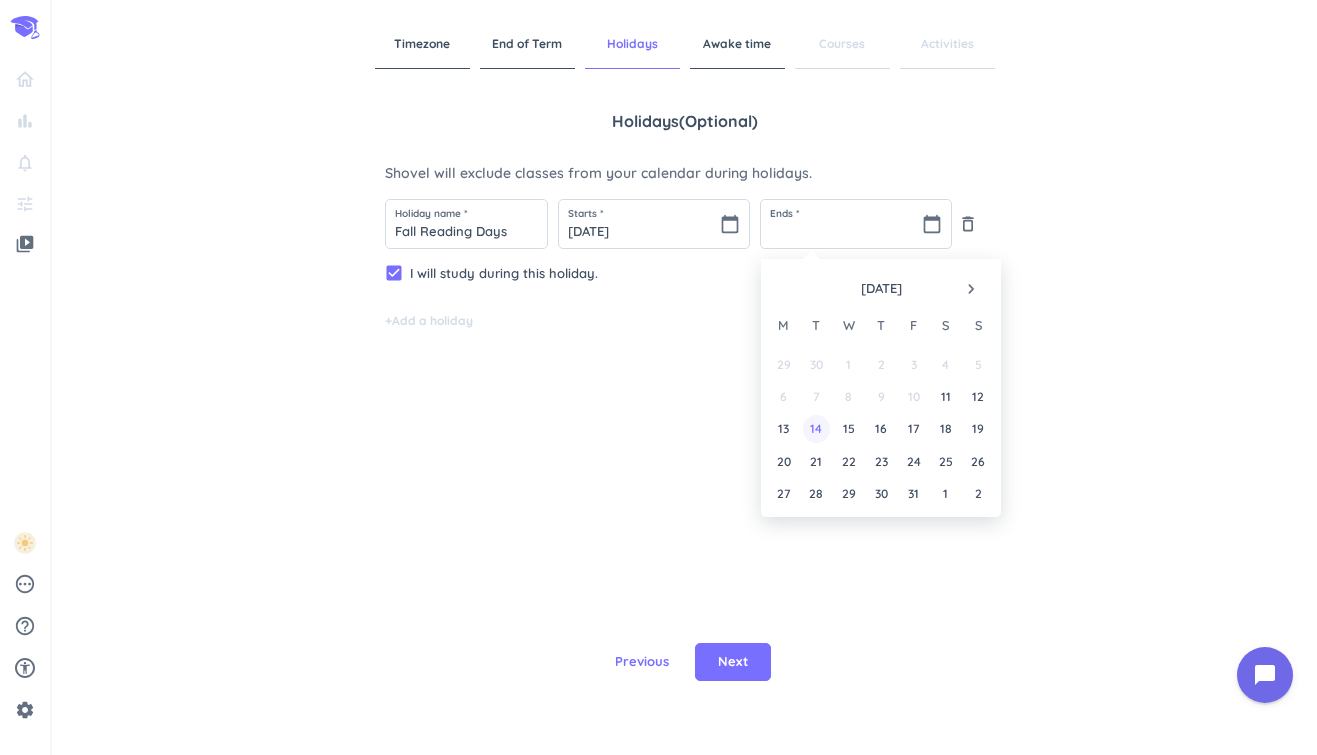 click on "14" at bounding box center [816, 428] 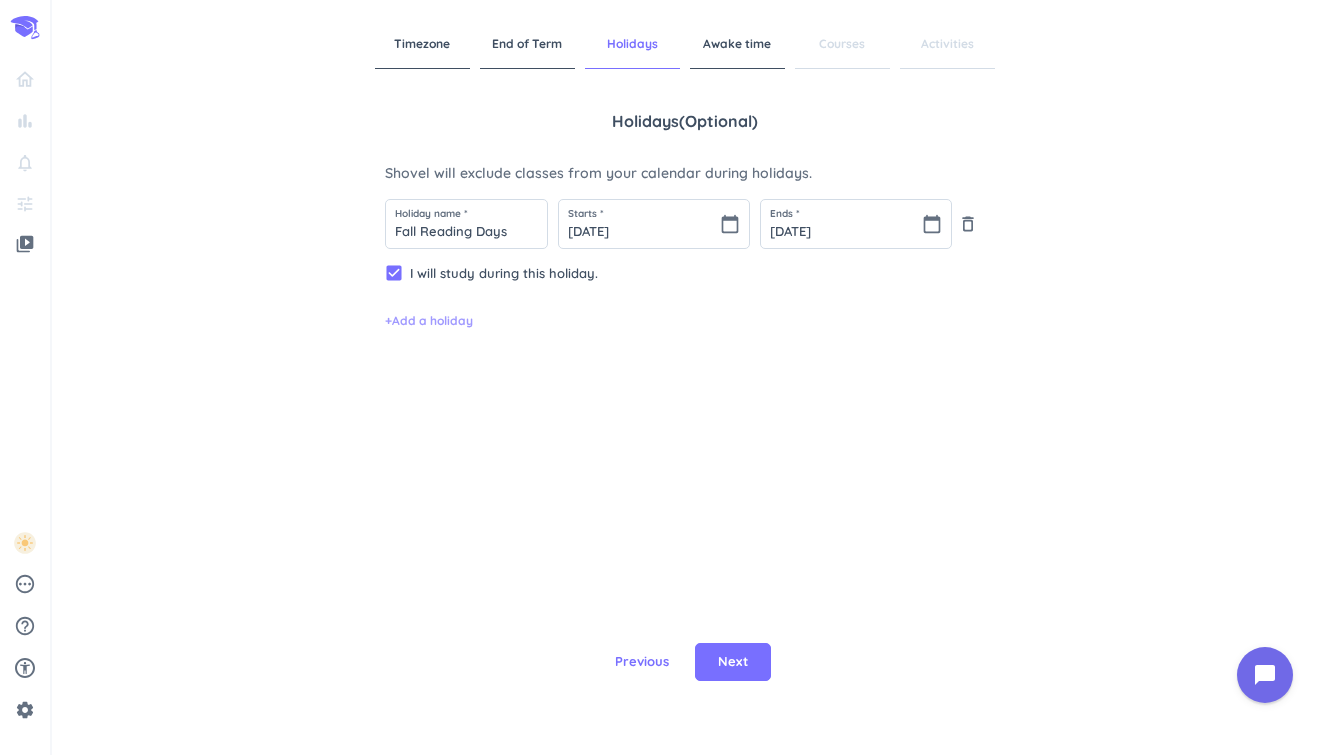 click on "+  Add a holiday" at bounding box center (429, 321) 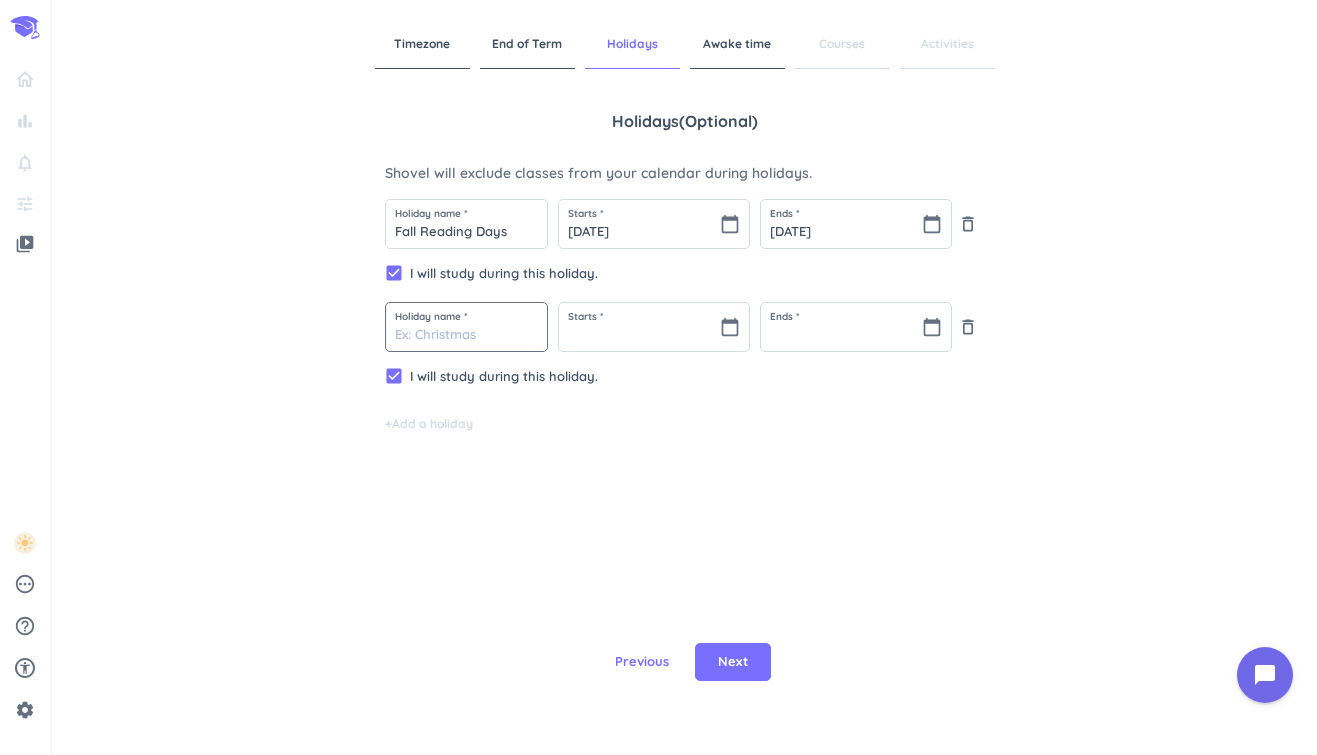 type 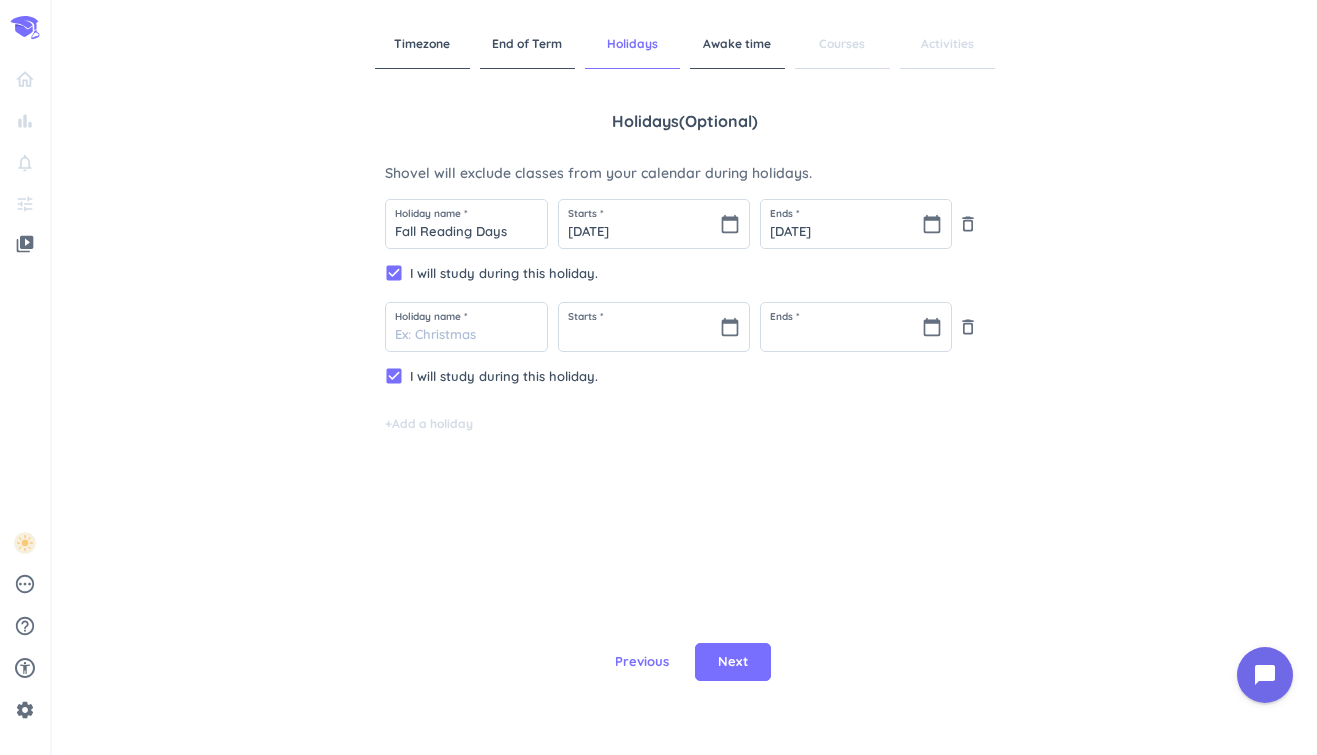 click on "Holiday name * Starts * calendar_today Ends * calendar_today delete_outline" at bounding box center [685, 334] 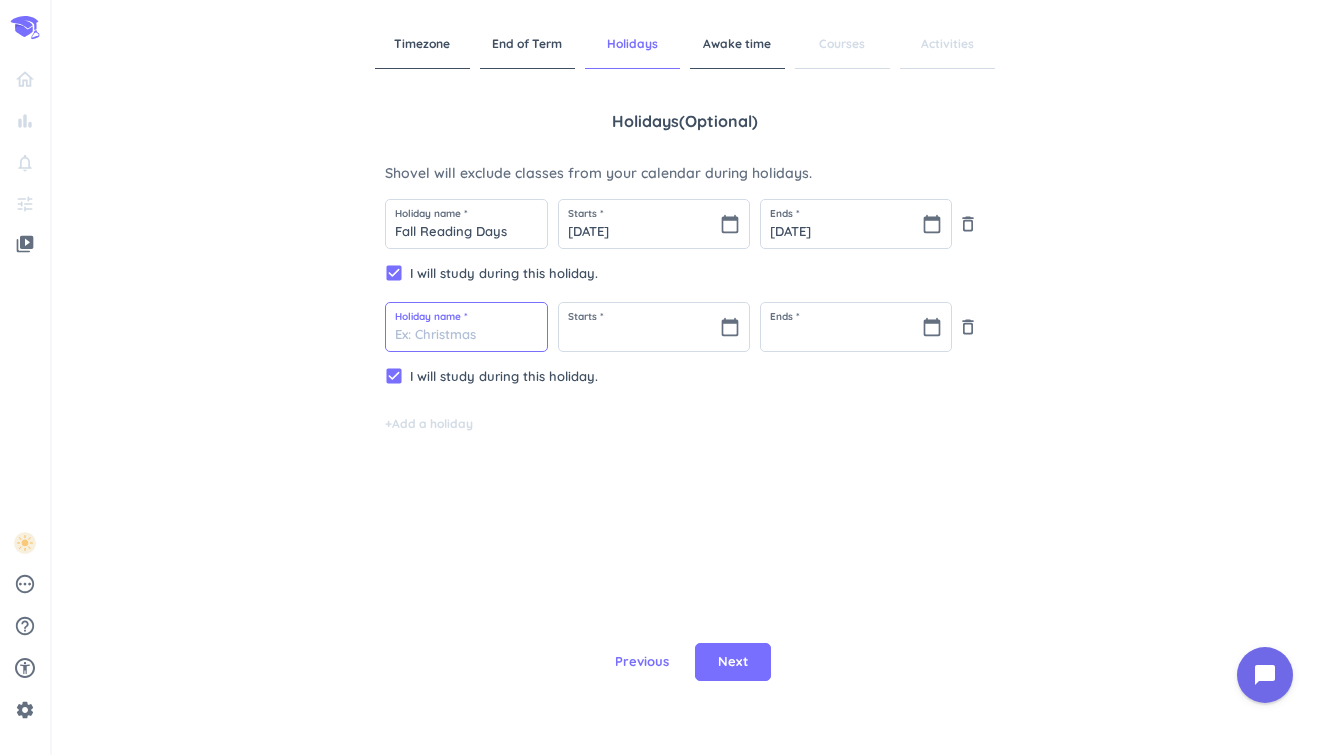 click at bounding box center (466, 327) 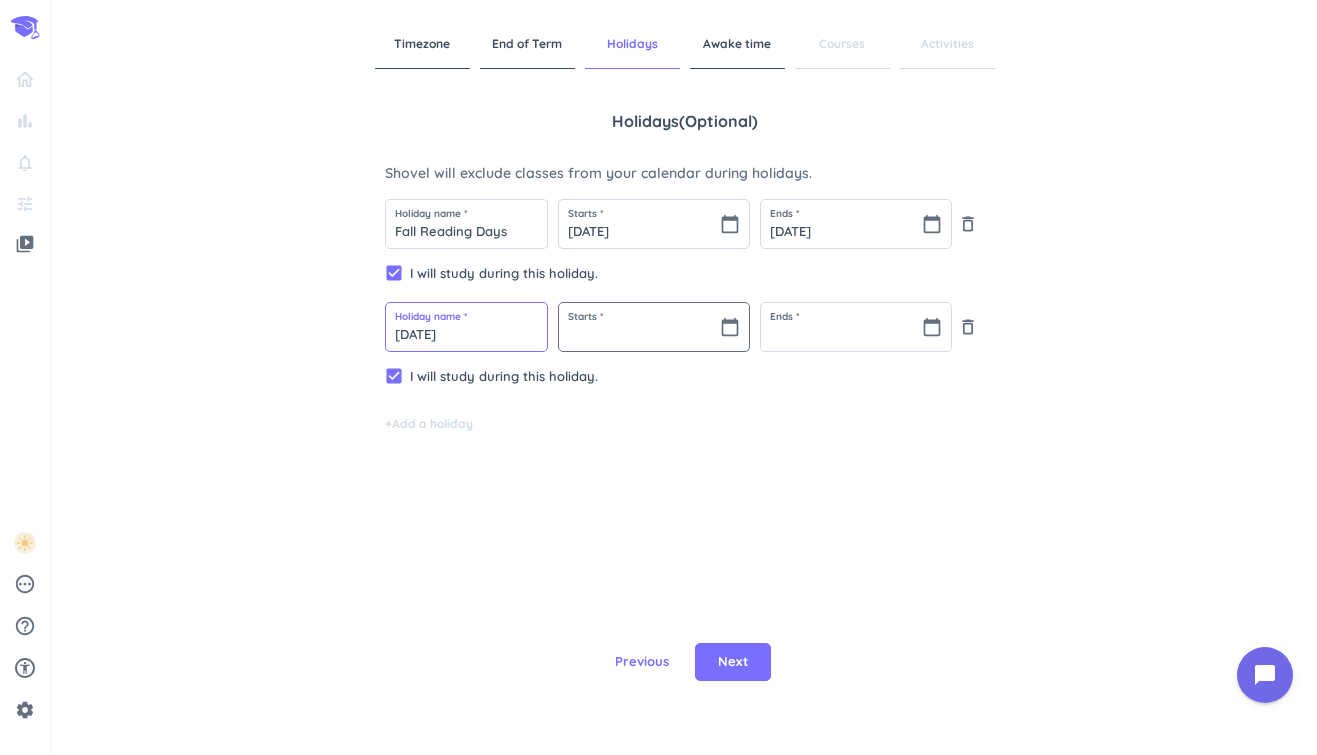 type on "[DATE]" 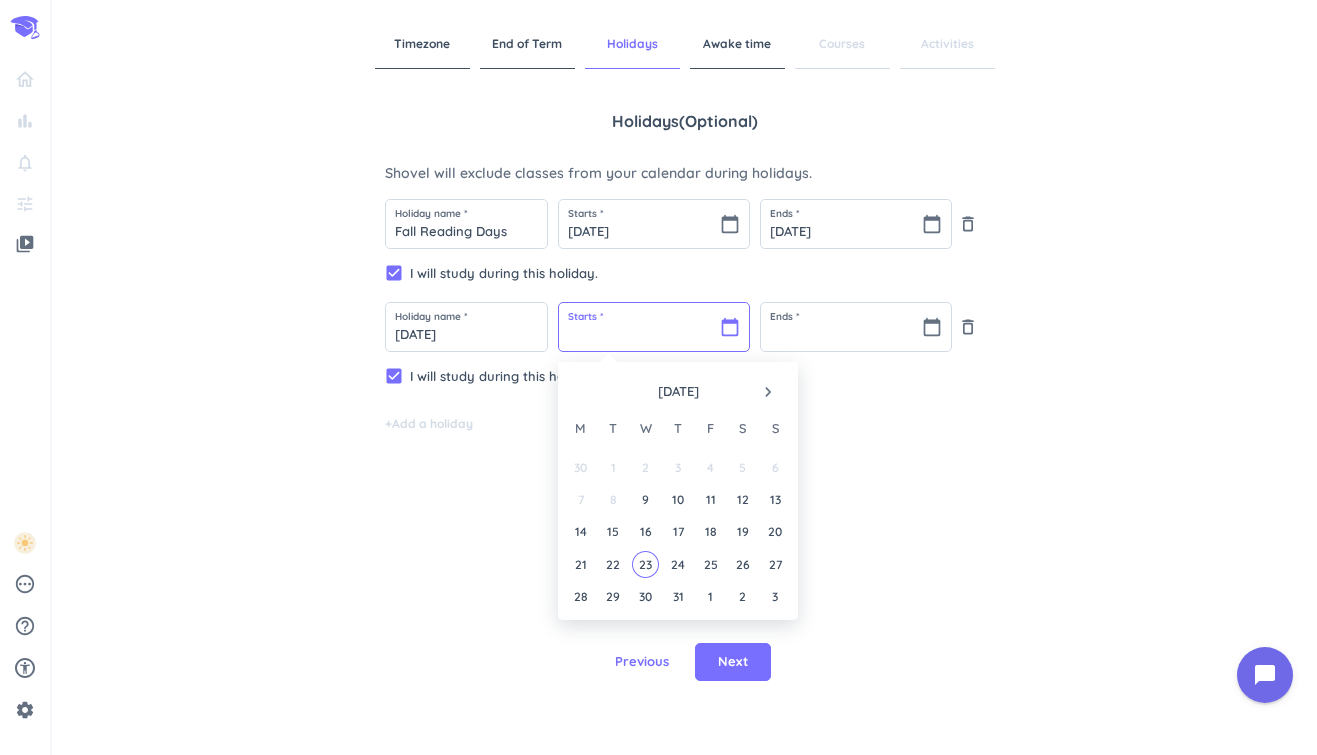 click at bounding box center (654, 327) 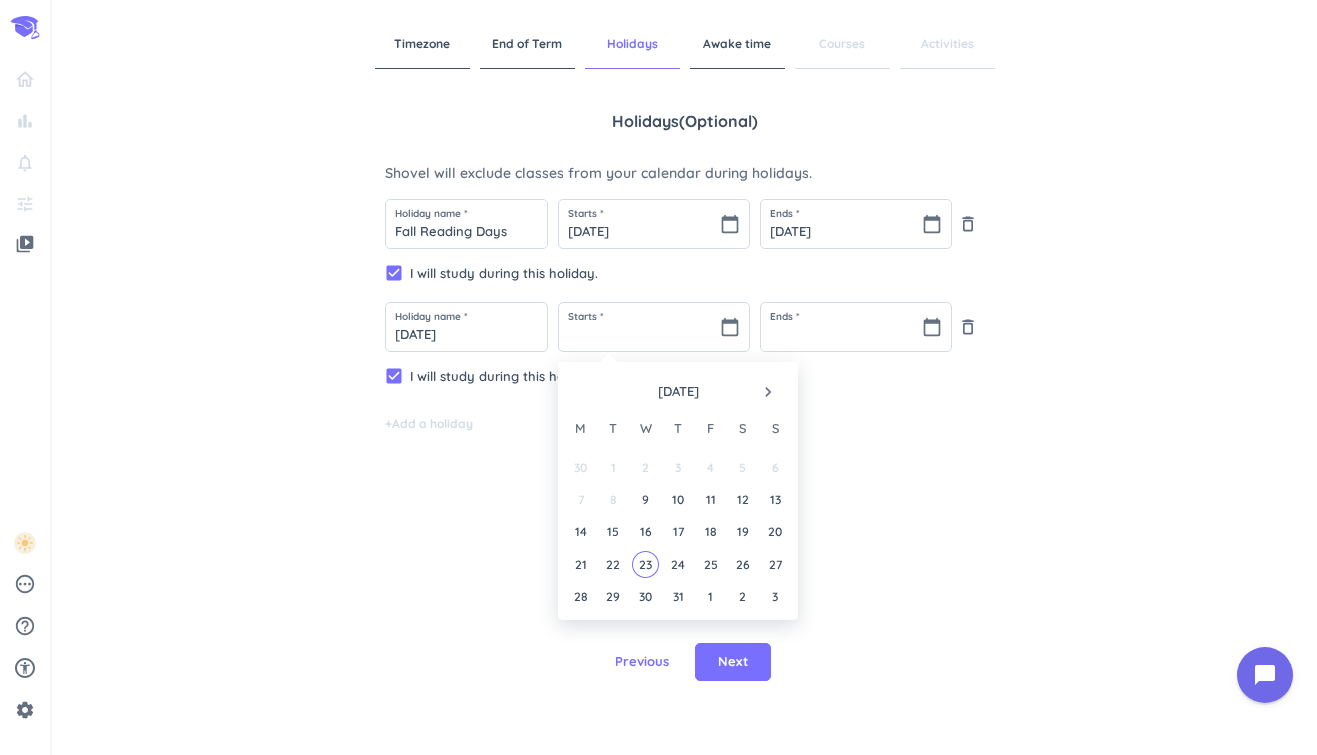 click on "navigate_next" at bounding box center [768, 392] 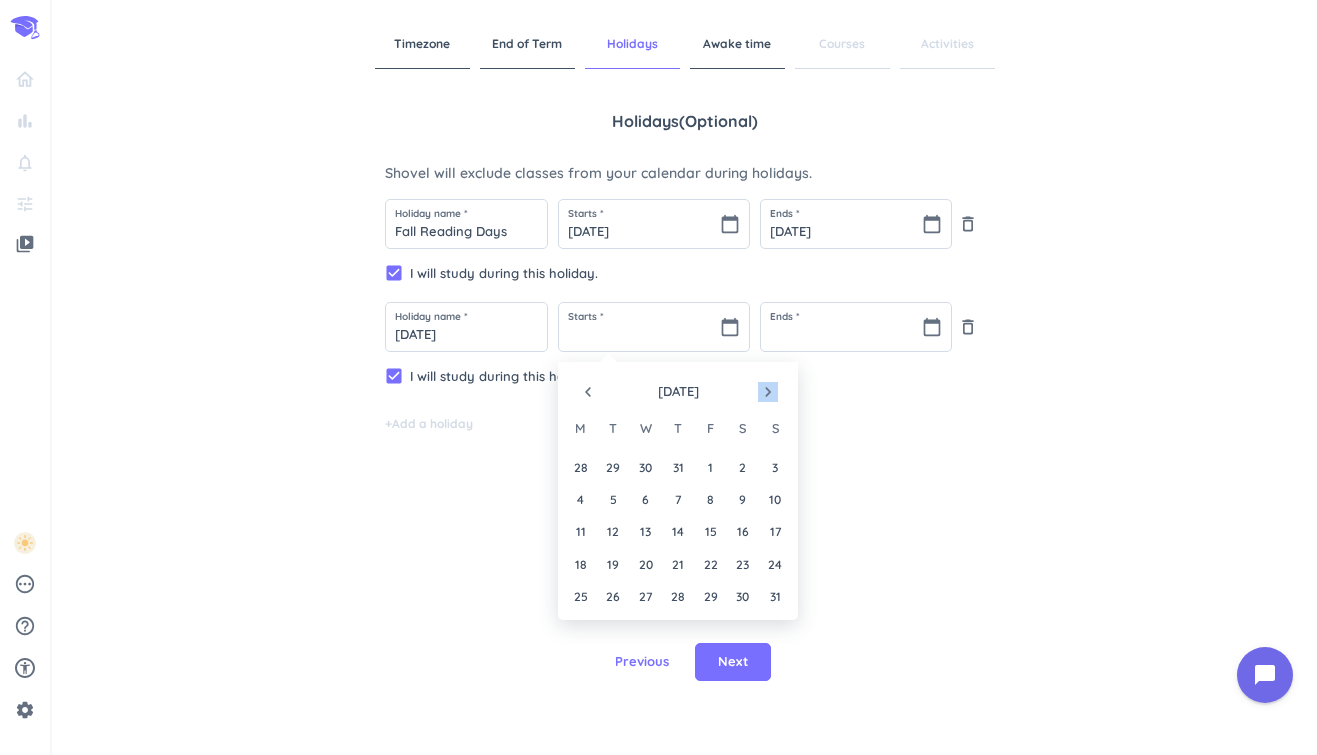 click on "navigate_next" at bounding box center (768, 392) 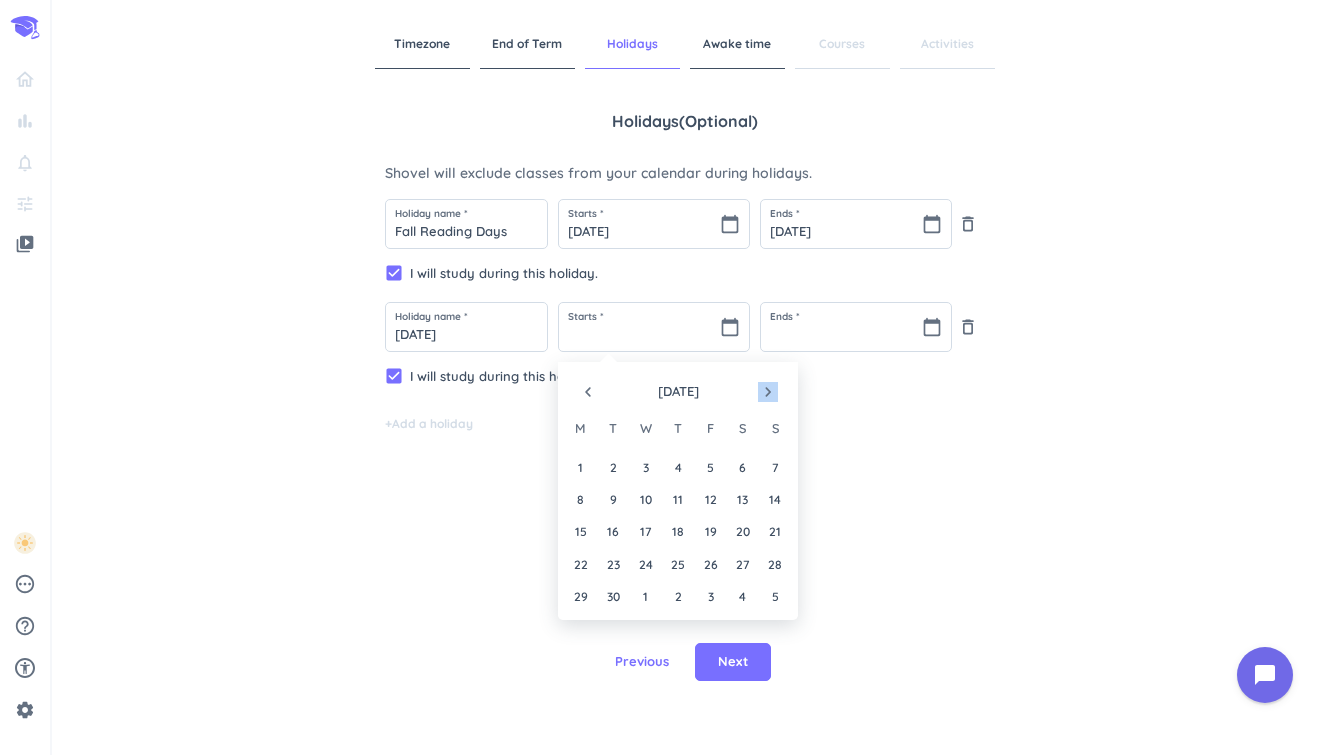 click on "navigate_next" at bounding box center [768, 392] 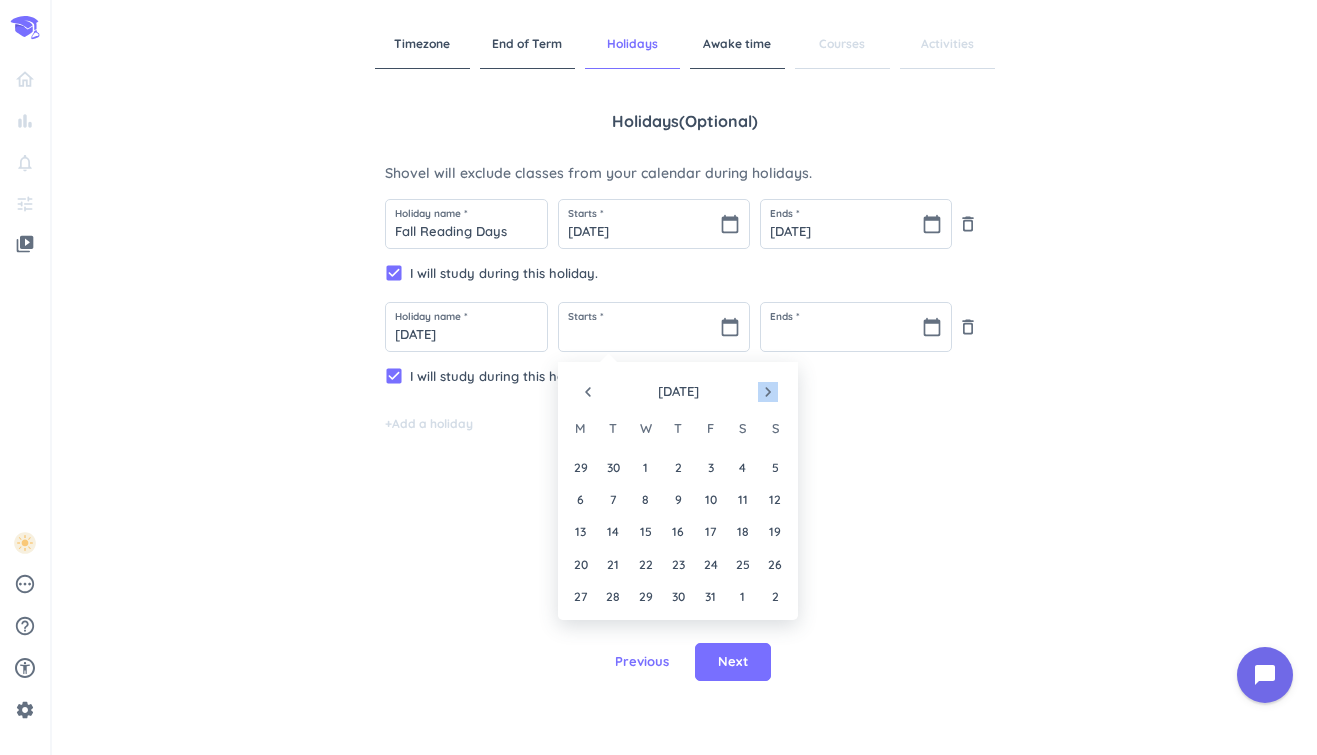 click on "navigate_next" at bounding box center [768, 392] 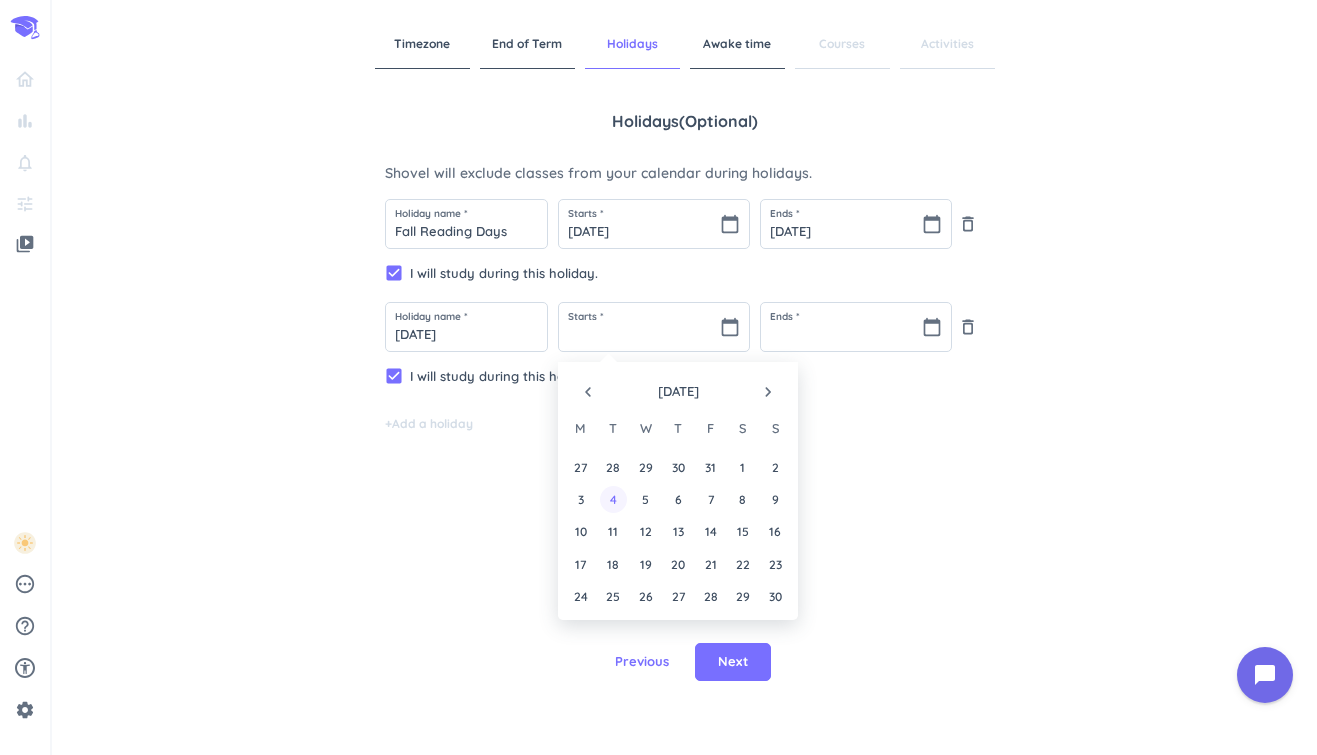 click on "4" at bounding box center [613, 499] 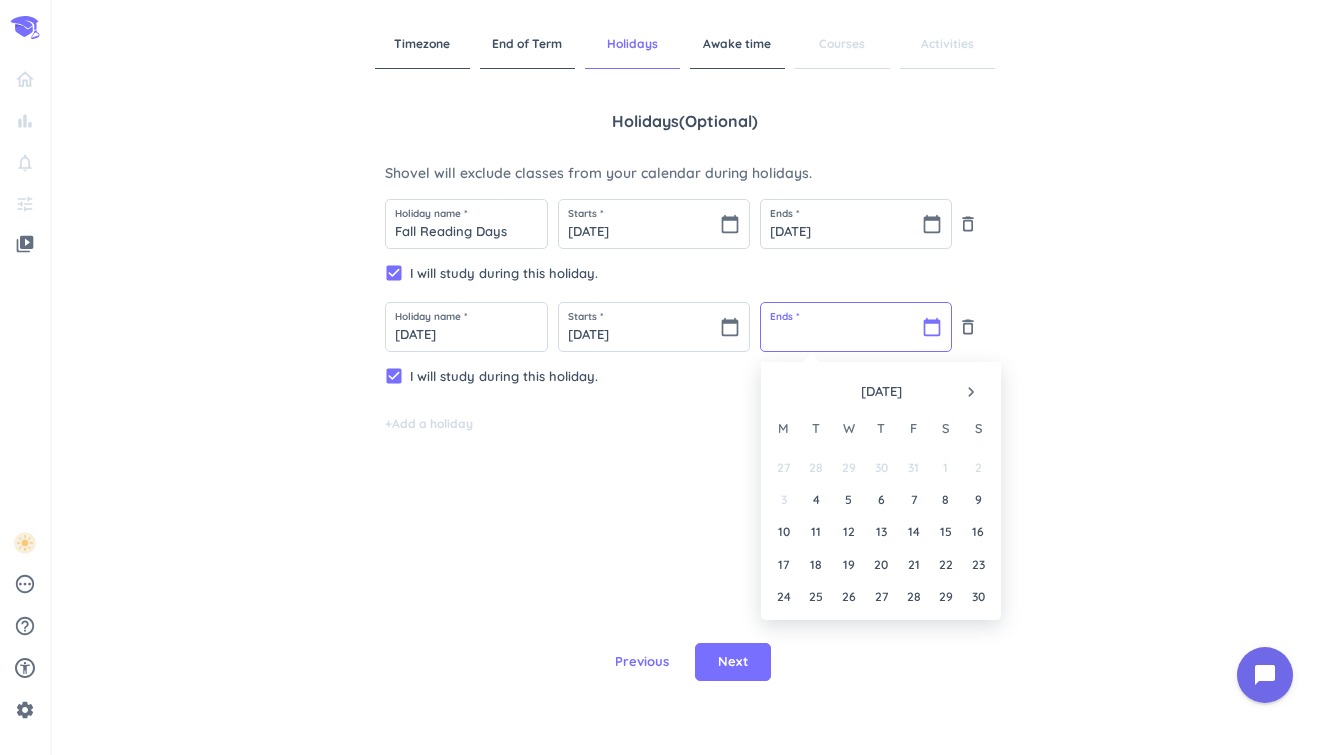 click at bounding box center [856, 327] 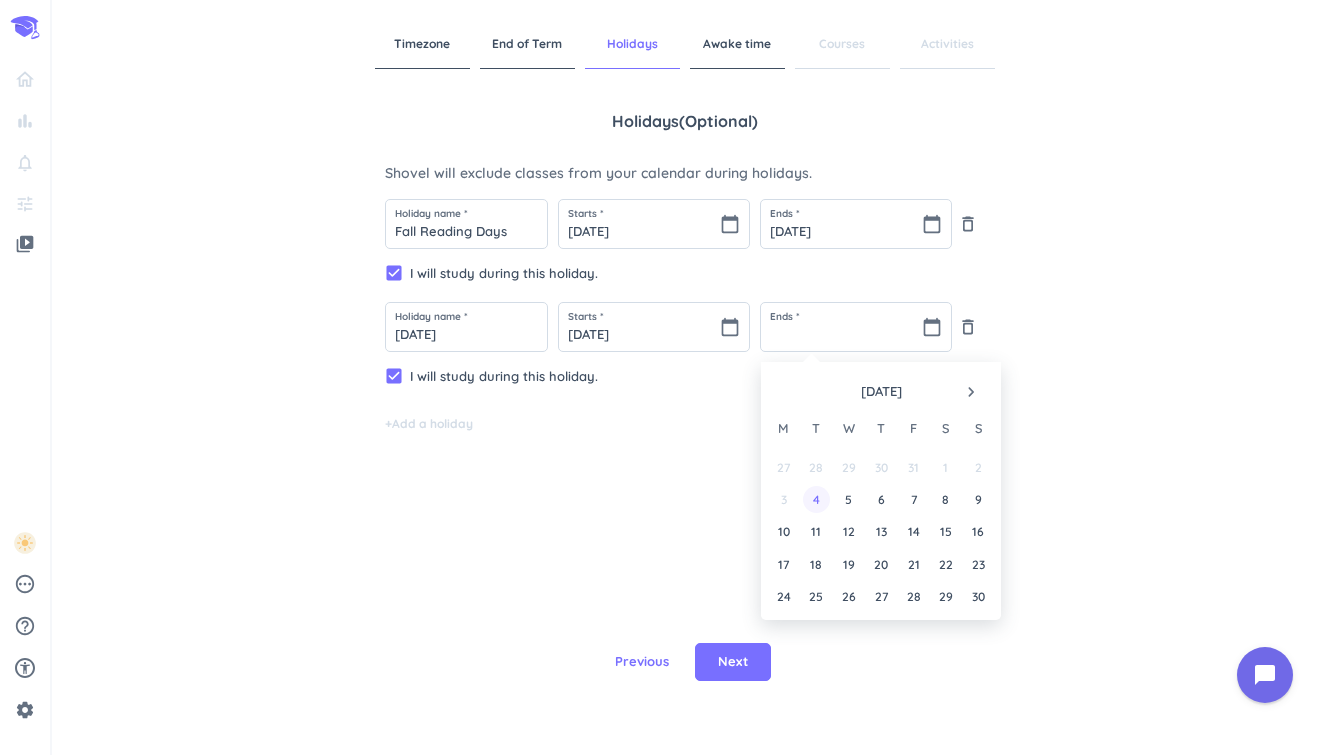 click on "3 4 5 6 7 8 9" at bounding box center (880, 499) 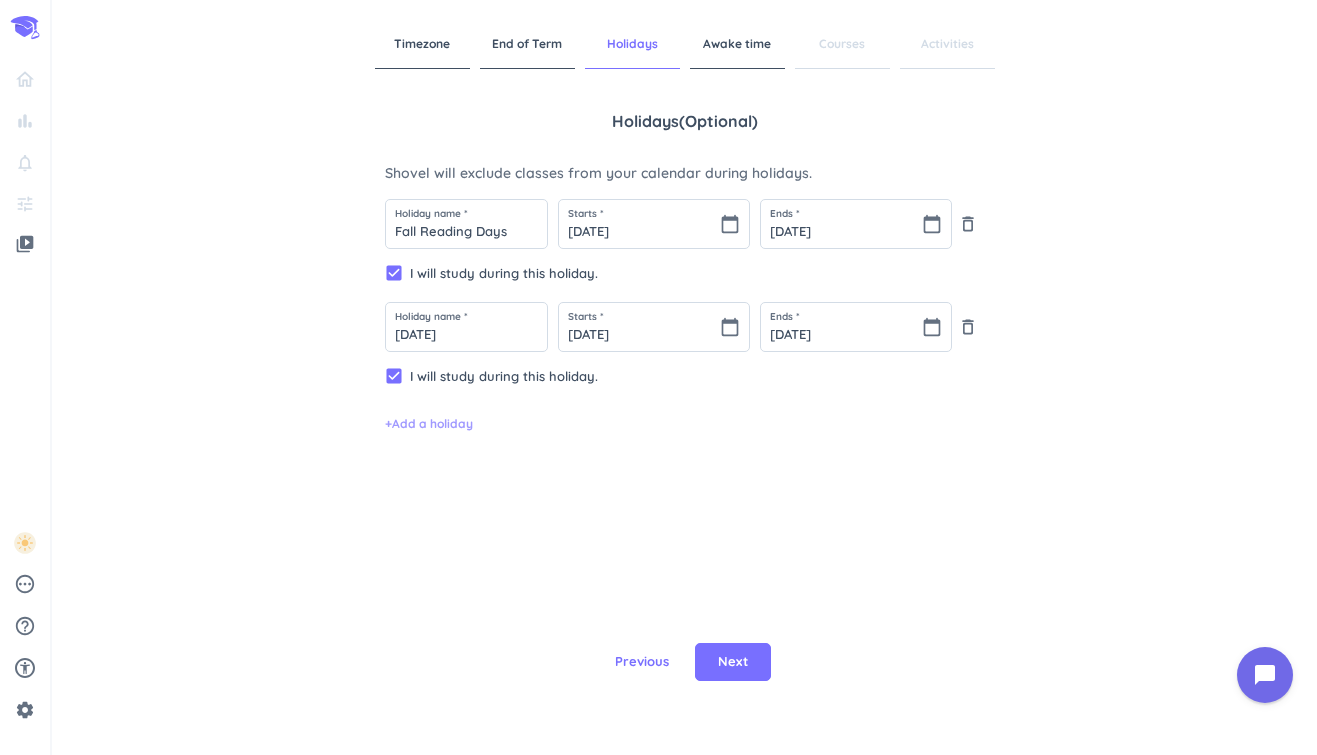 click on "+  Add a holiday" at bounding box center [429, 424] 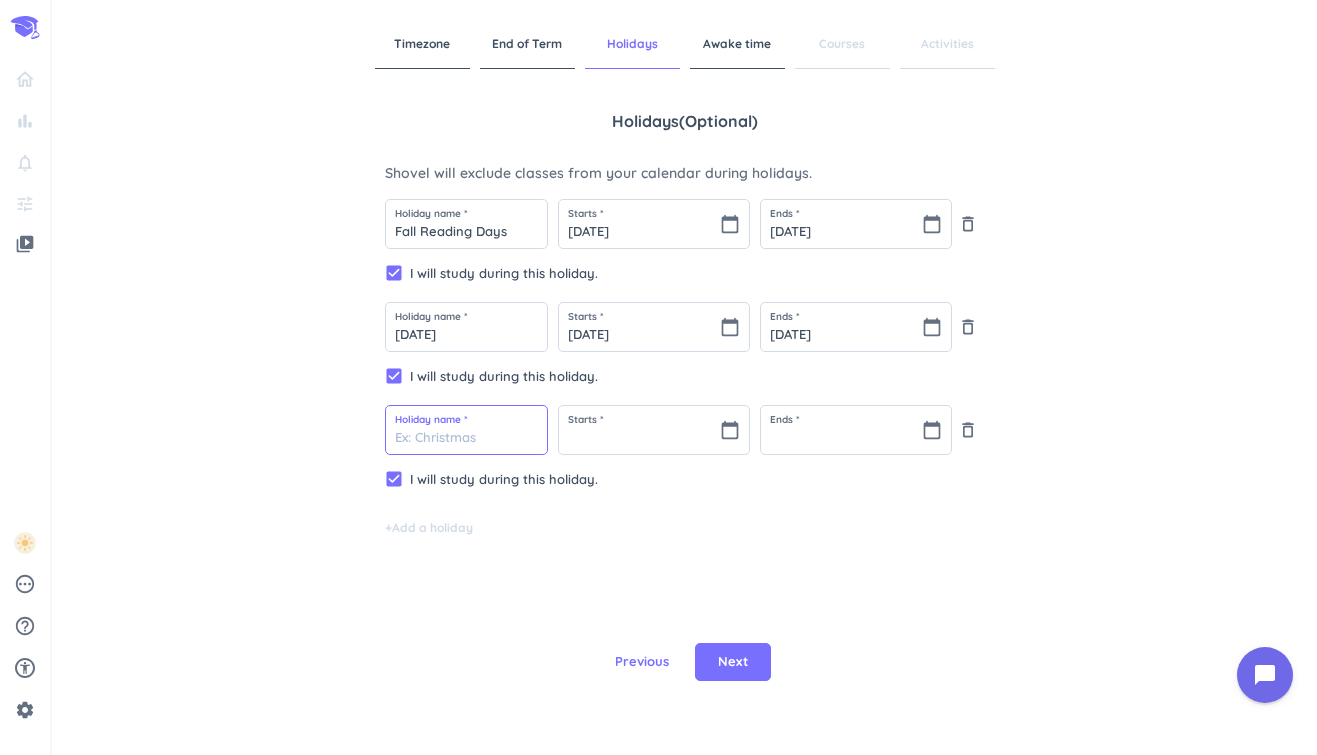 click at bounding box center [466, 430] 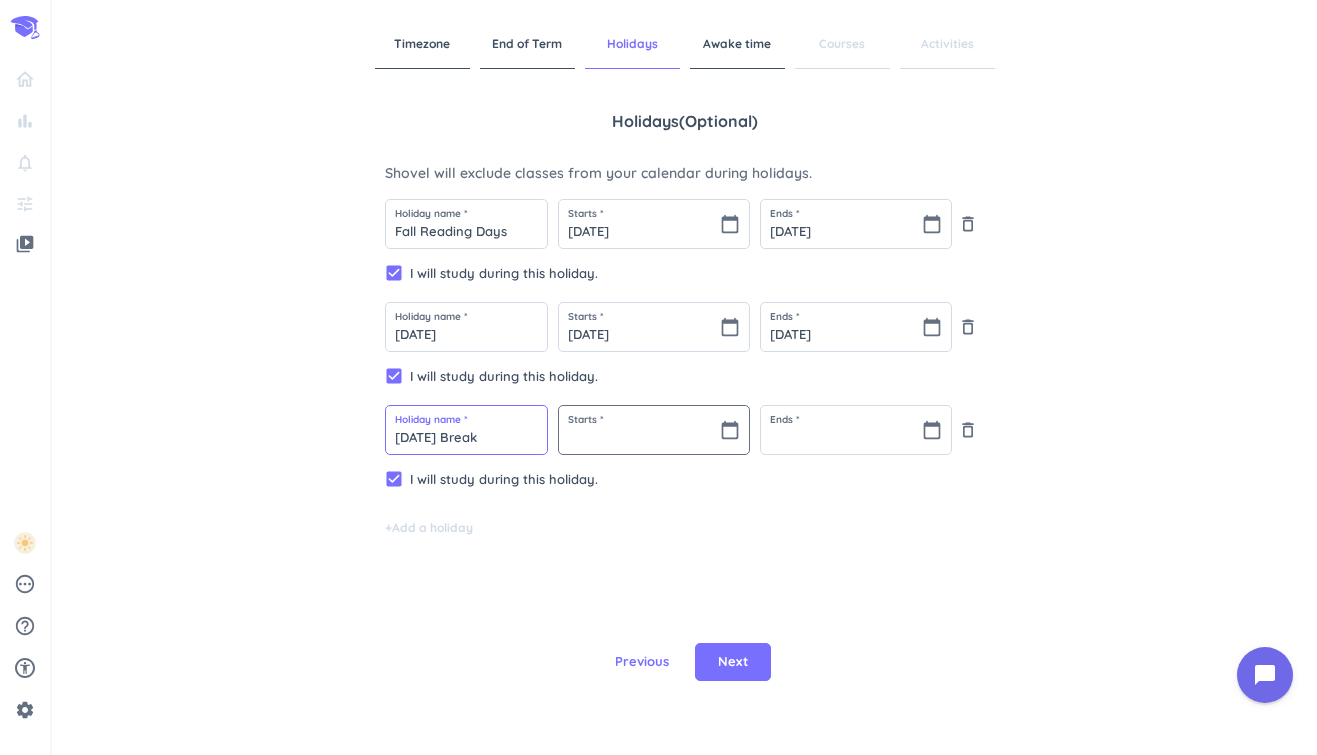 type on "[DATE] Break" 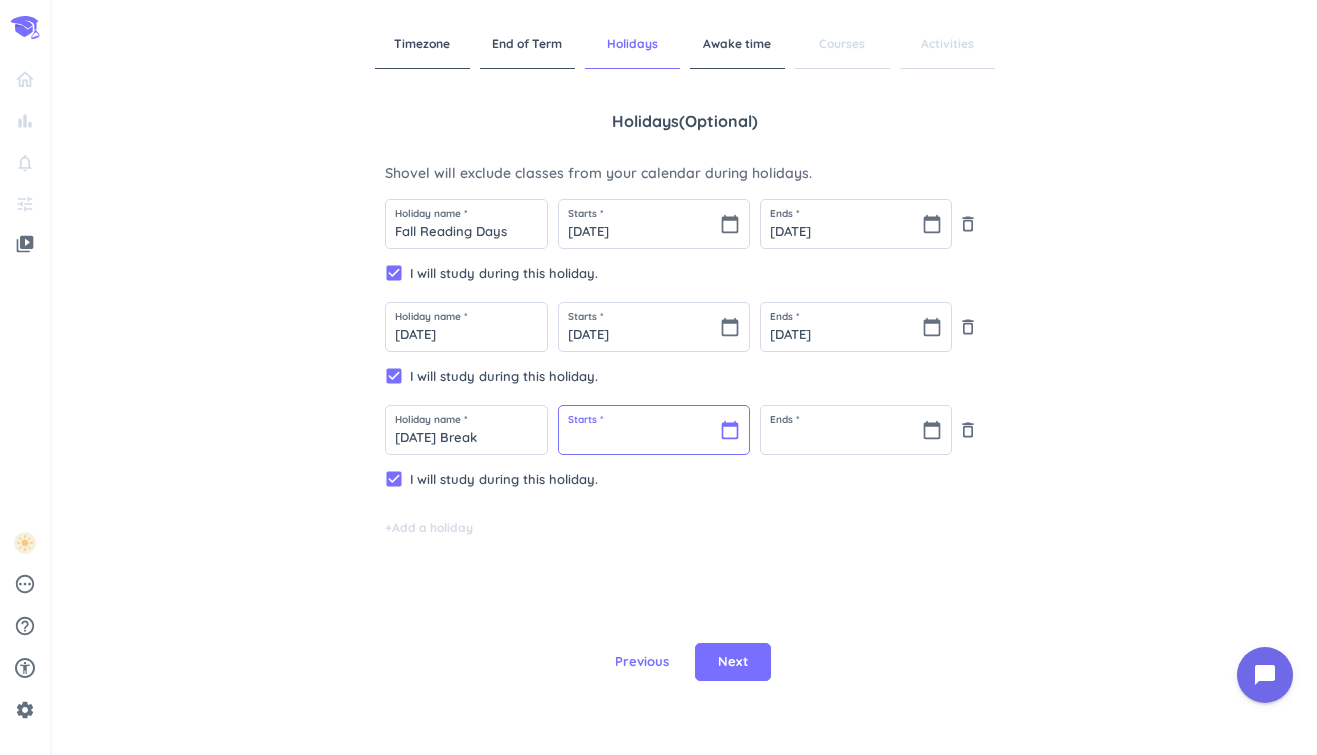click at bounding box center [654, 430] 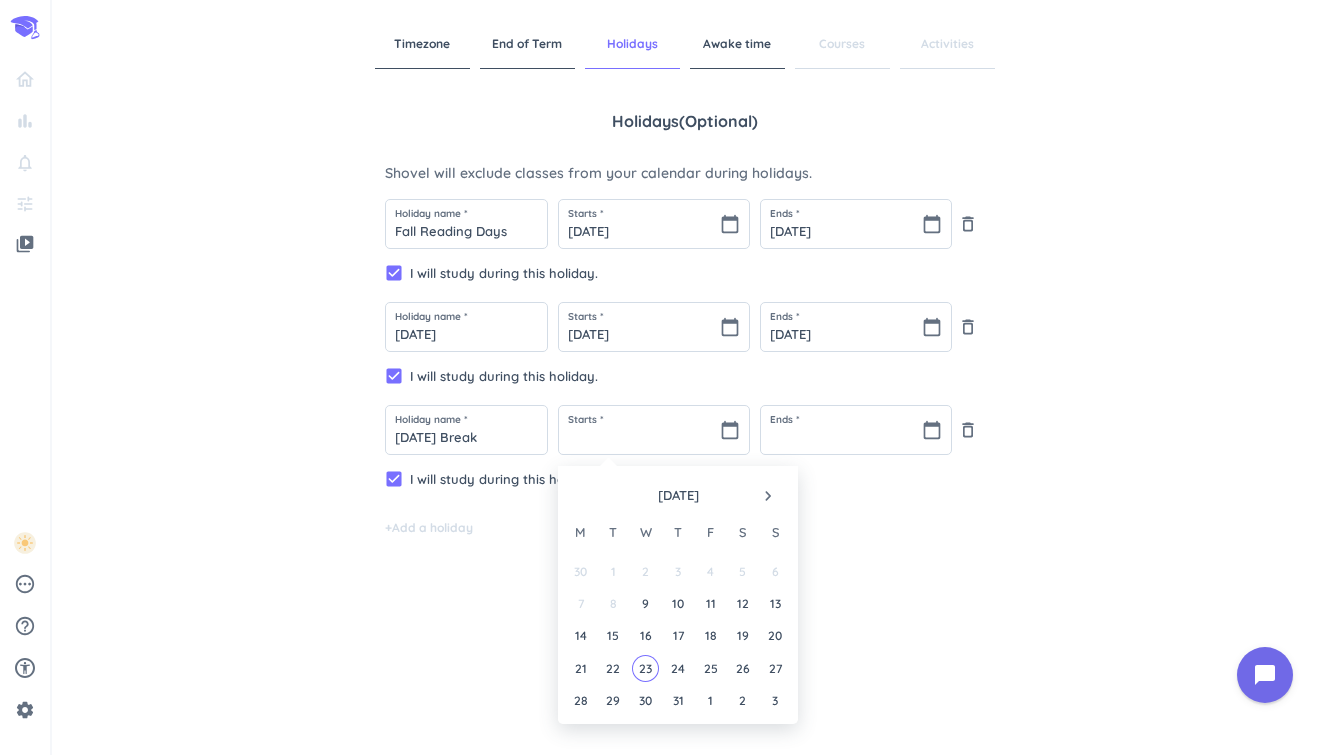 click on "navigate_next" at bounding box center [768, 496] 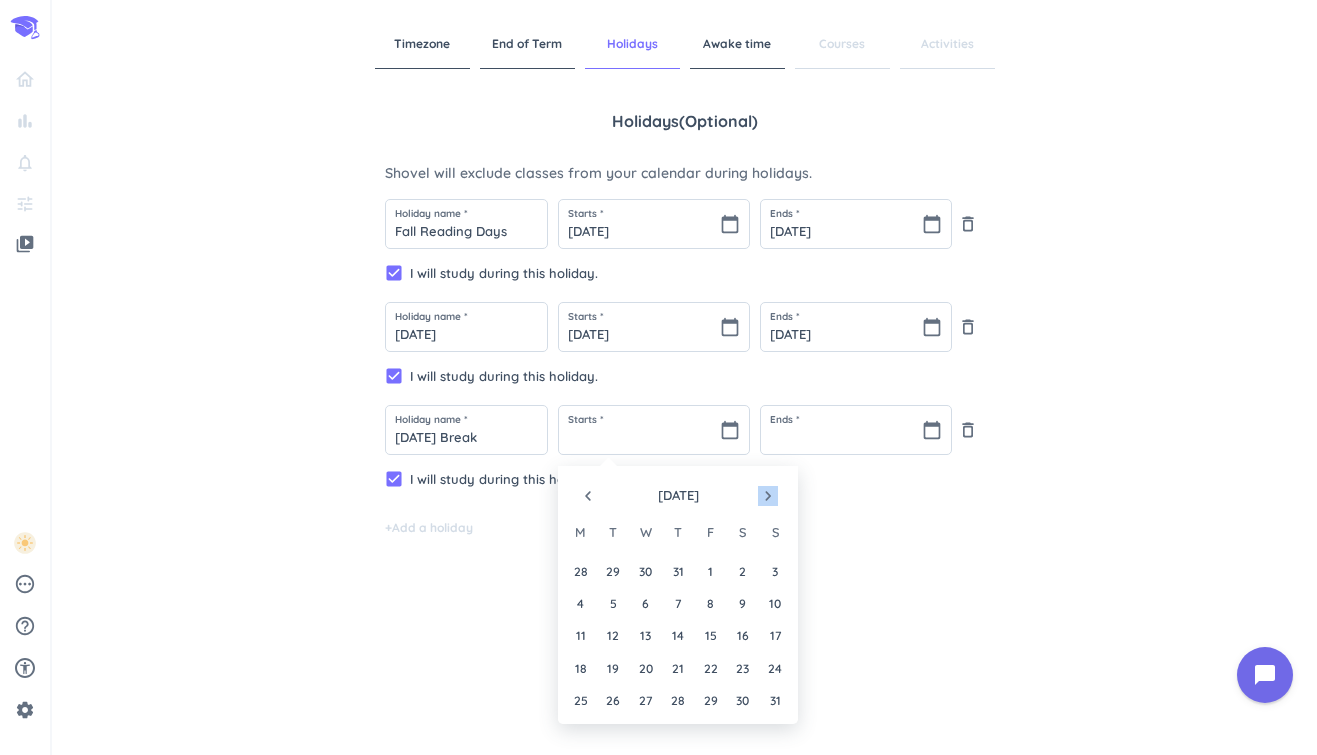 click on "navigate_next" at bounding box center [768, 496] 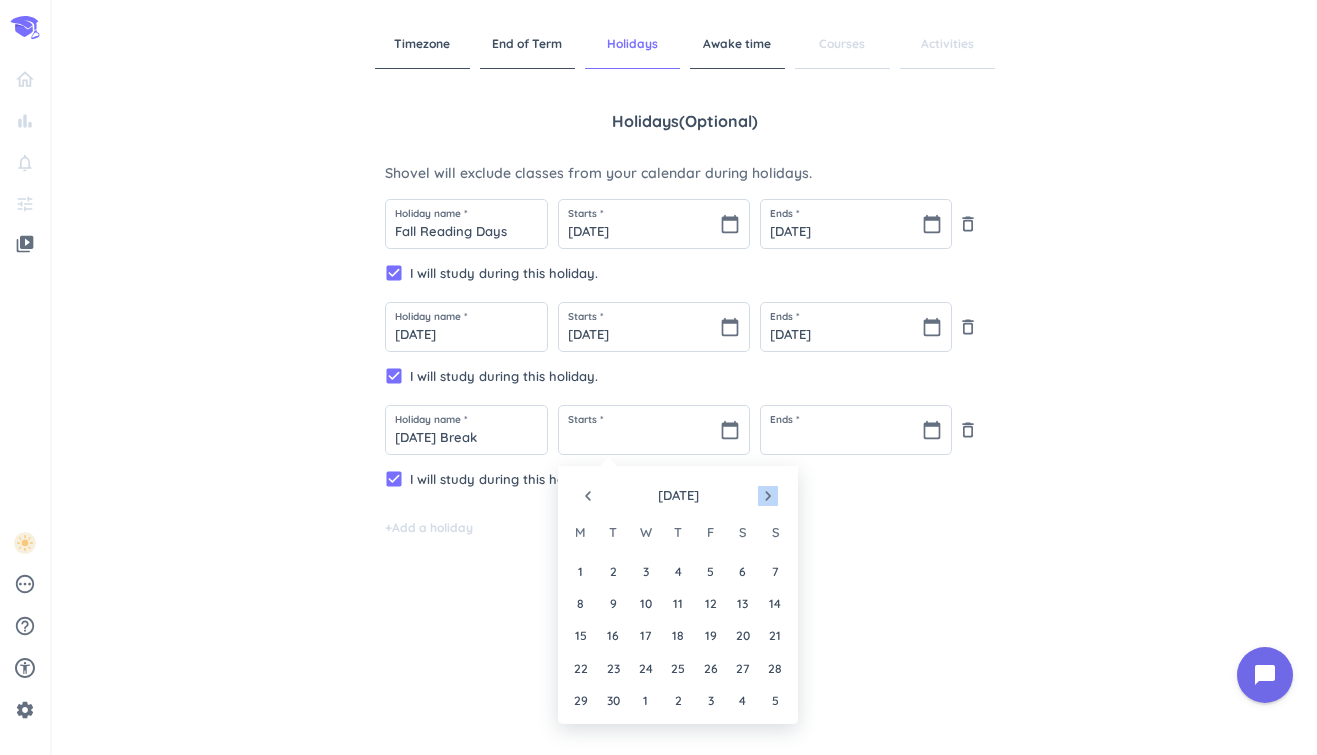click on "navigate_next" at bounding box center (768, 496) 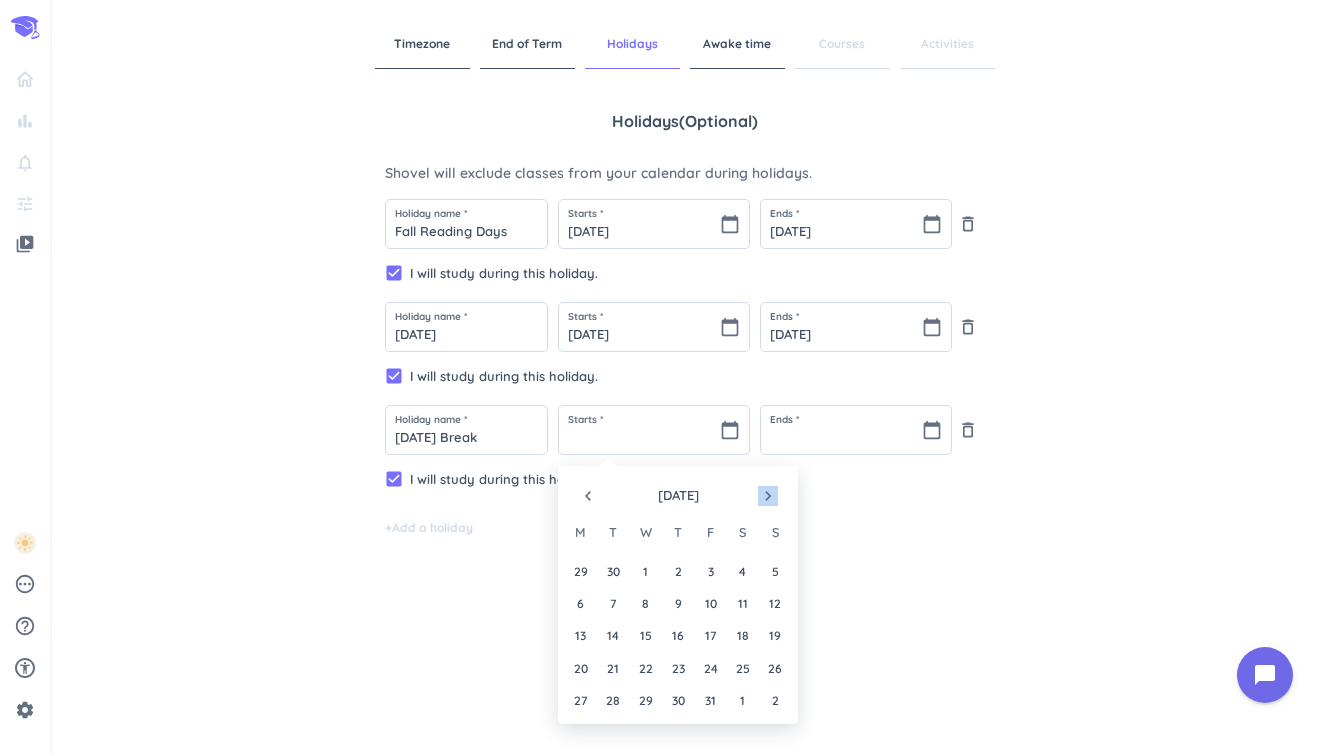click on "navigate_next" at bounding box center (768, 496) 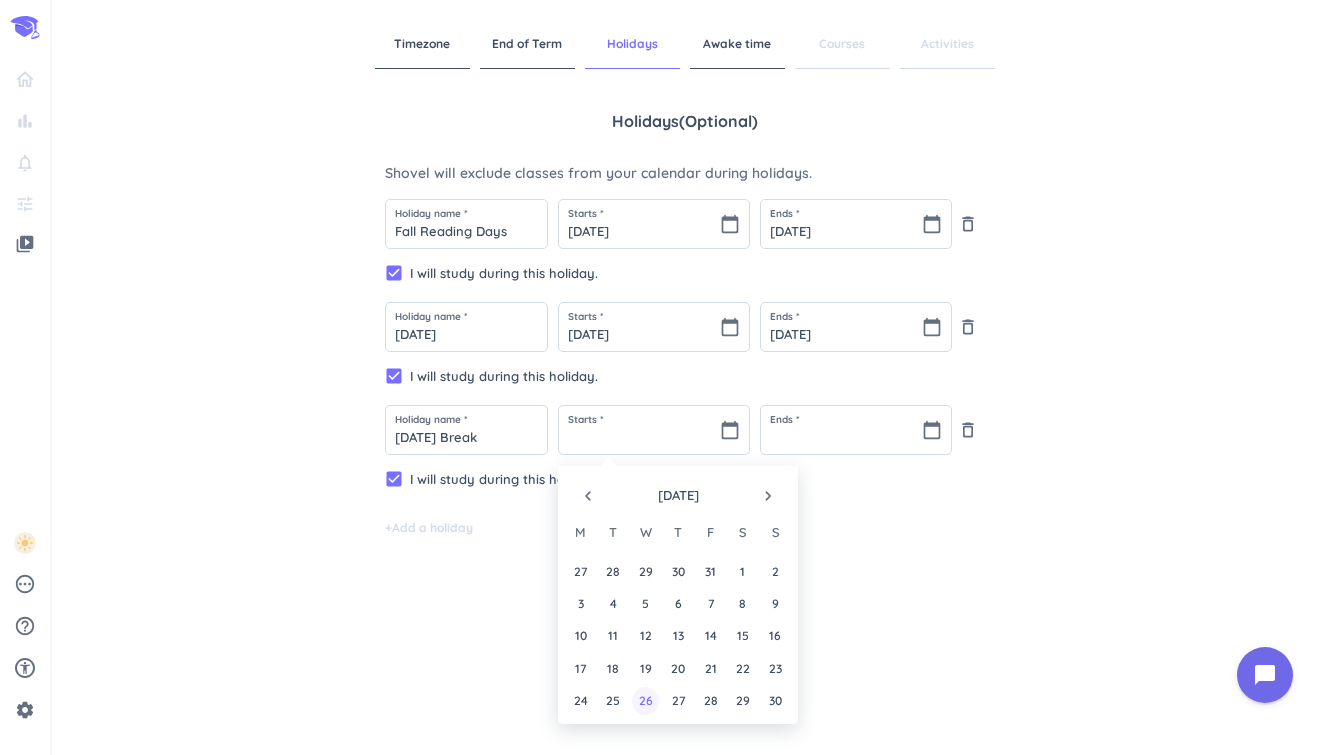 click on "26" at bounding box center [645, 700] 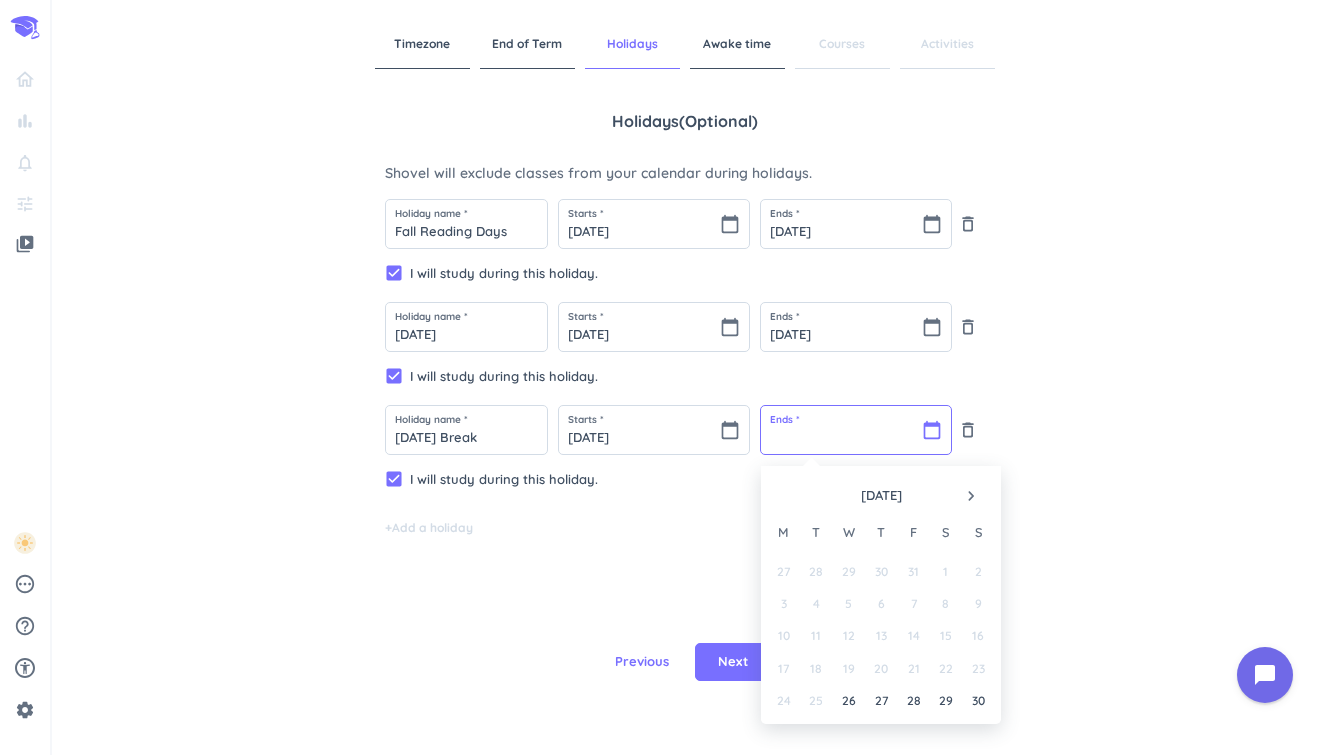 click at bounding box center [856, 430] 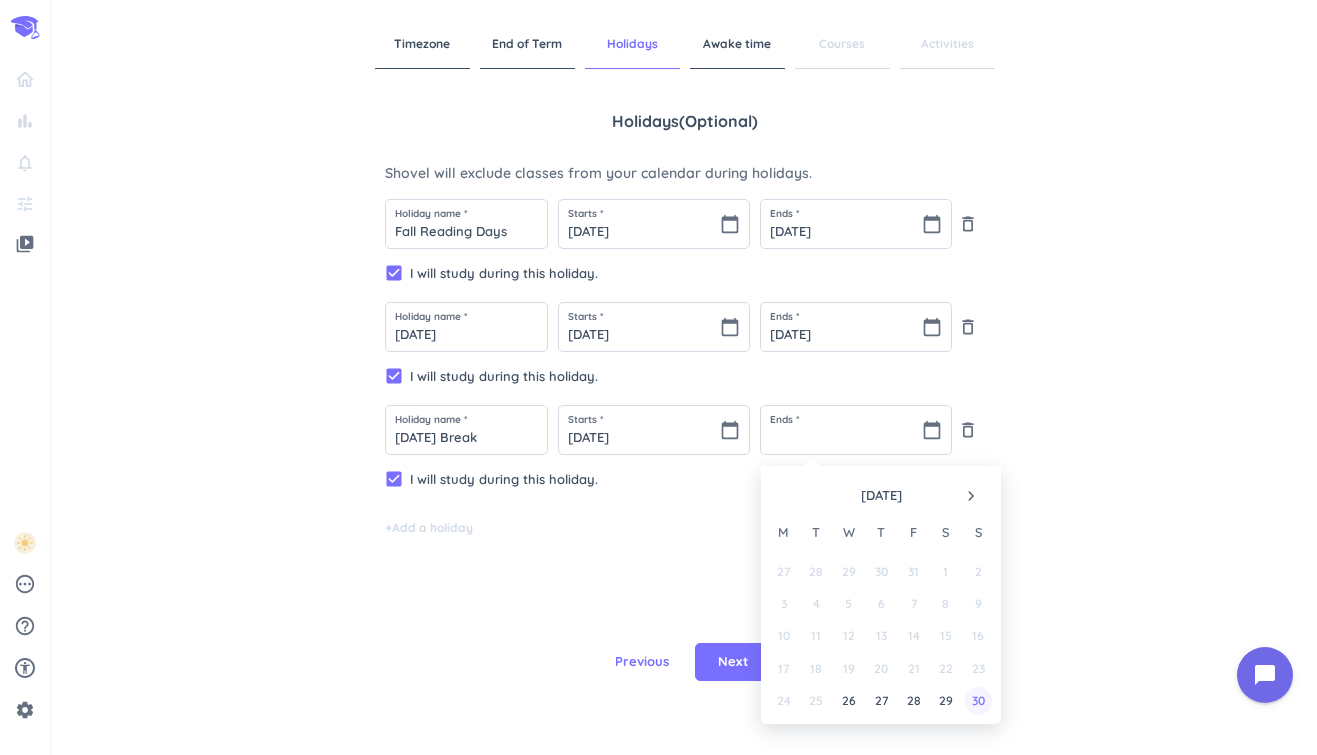 click on "30" at bounding box center (978, 700) 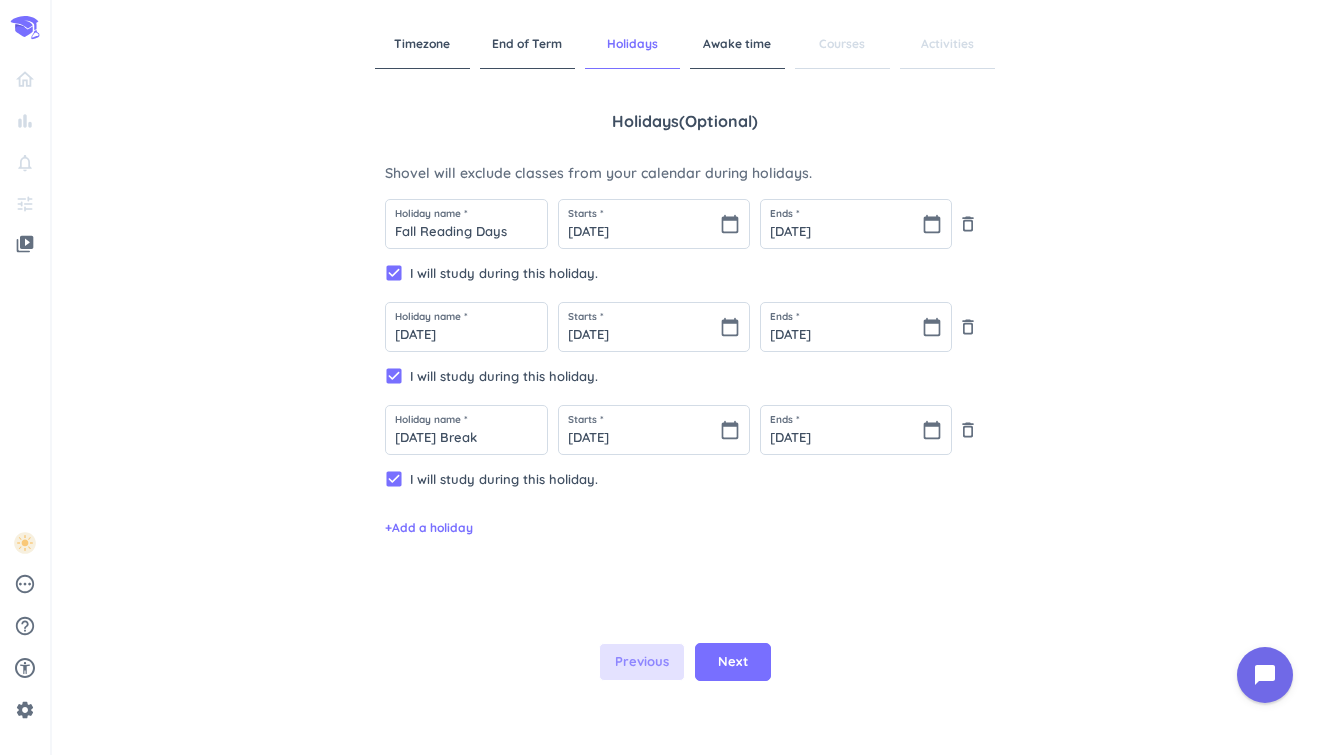 click on "Previous" at bounding box center (642, 662) 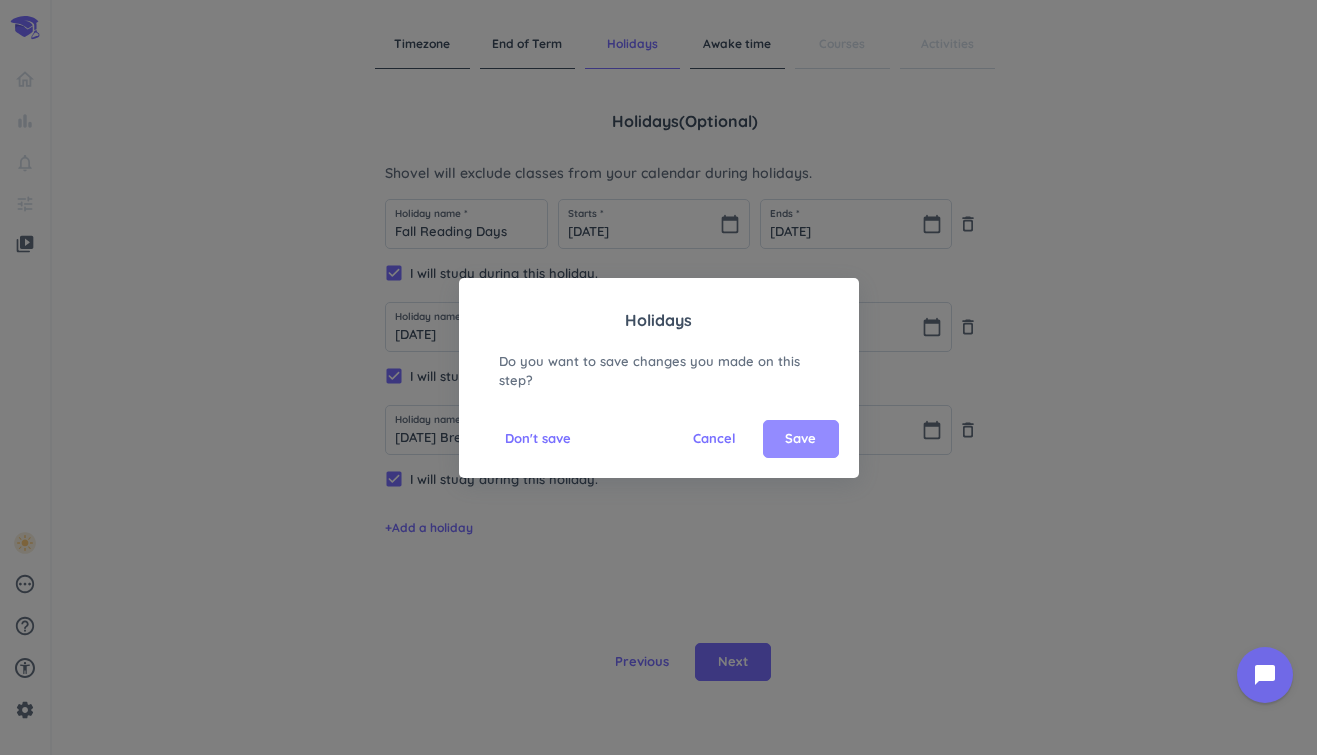 click on "Save" at bounding box center [800, 439] 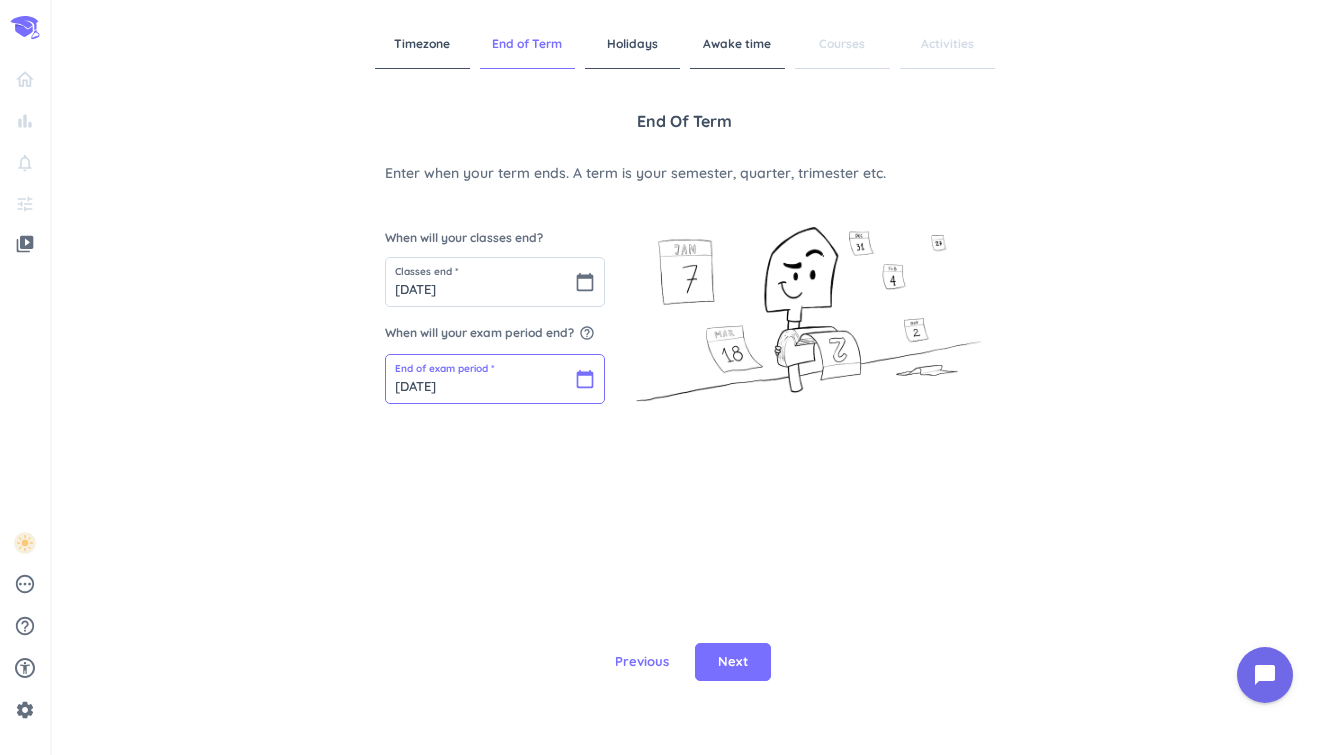 click on "[DATE]" at bounding box center (495, 379) 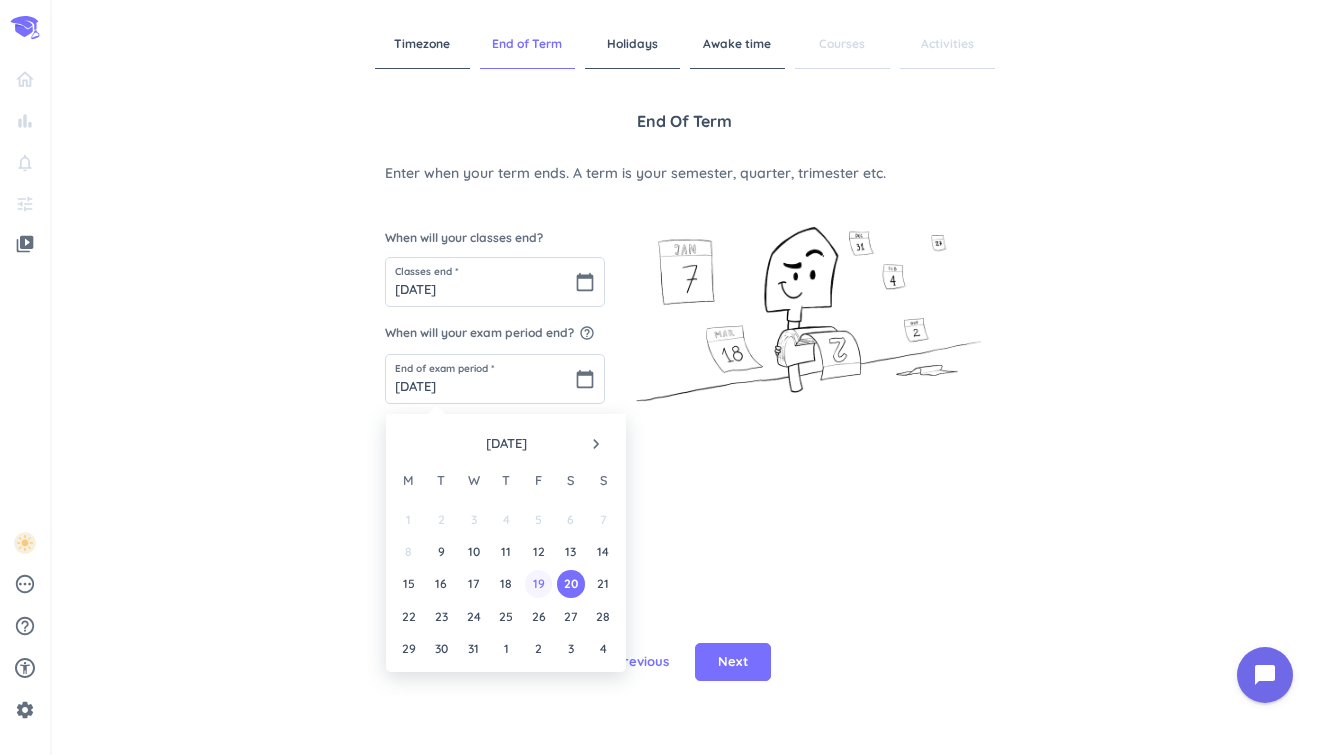 click on "19" at bounding box center [538, 583] 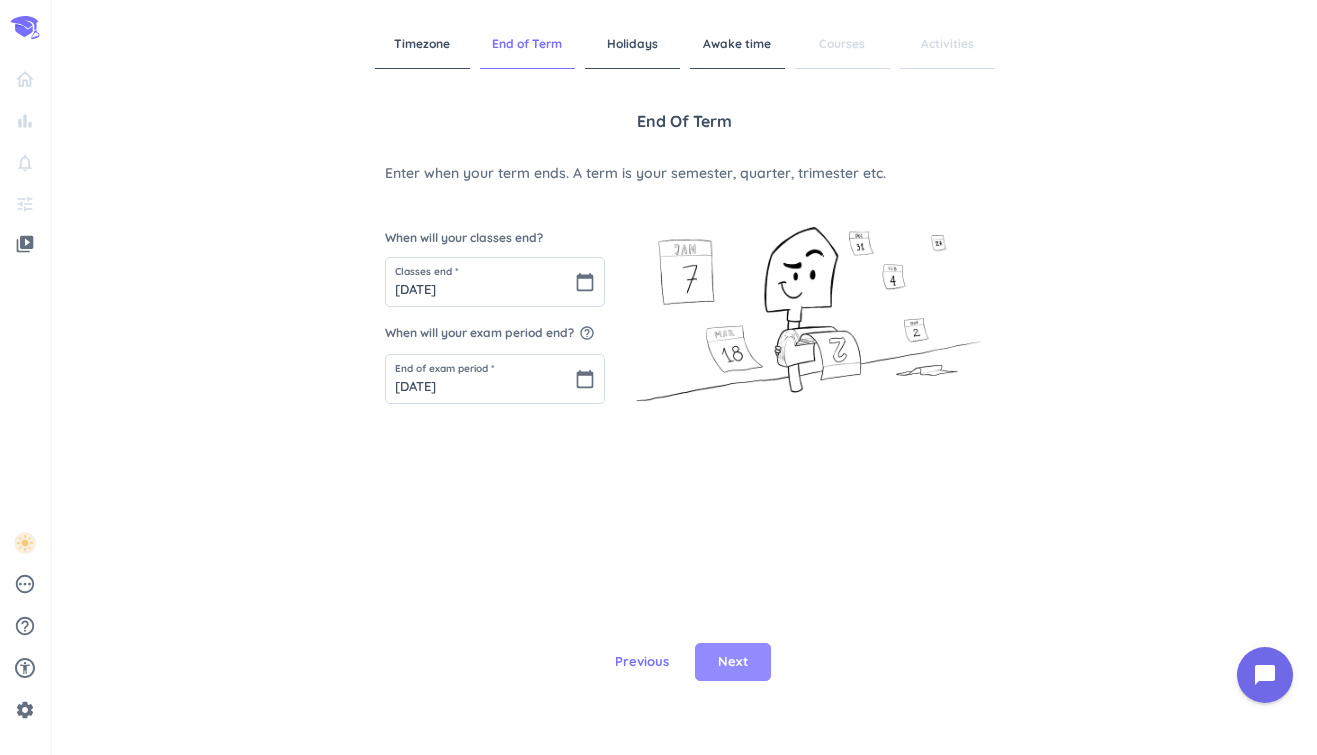 click on "Next" at bounding box center (733, 662) 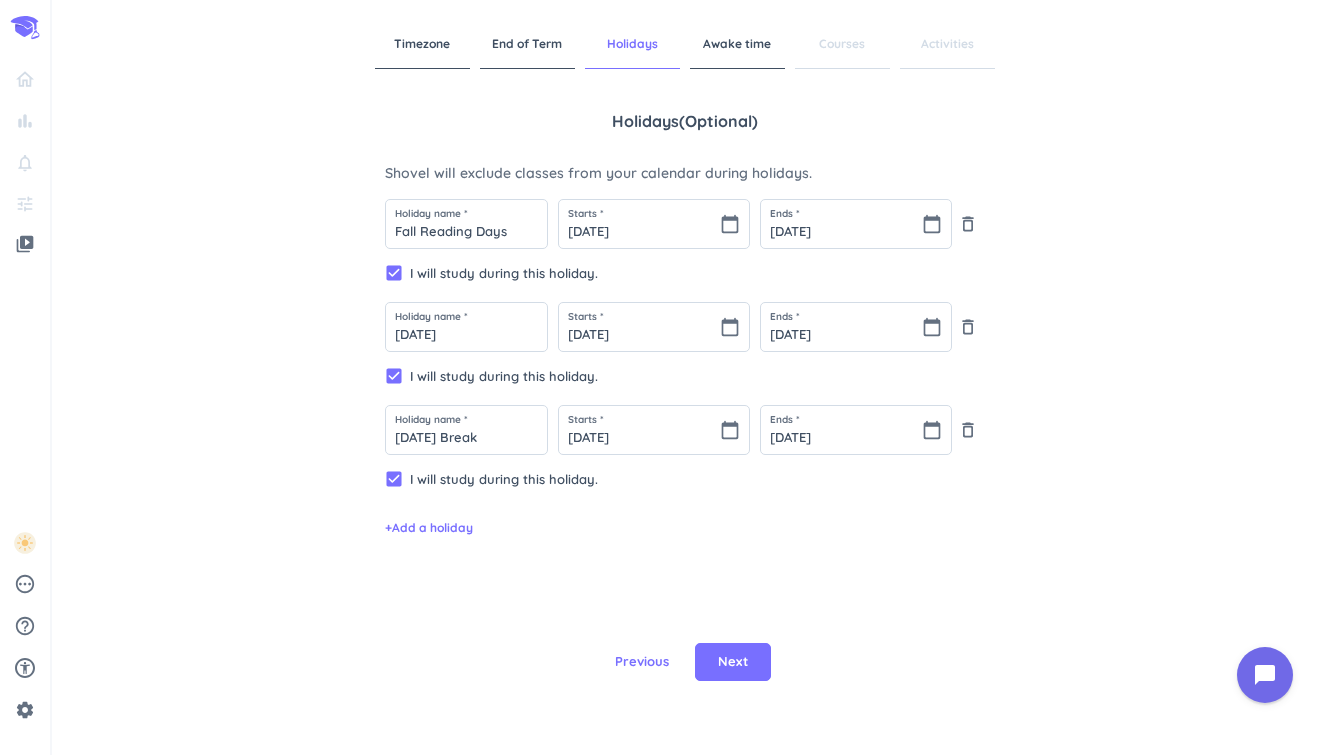 click on "Next" at bounding box center (733, 662) 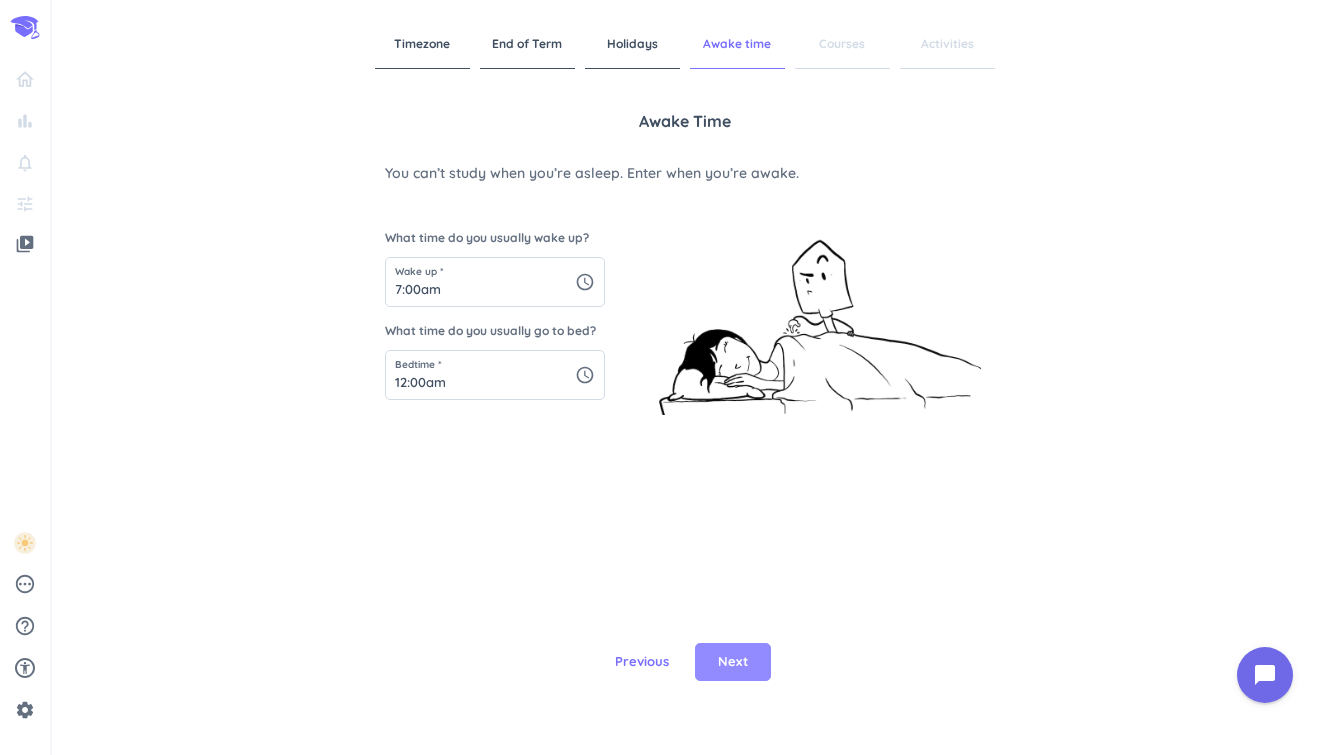 click on "Next" at bounding box center (733, 662) 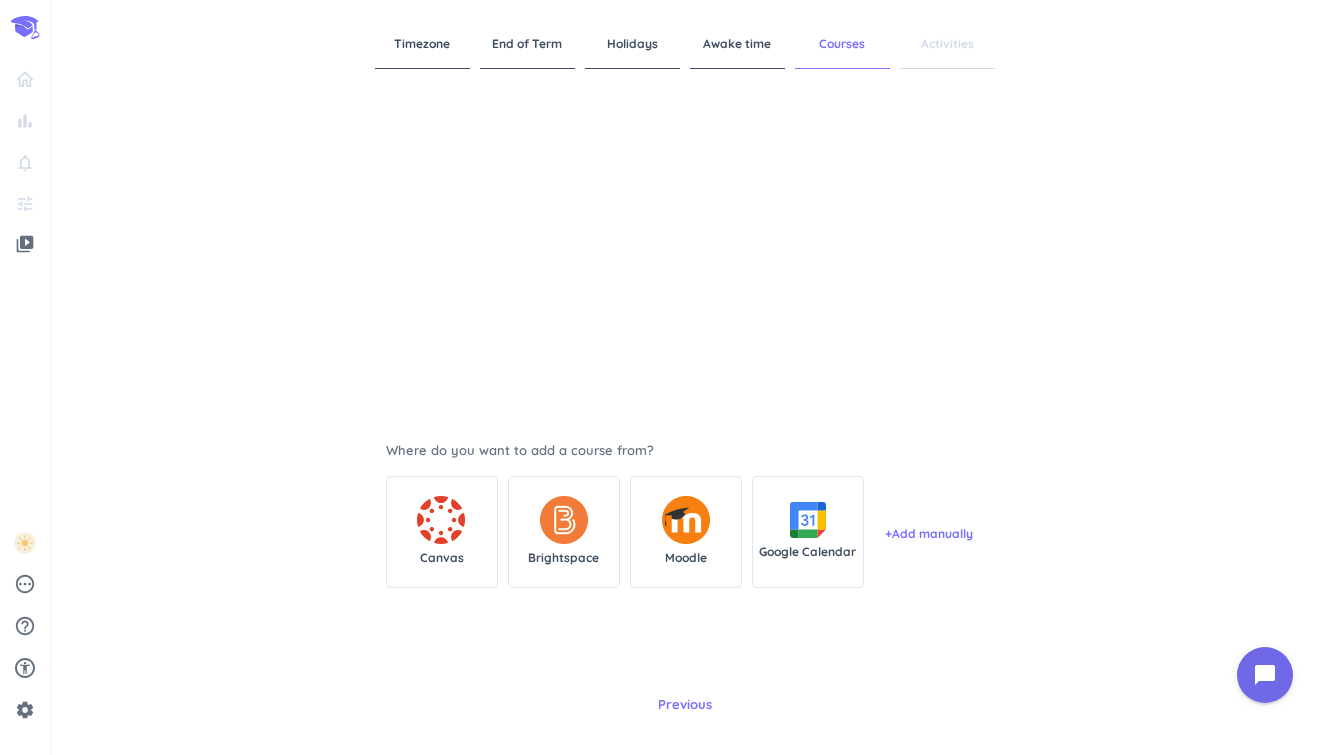 scroll, scrollTop: 159, scrollLeft: 0, axis: vertical 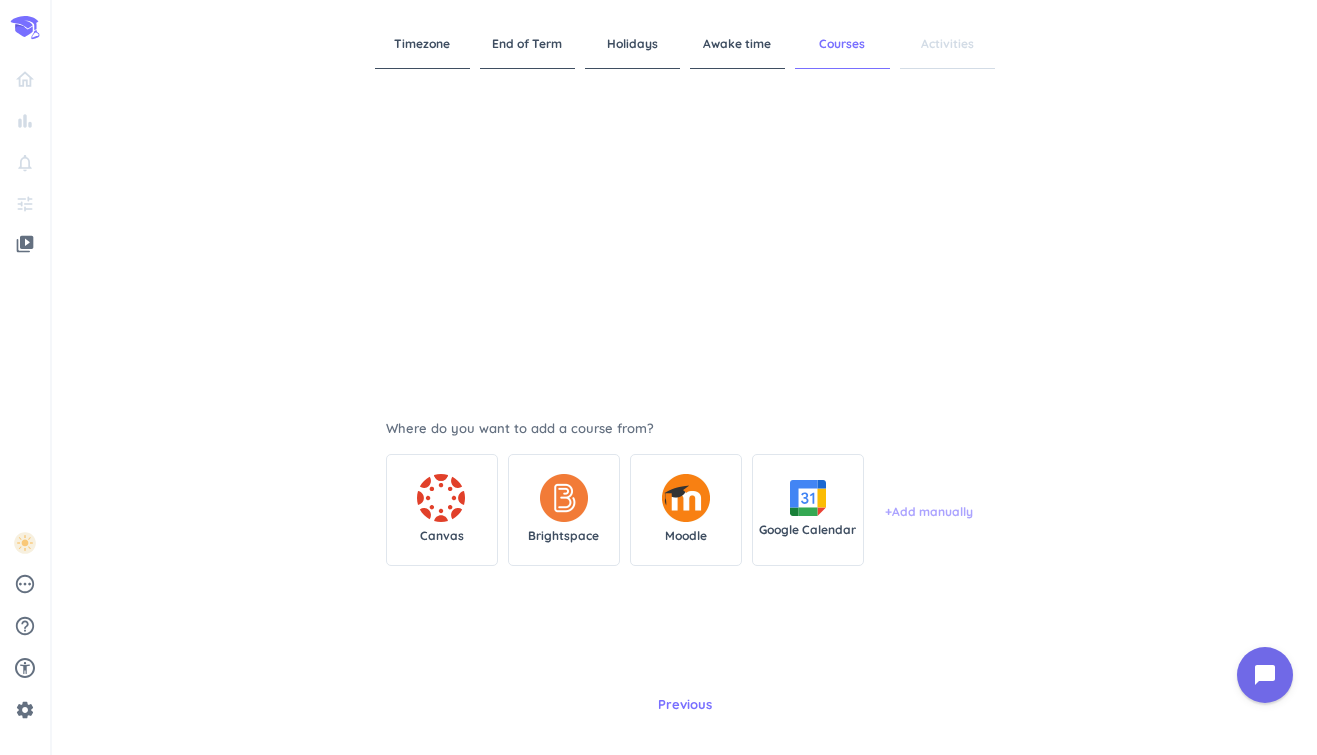 click on "+  Add manually" at bounding box center [929, 512] 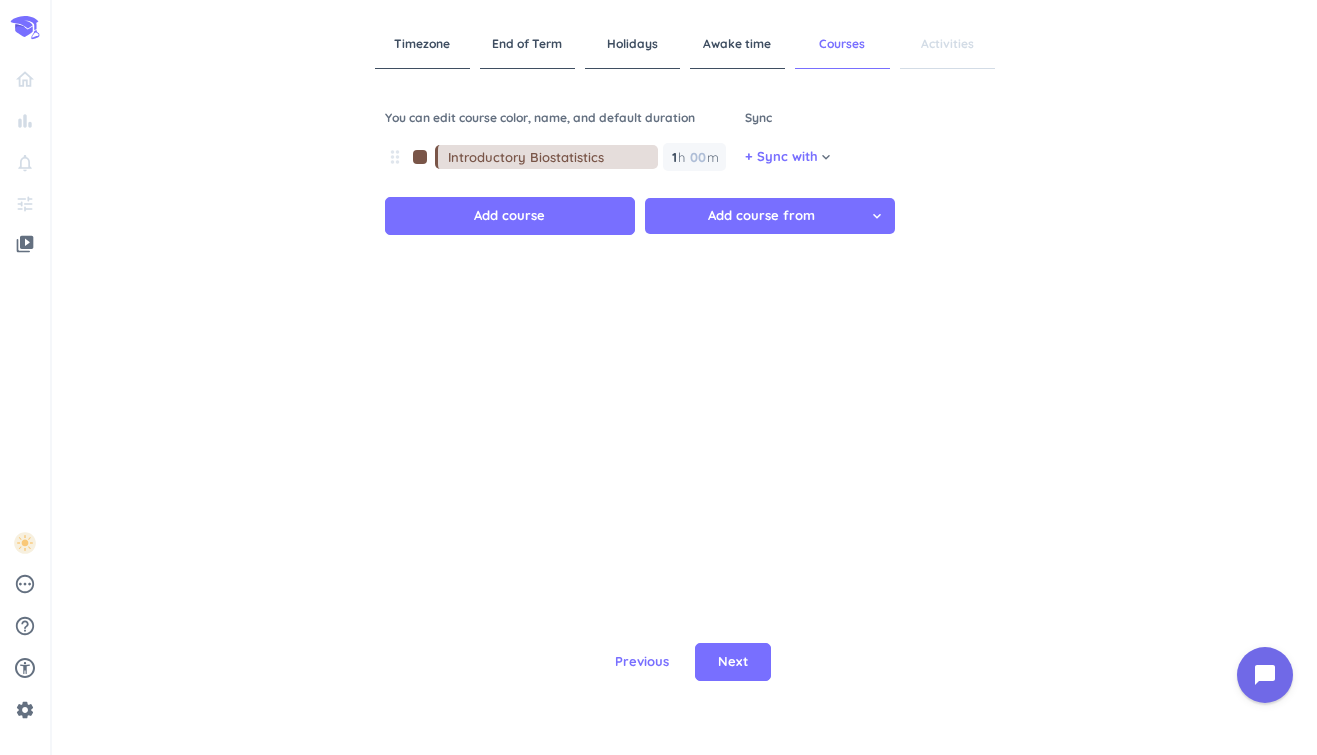 type on "Introductory Biostatistics" 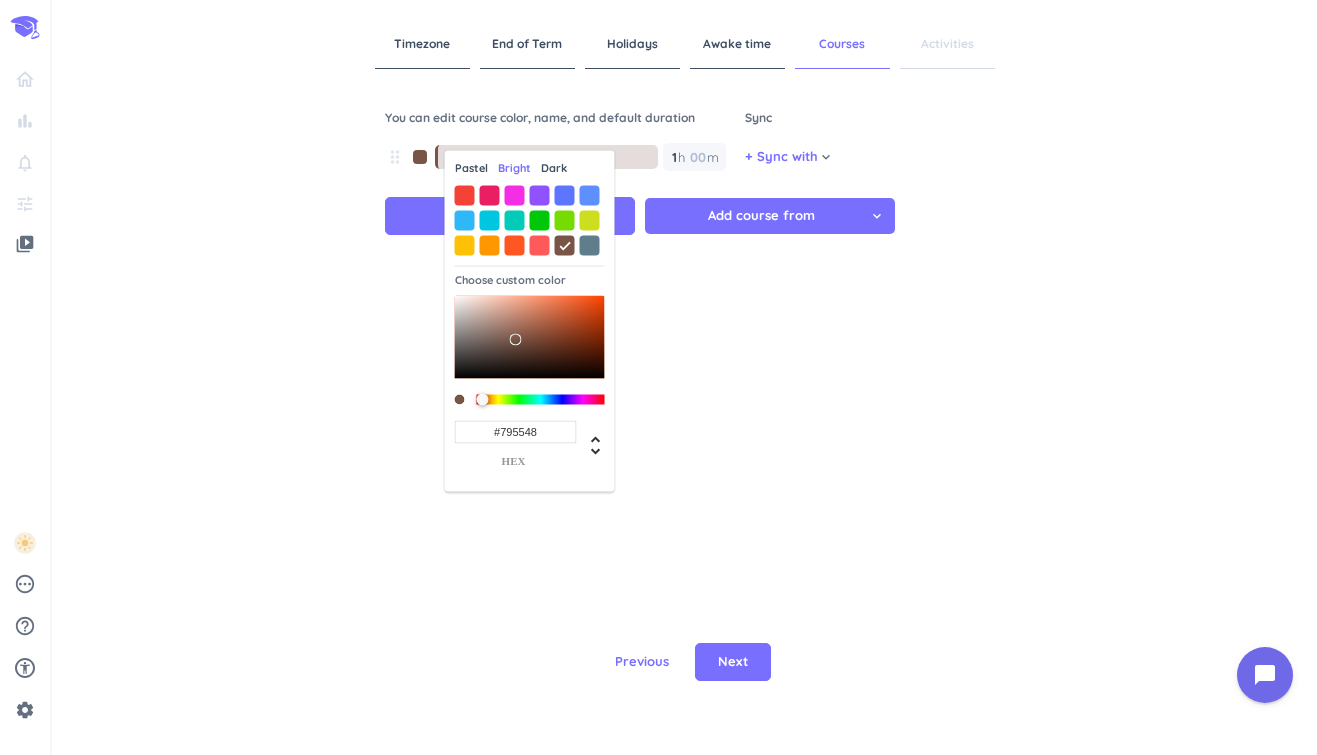 click on "Dark" at bounding box center (554, 168) 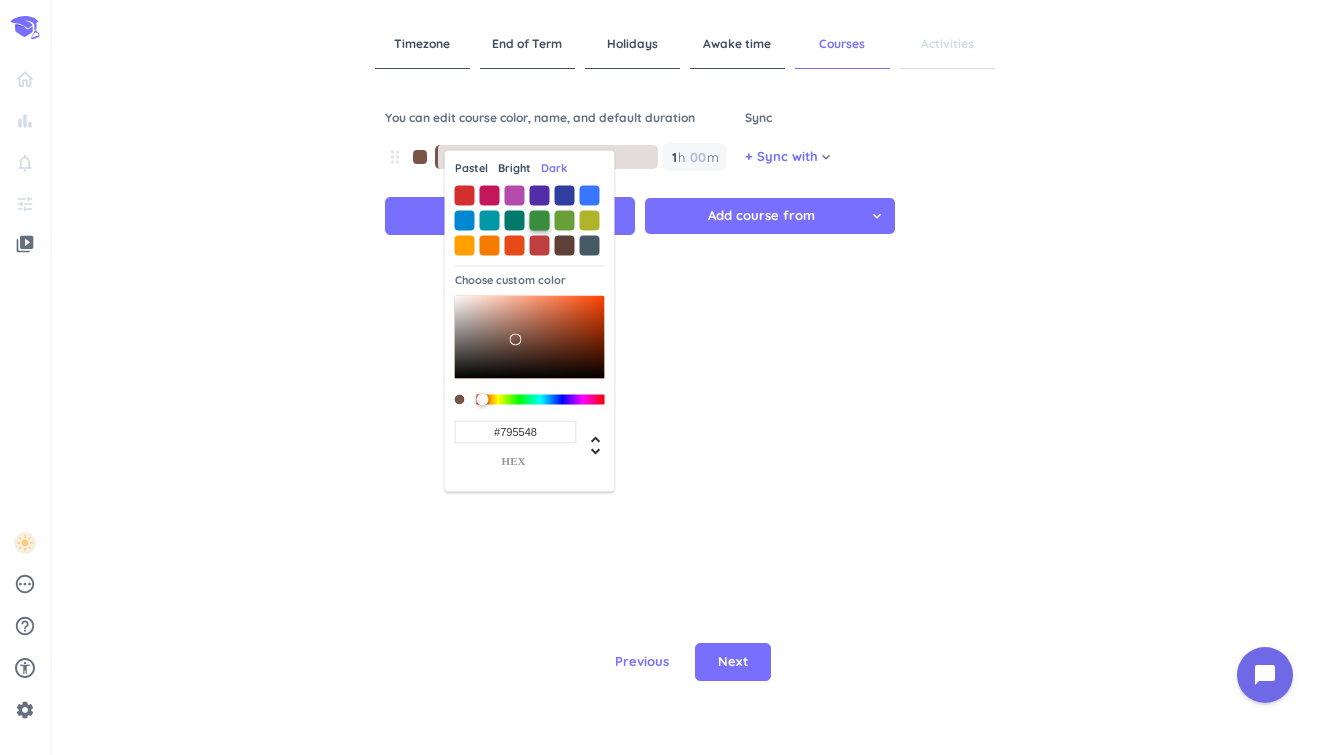 click at bounding box center (540, 220) 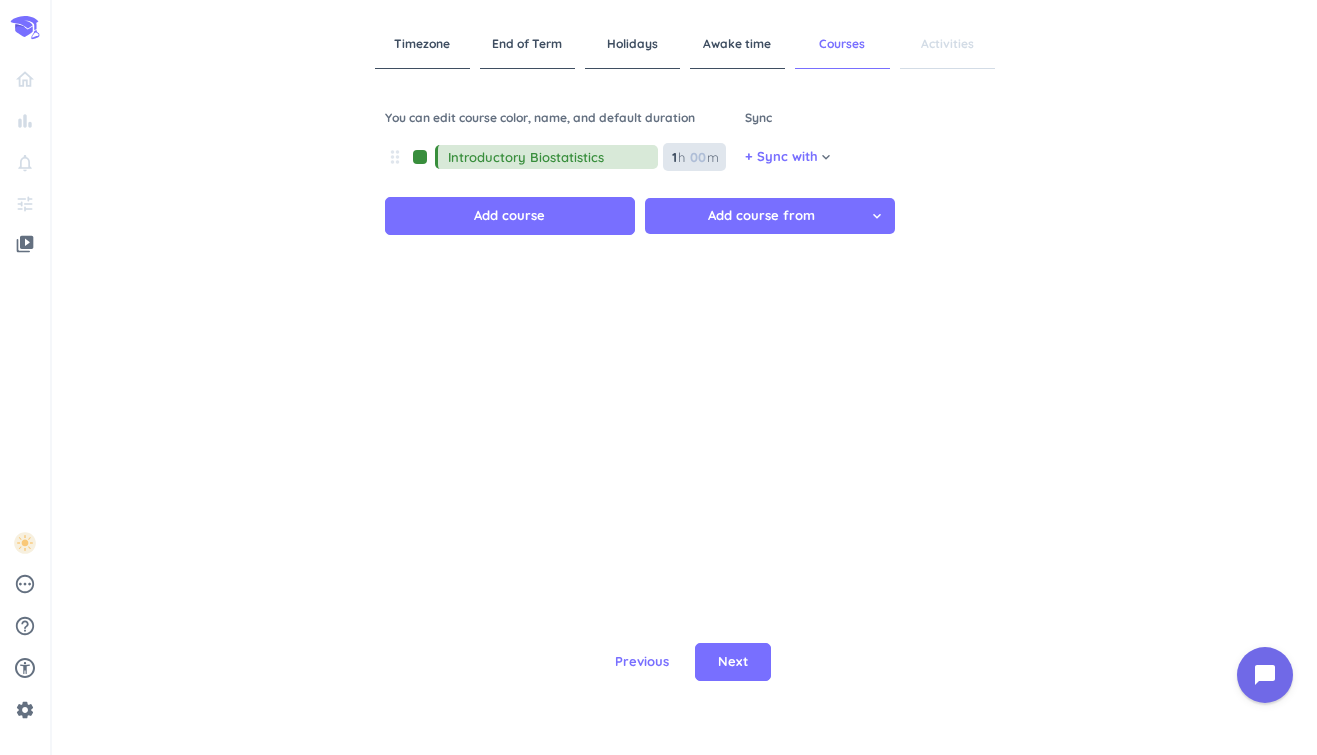 click on "1" at bounding box center [673, 157] 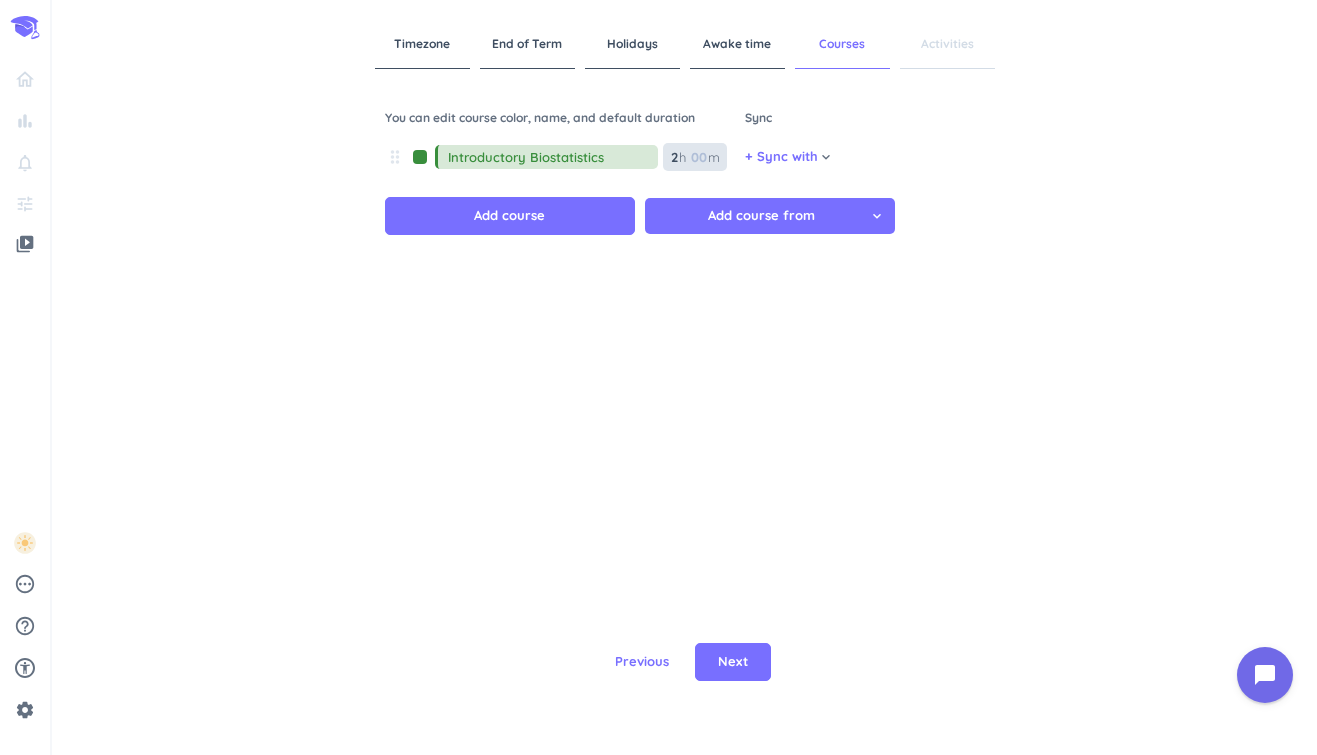 type on "2" 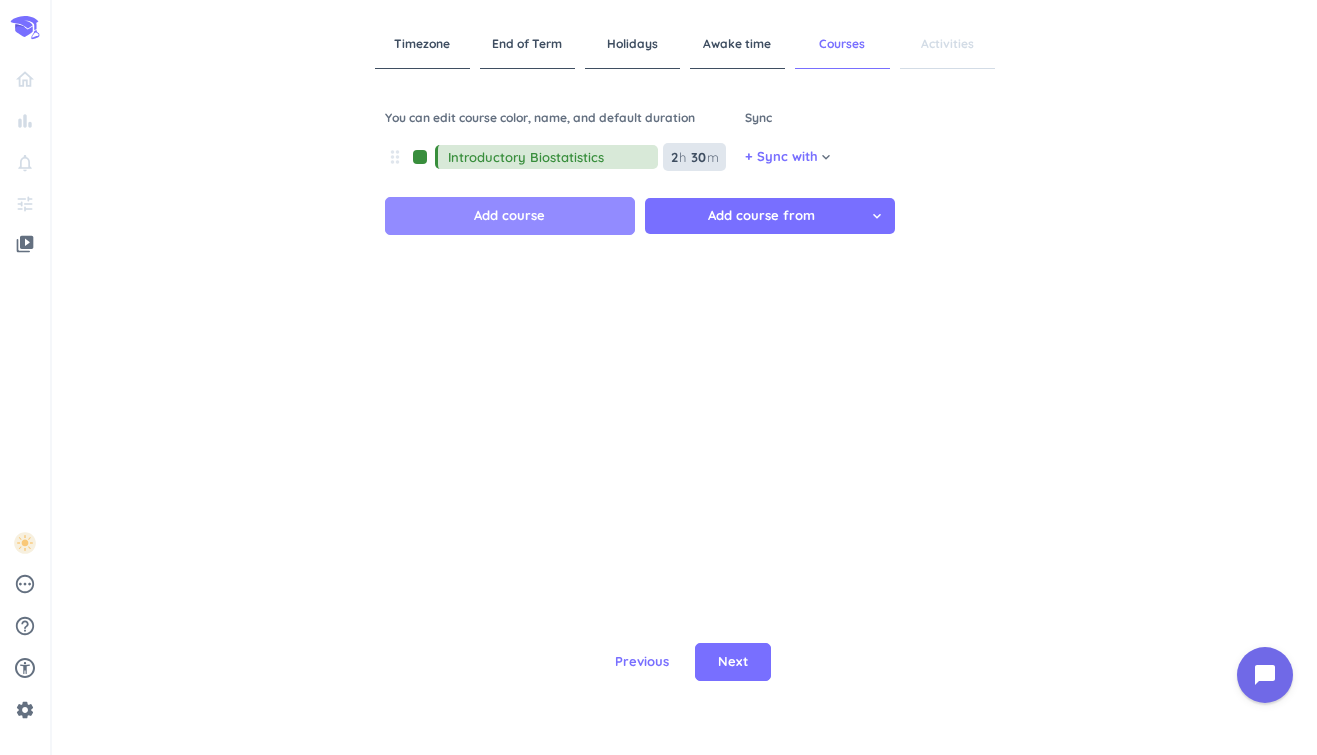 type on "30" 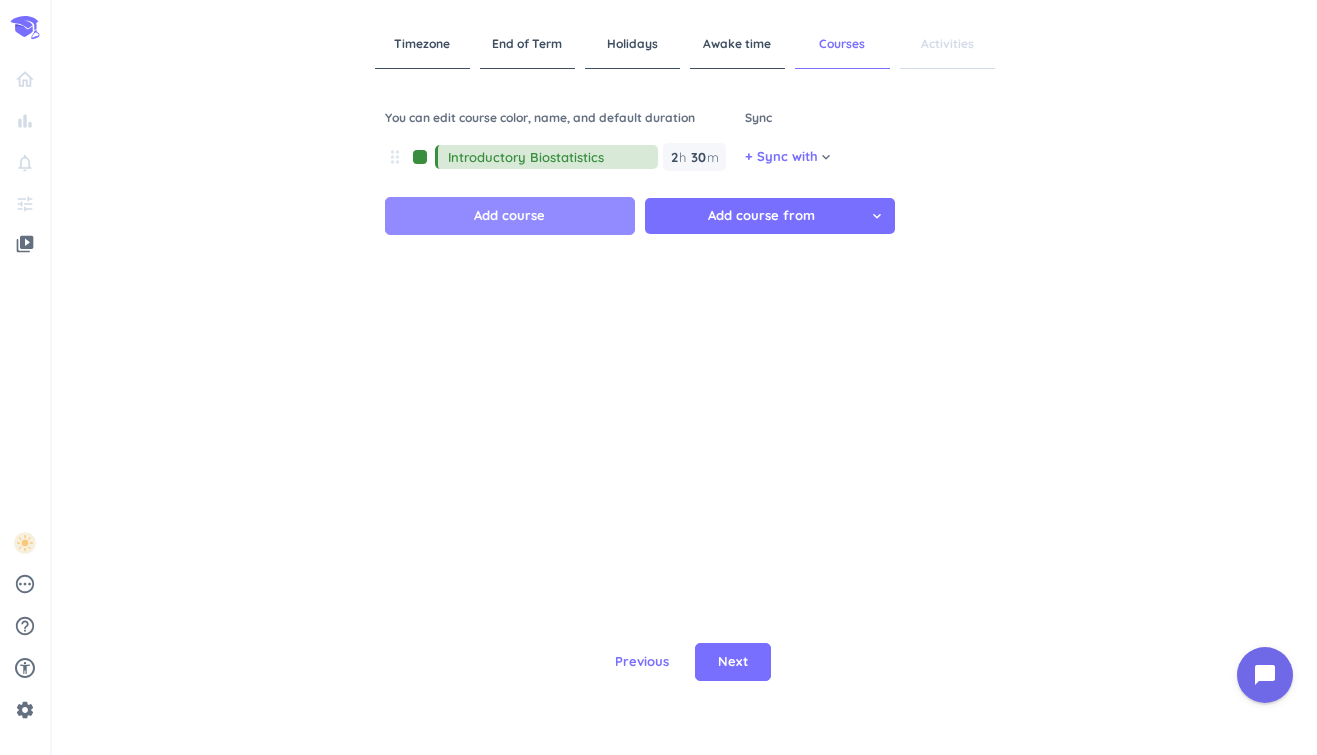 click on "Add course" at bounding box center (510, 216) 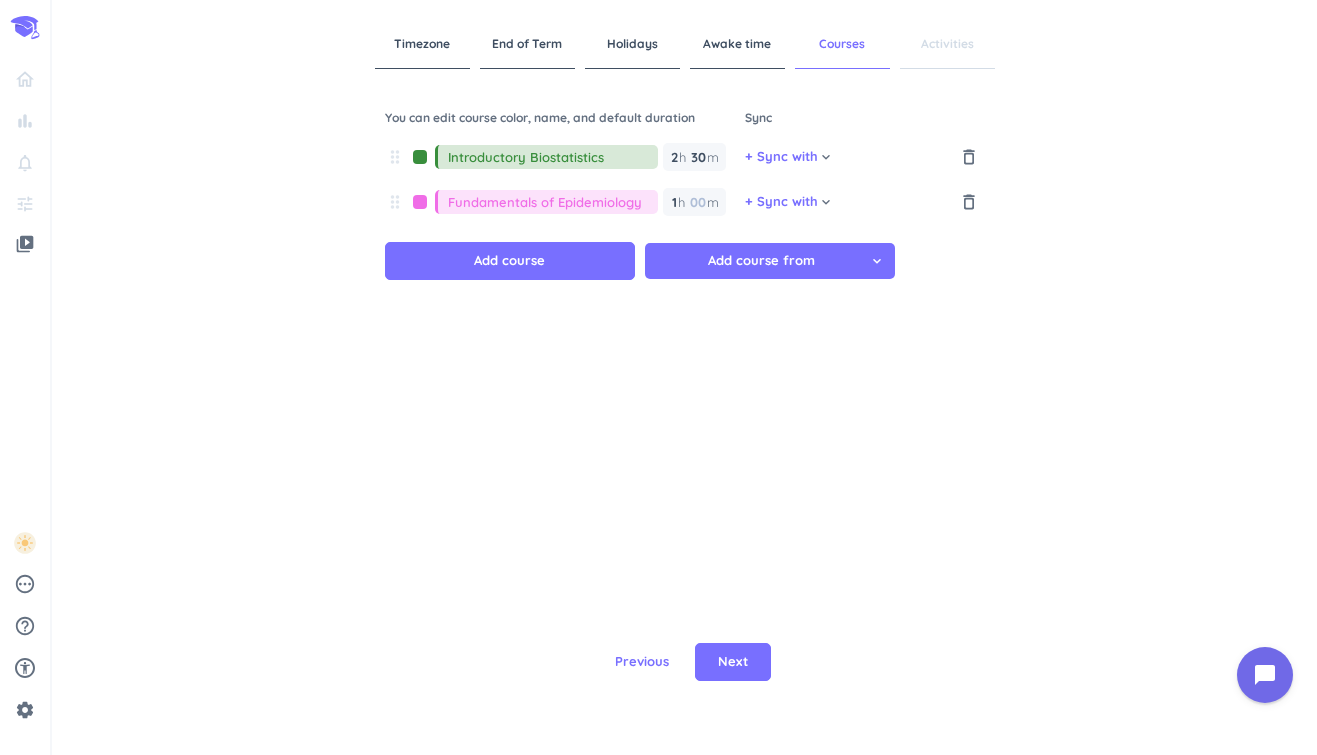 type on "Fundamentals of Epidemiology" 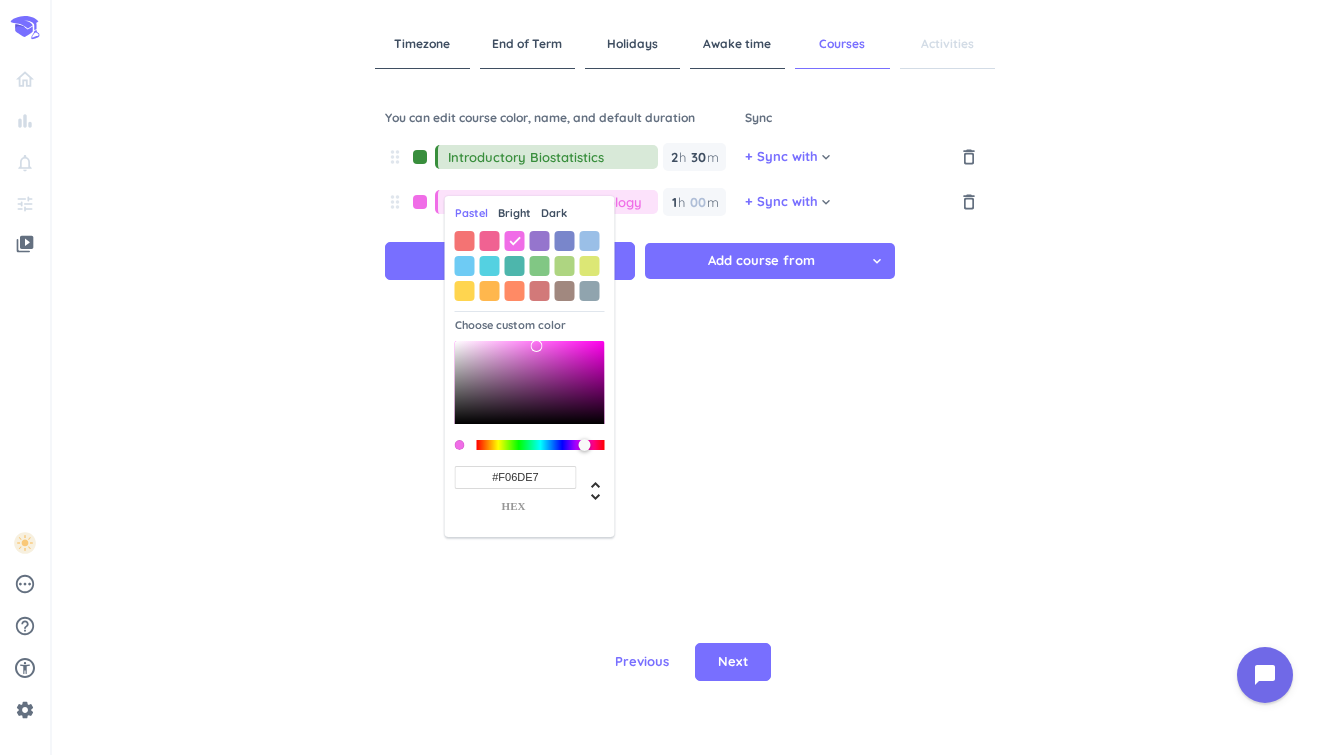 click on "Bright" at bounding box center (514, 213) 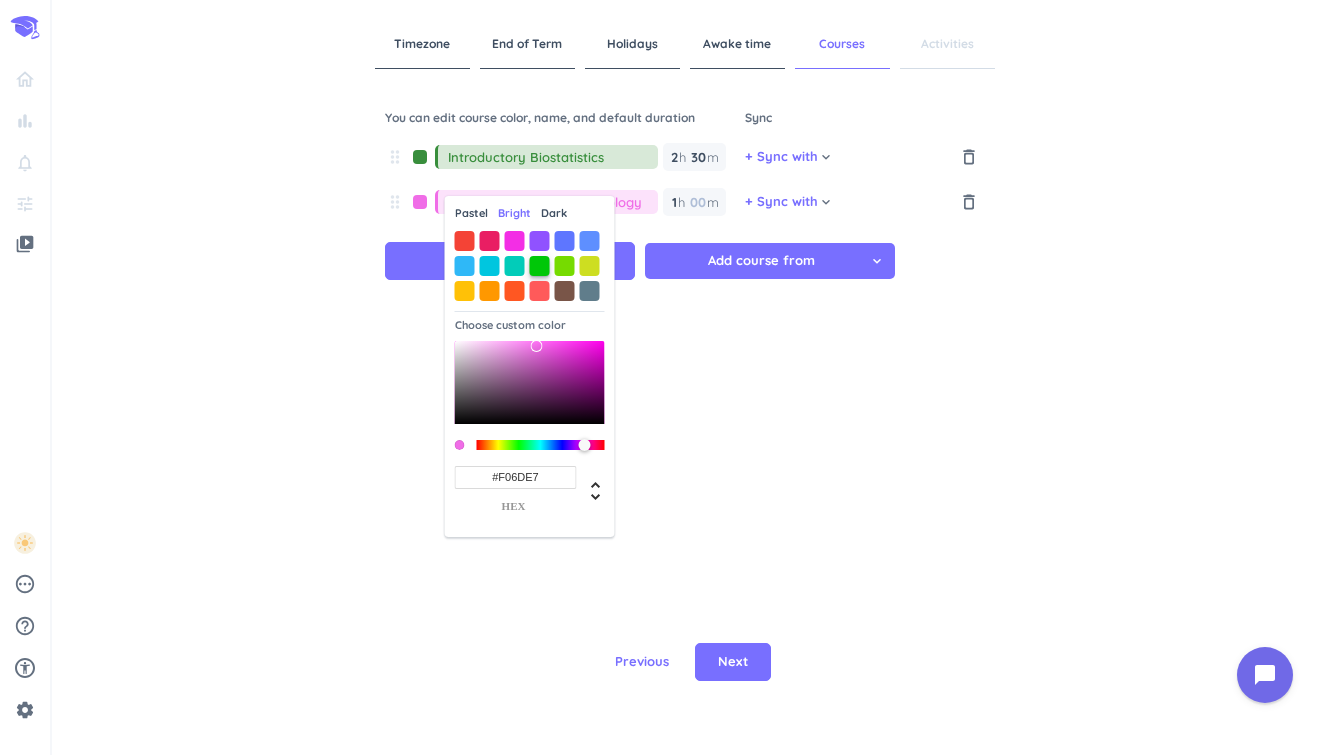 click at bounding box center [540, 266] 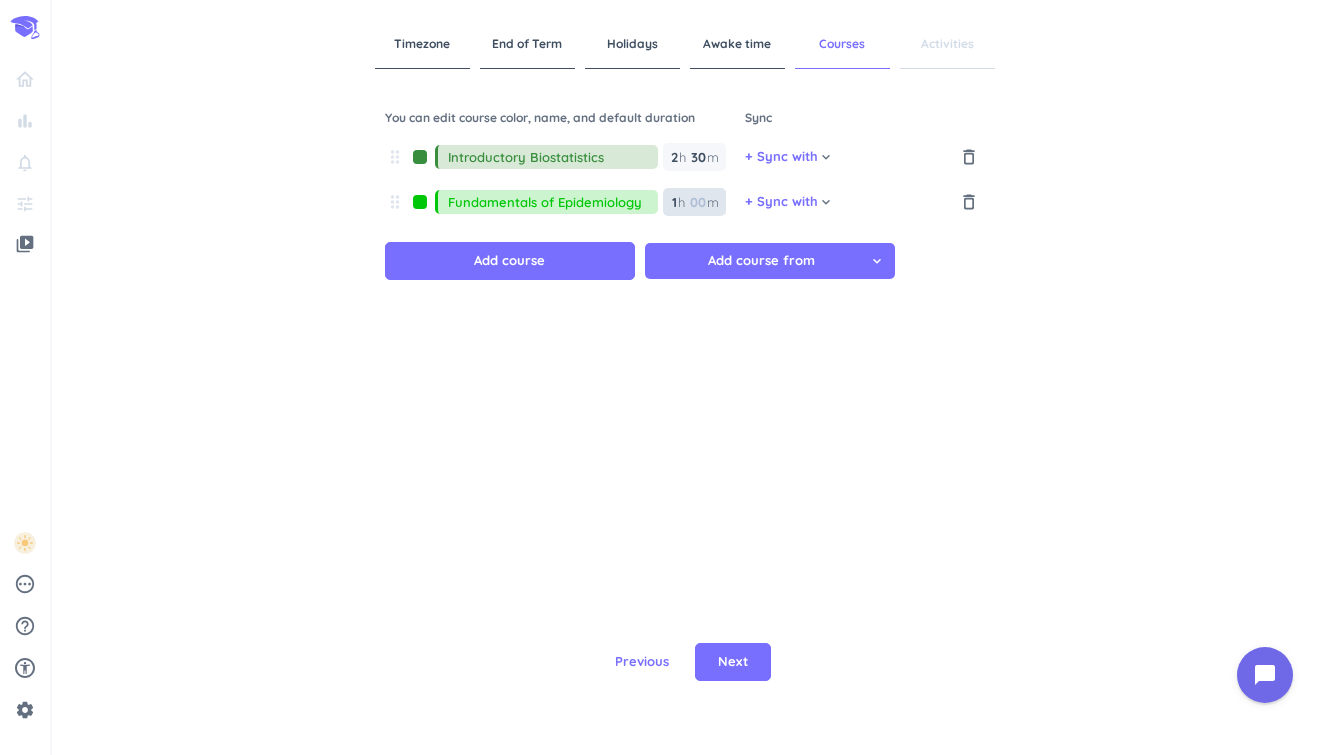 click at bounding box center (697, 202) 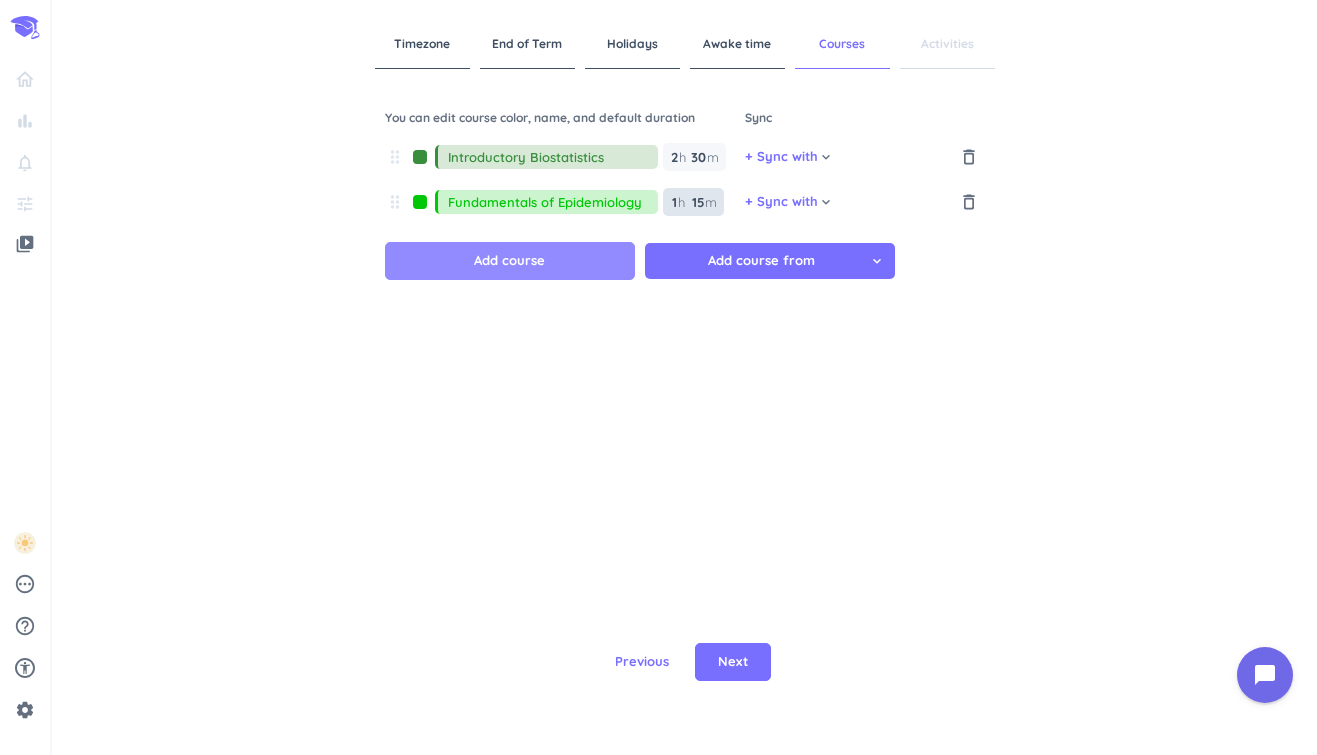 type on "15" 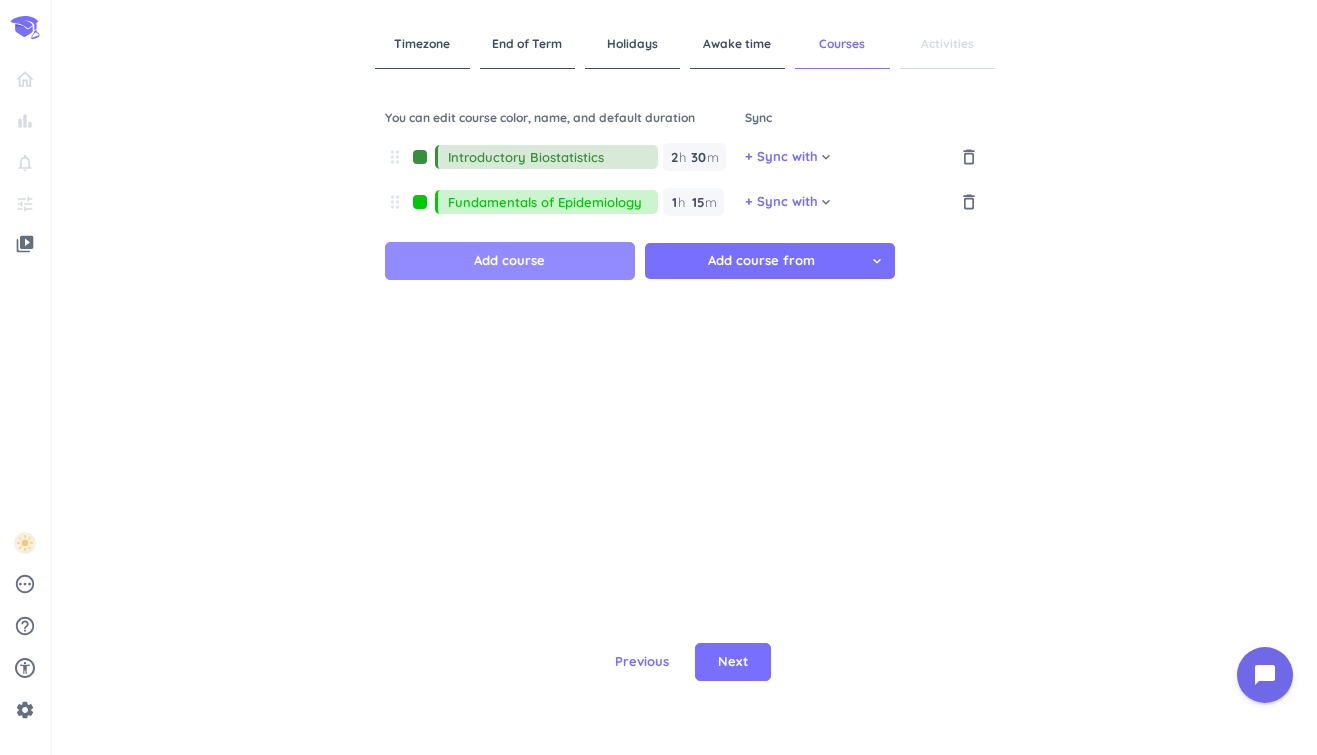 click on "Add course" at bounding box center (510, 261) 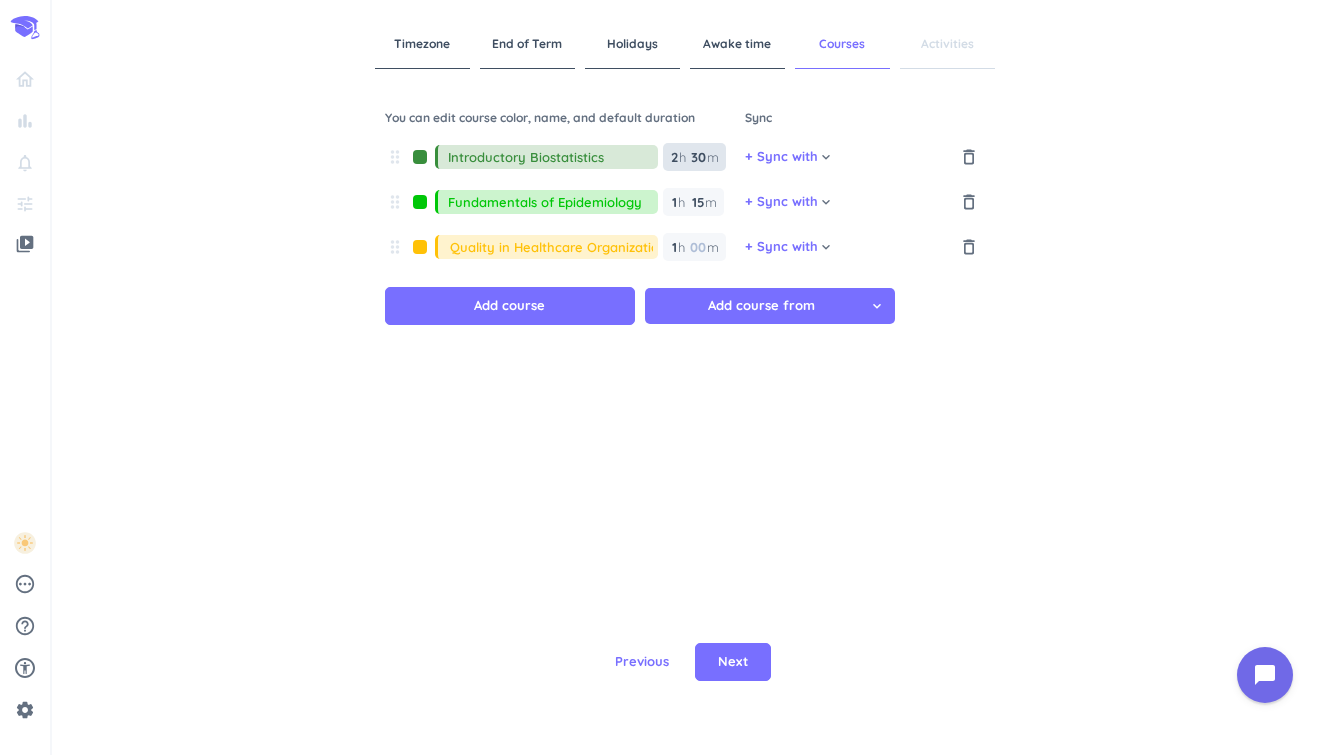 scroll, scrollTop: 0, scrollLeft: 128, axis: horizontal 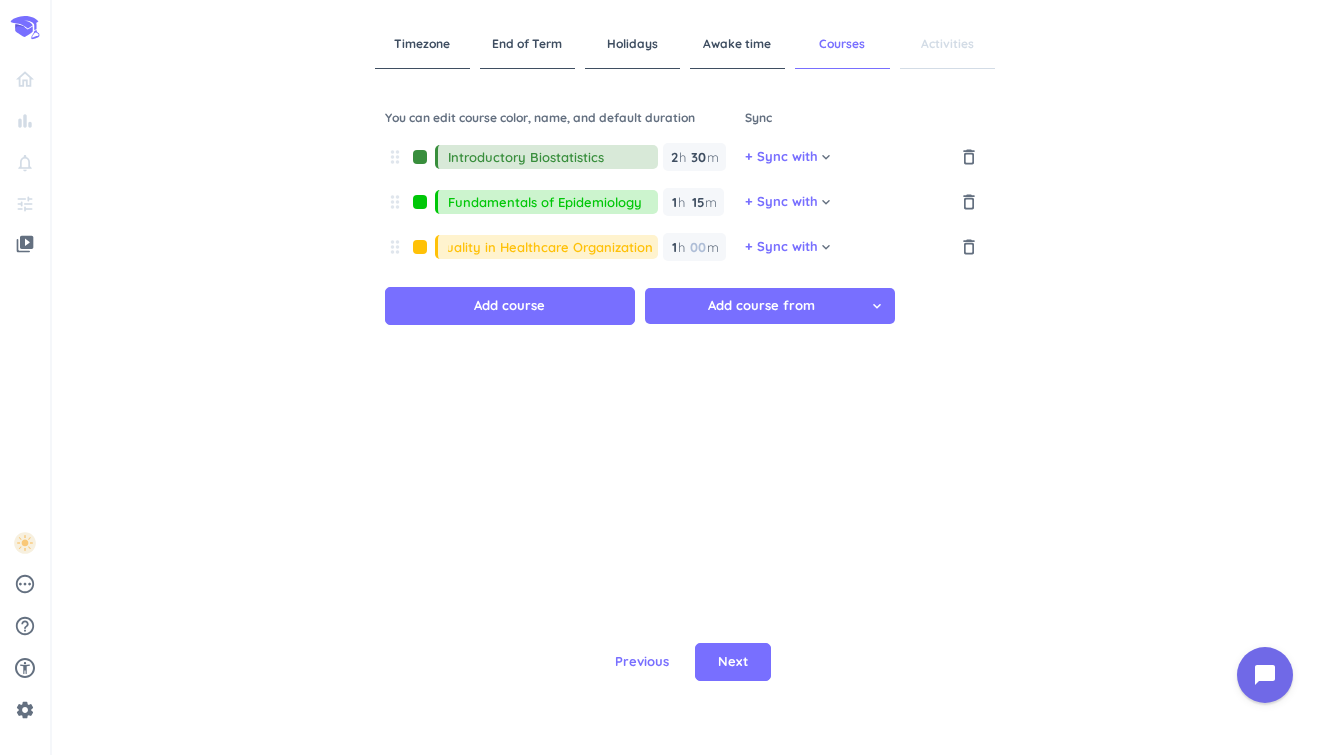 type on "Management and Quality in Healthcare Organizations" 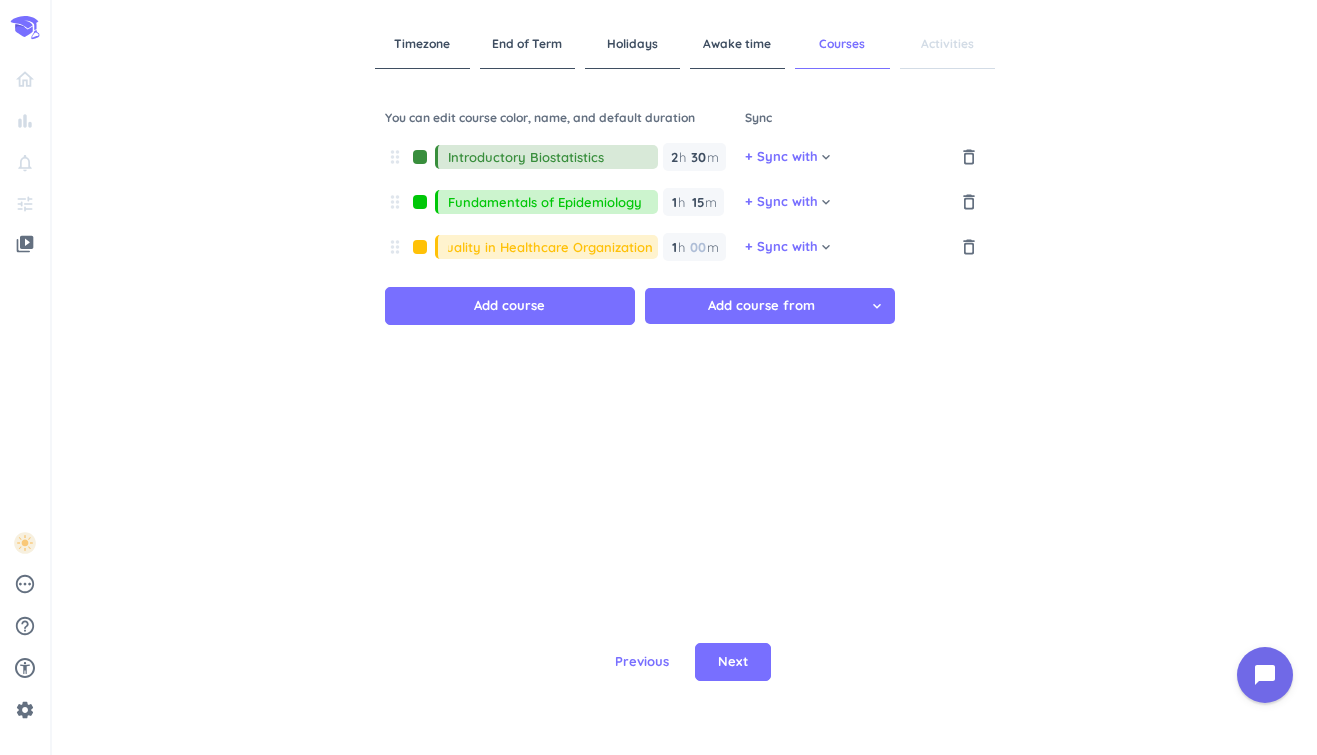 scroll, scrollTop: 0, scrollLeft: 0, axis: both 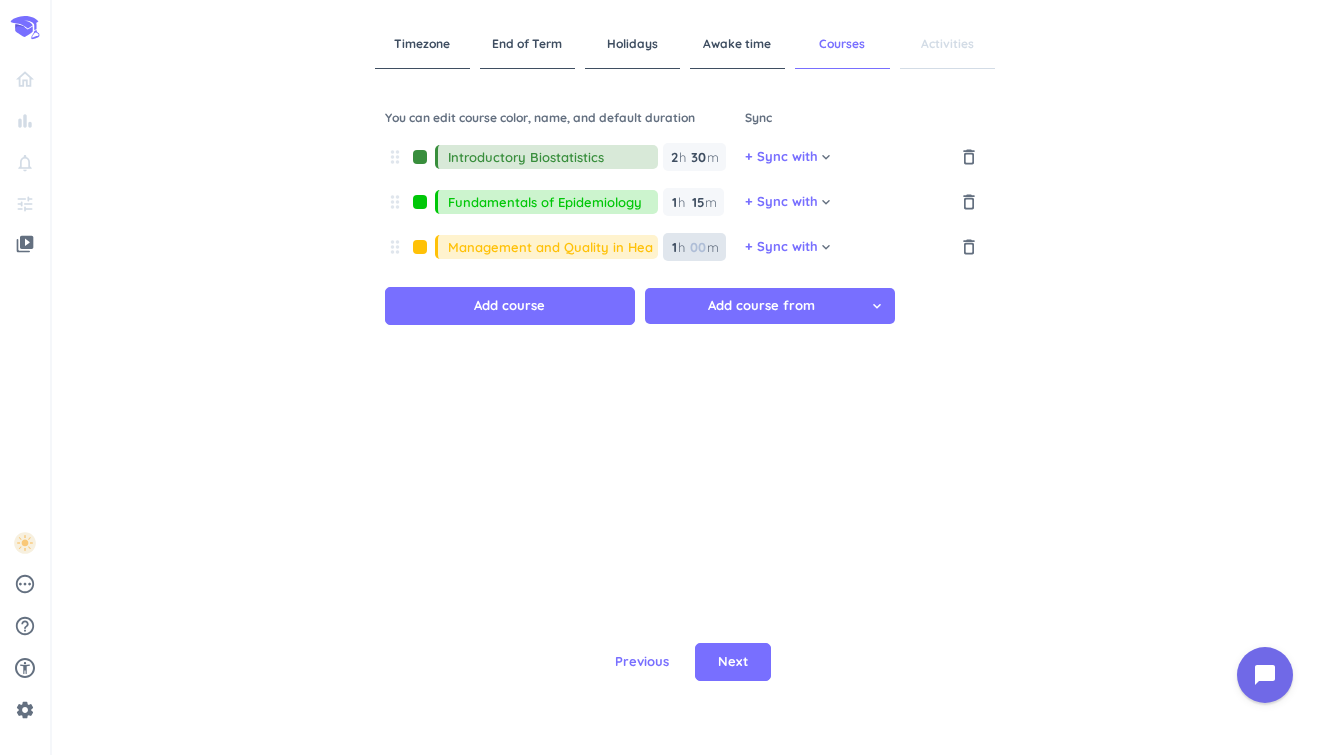 click at bounding box center [697, 247] 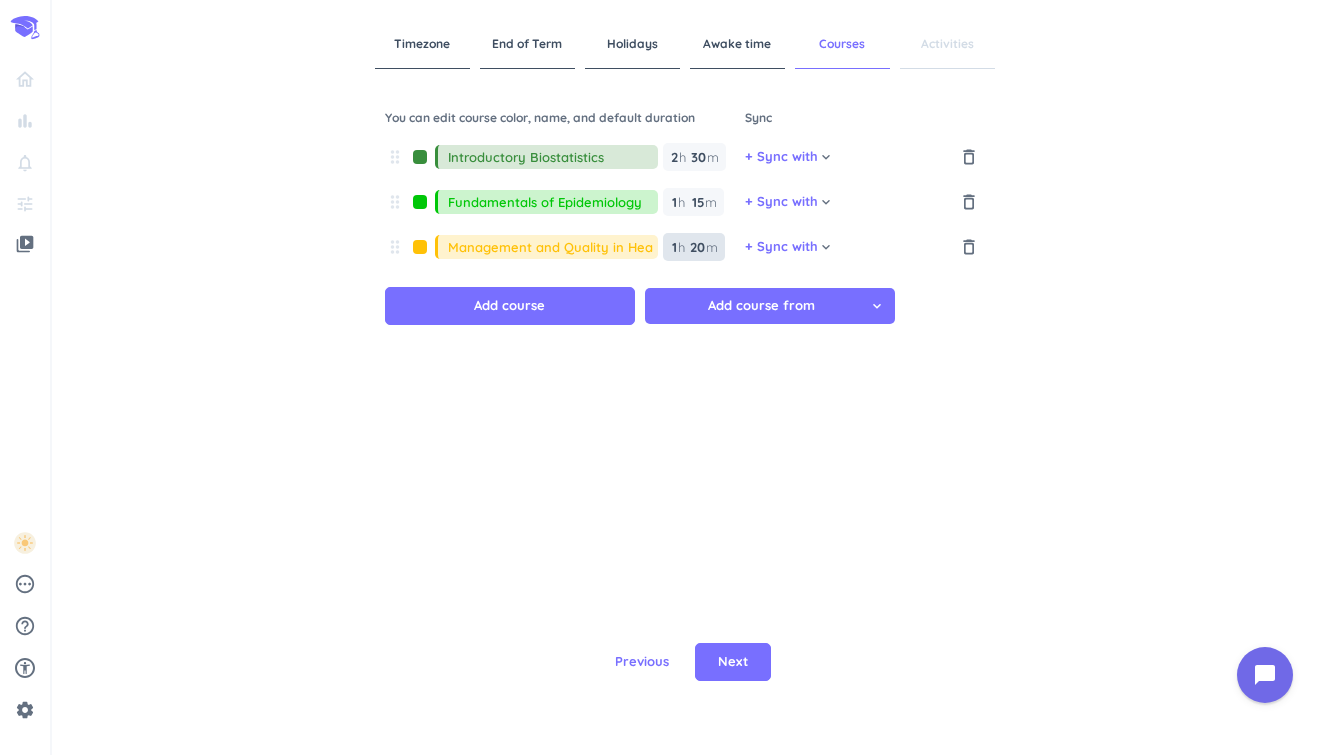 type on "20" 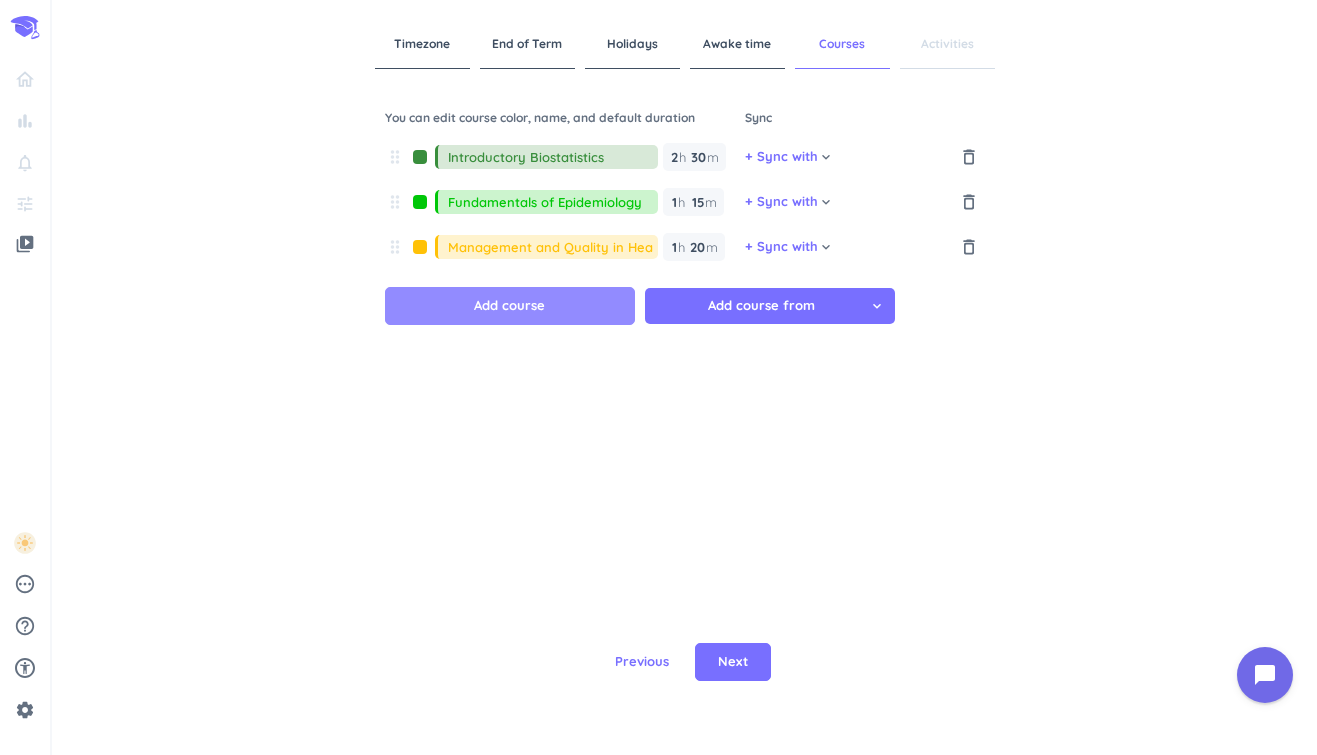 click on "Add course" at bounding box center (510, 306) 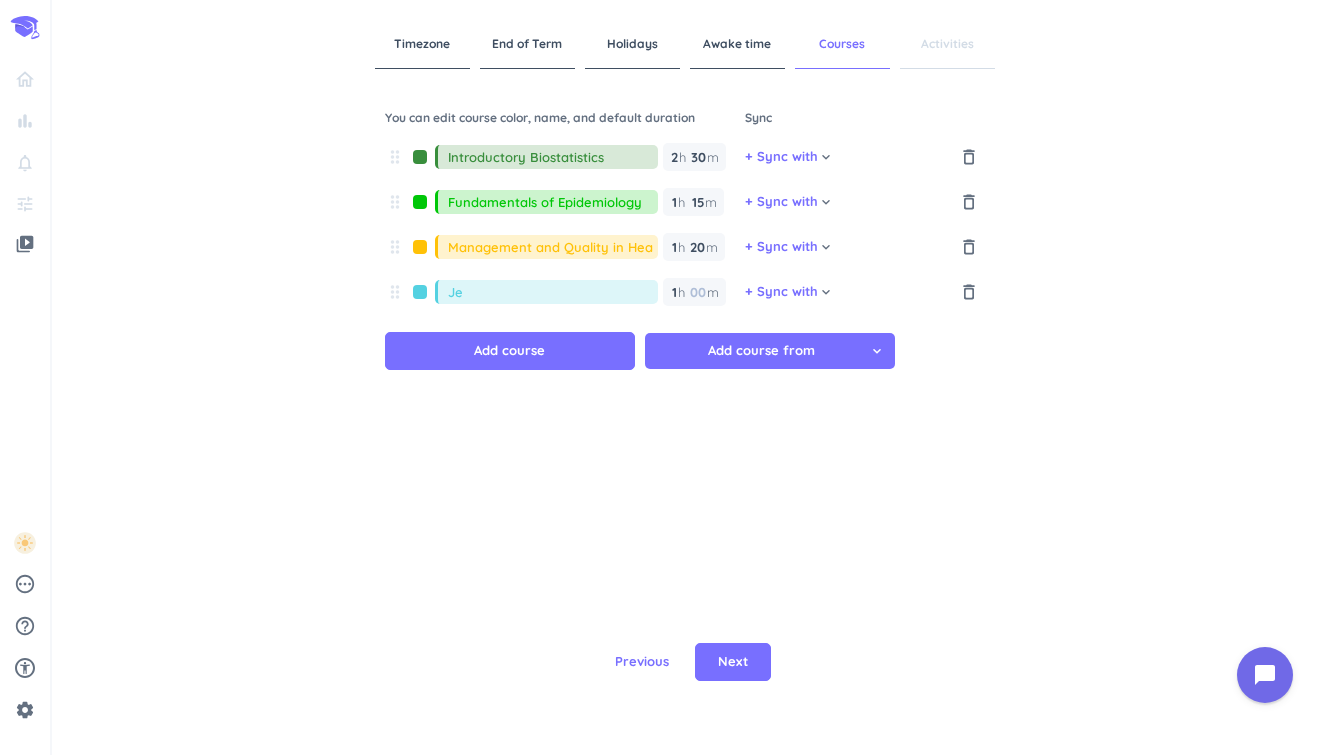 type on "J" 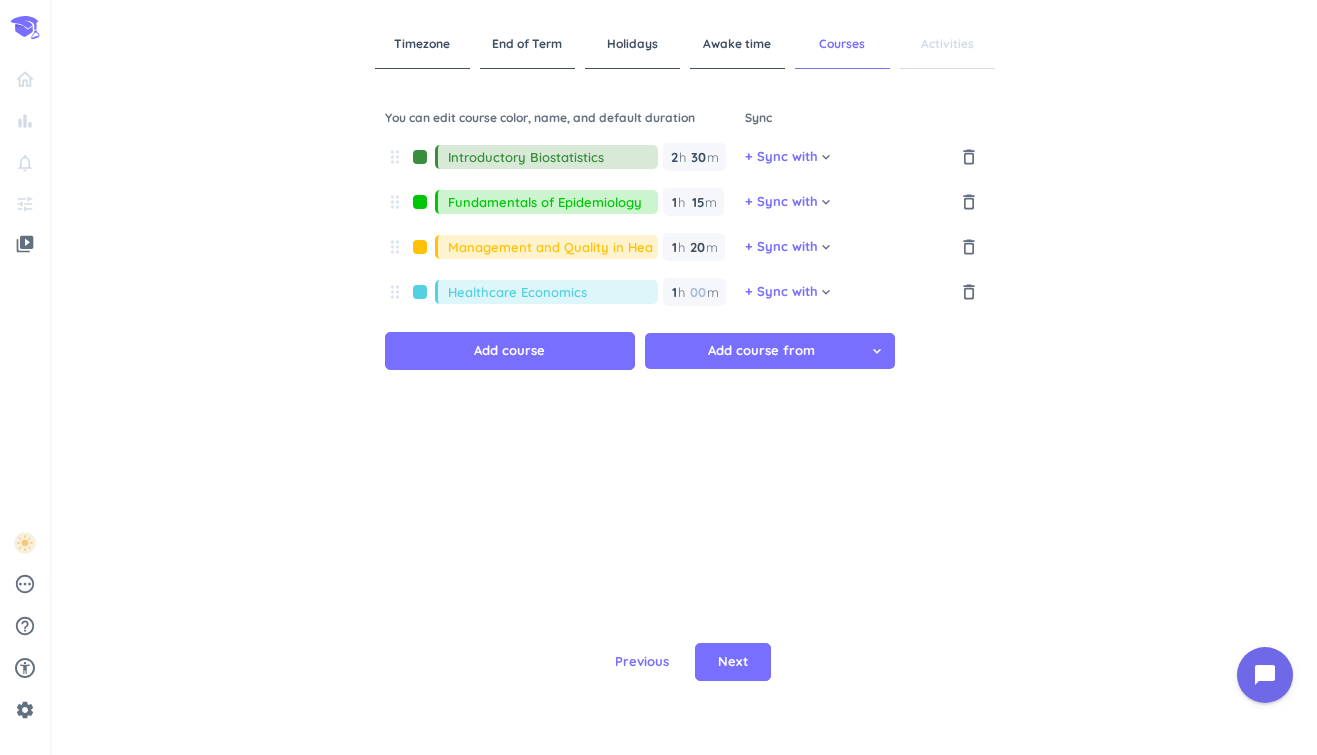 type on "Healthcare Economics" 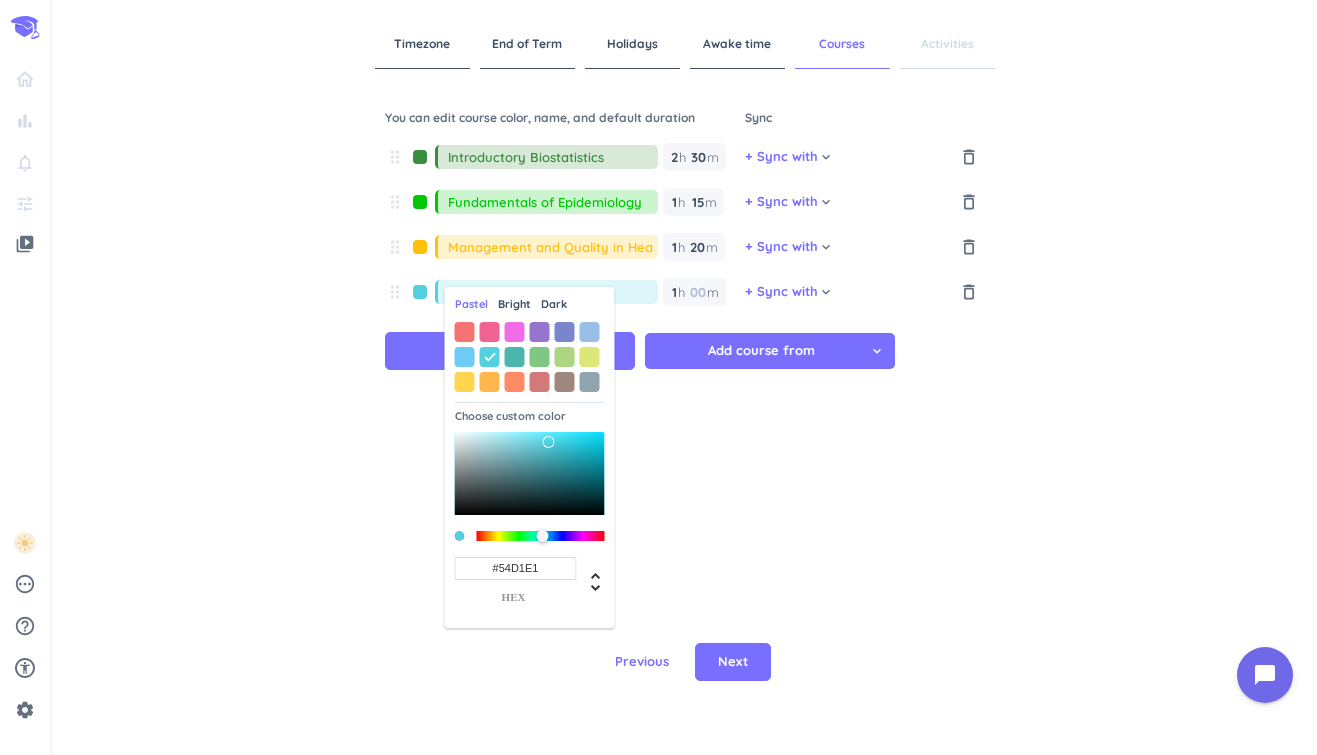click on "Bright" at bounding box center (514, 304) 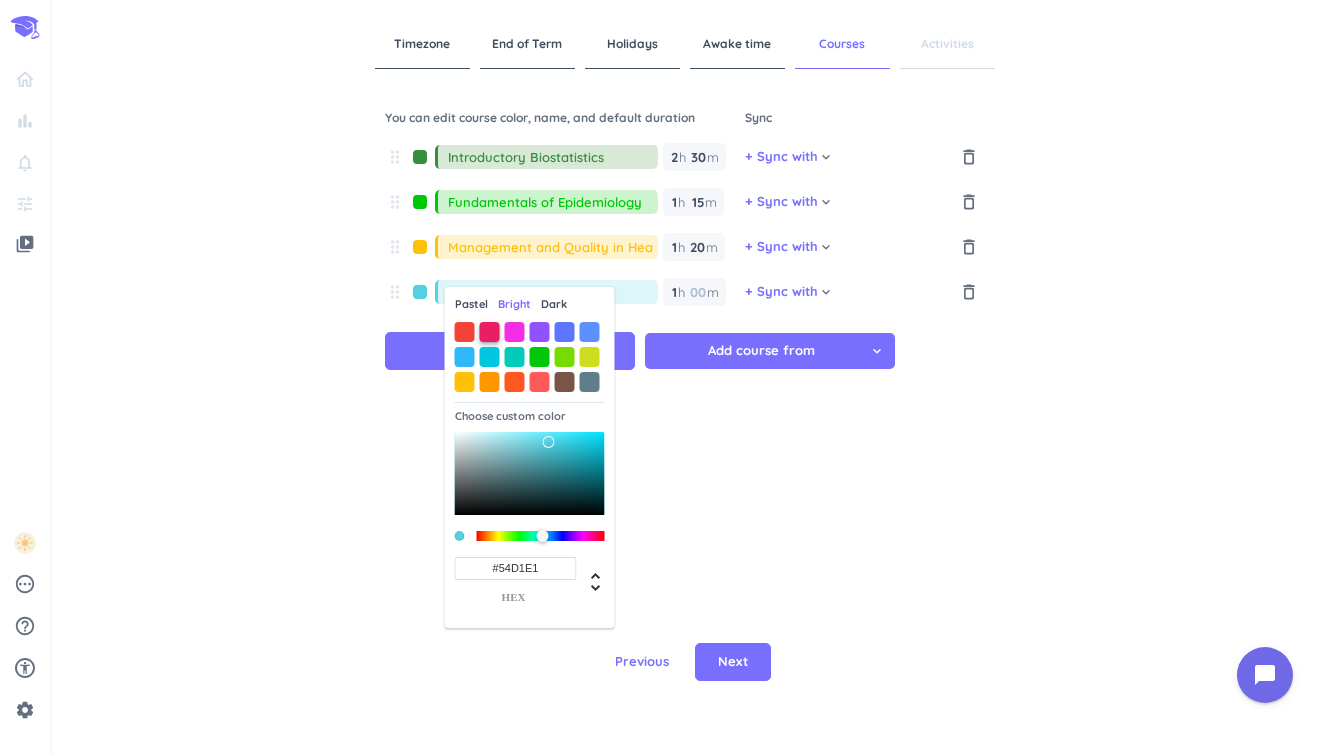 click at bounding box center (490, 332) 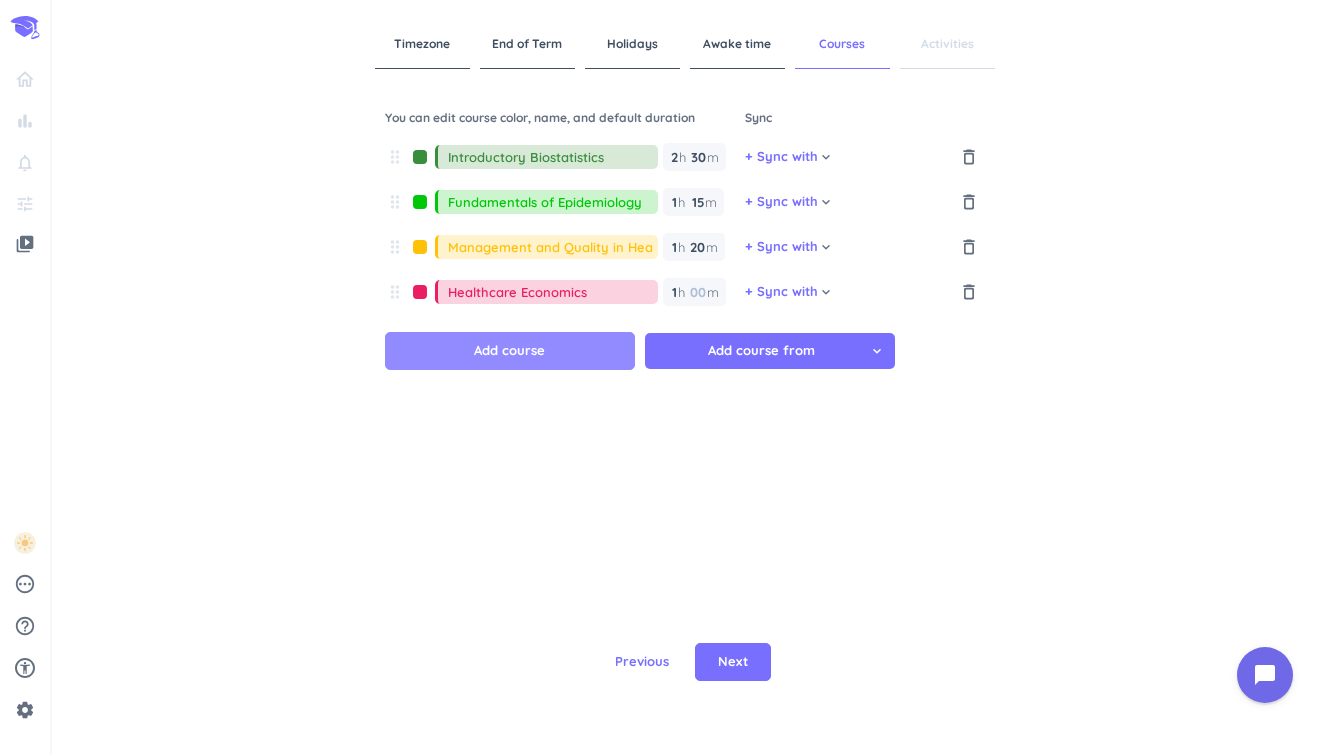 click on "Add course" at bounding box center [509, 351] 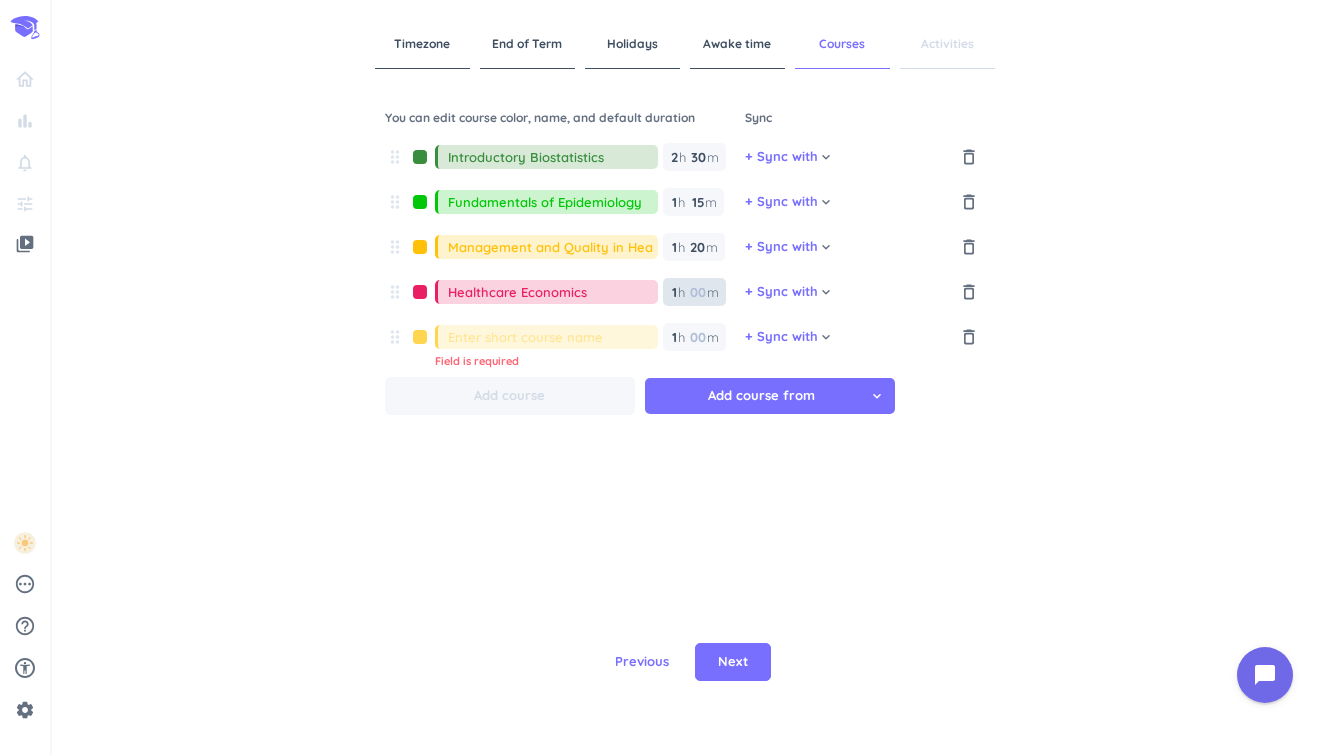click at bounding box center [697, 292] 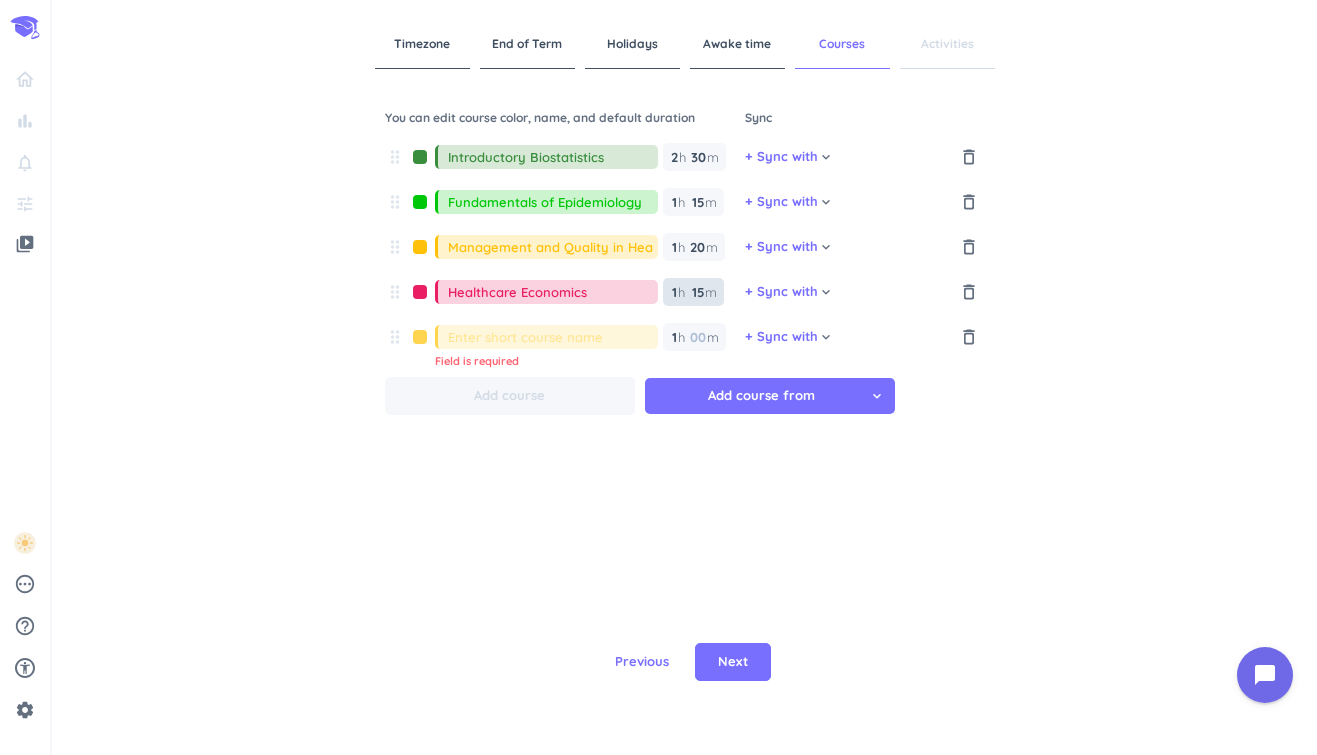 type on "15" 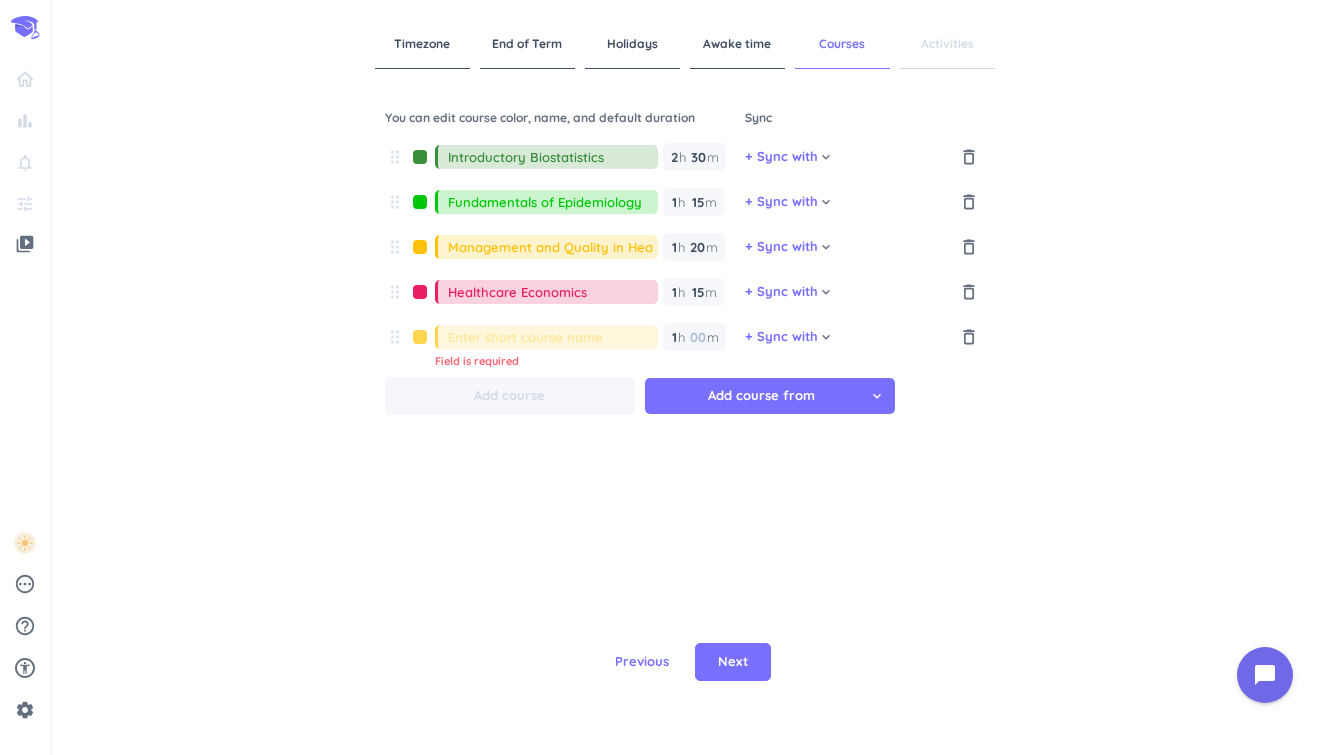 click at bounding box center (553, 337) 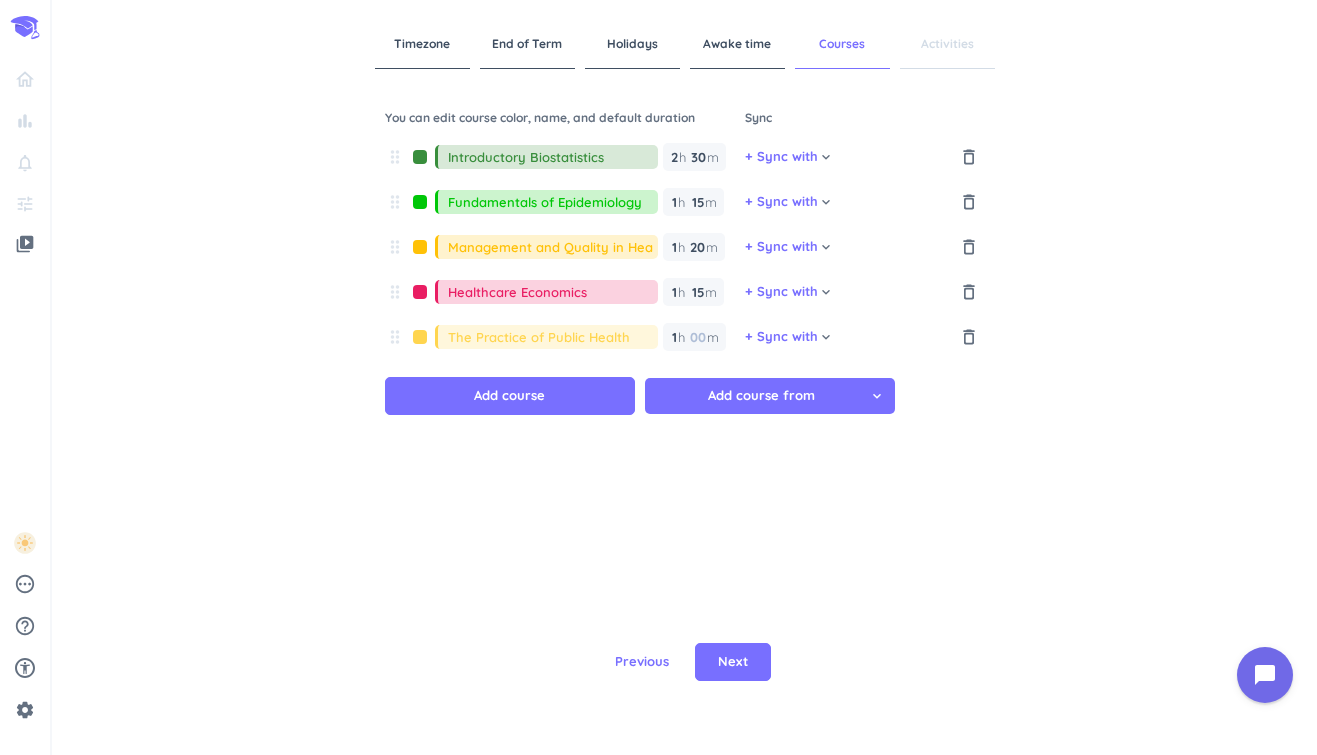 type on "The Practice of Public Health" 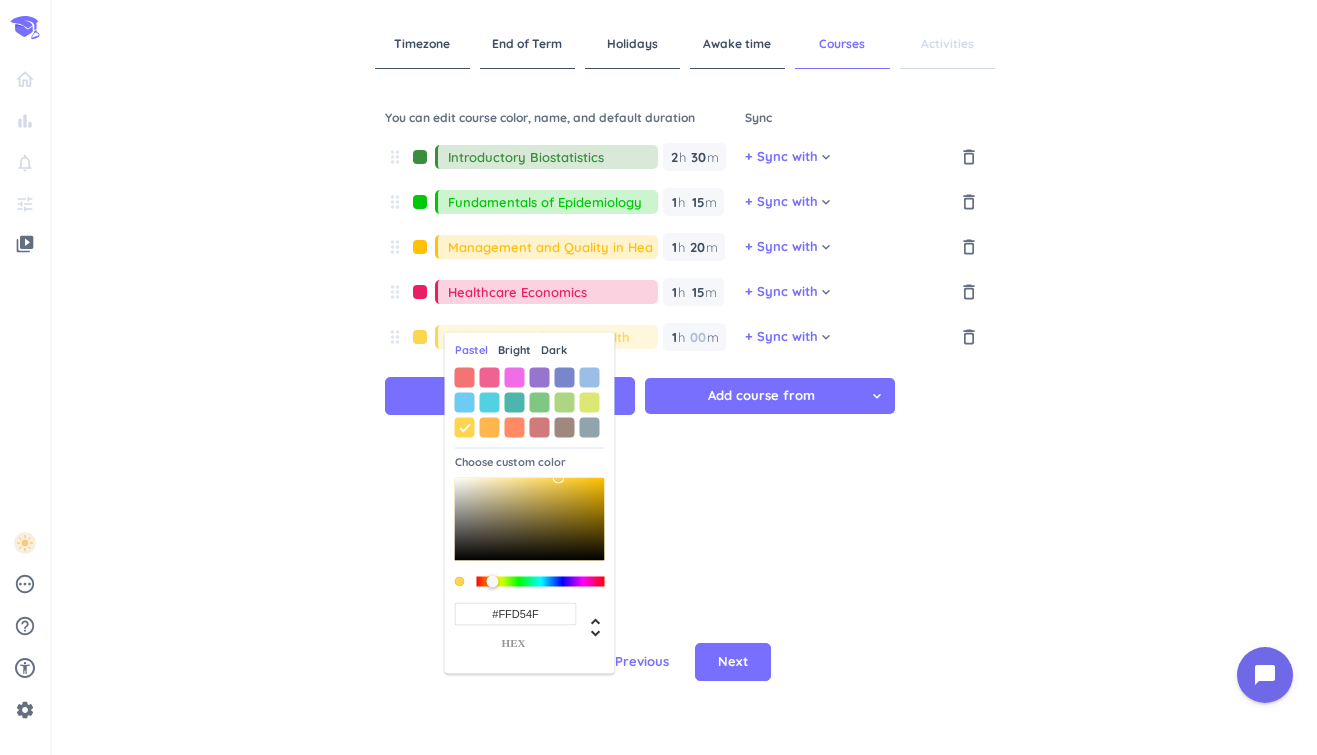 click on "Dark" at bounding box center [554, 350] 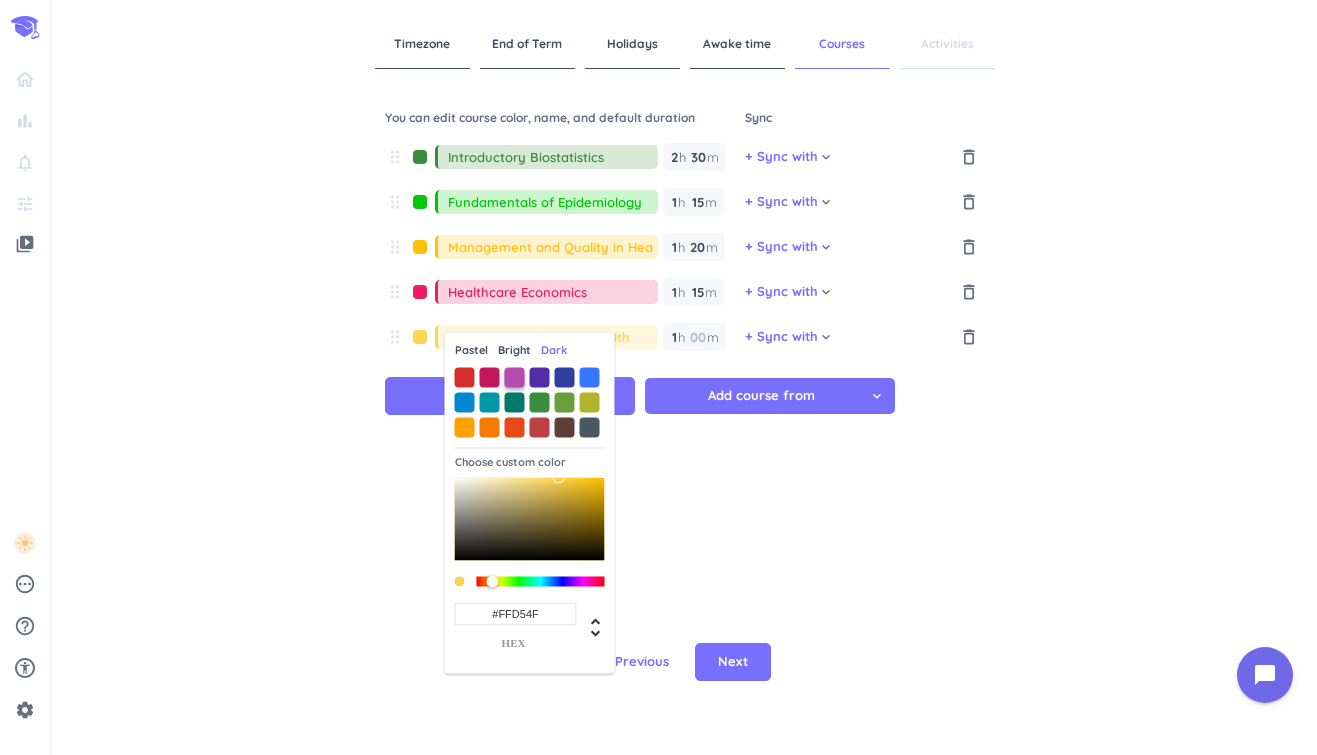 click at bounding box center (515, 377) 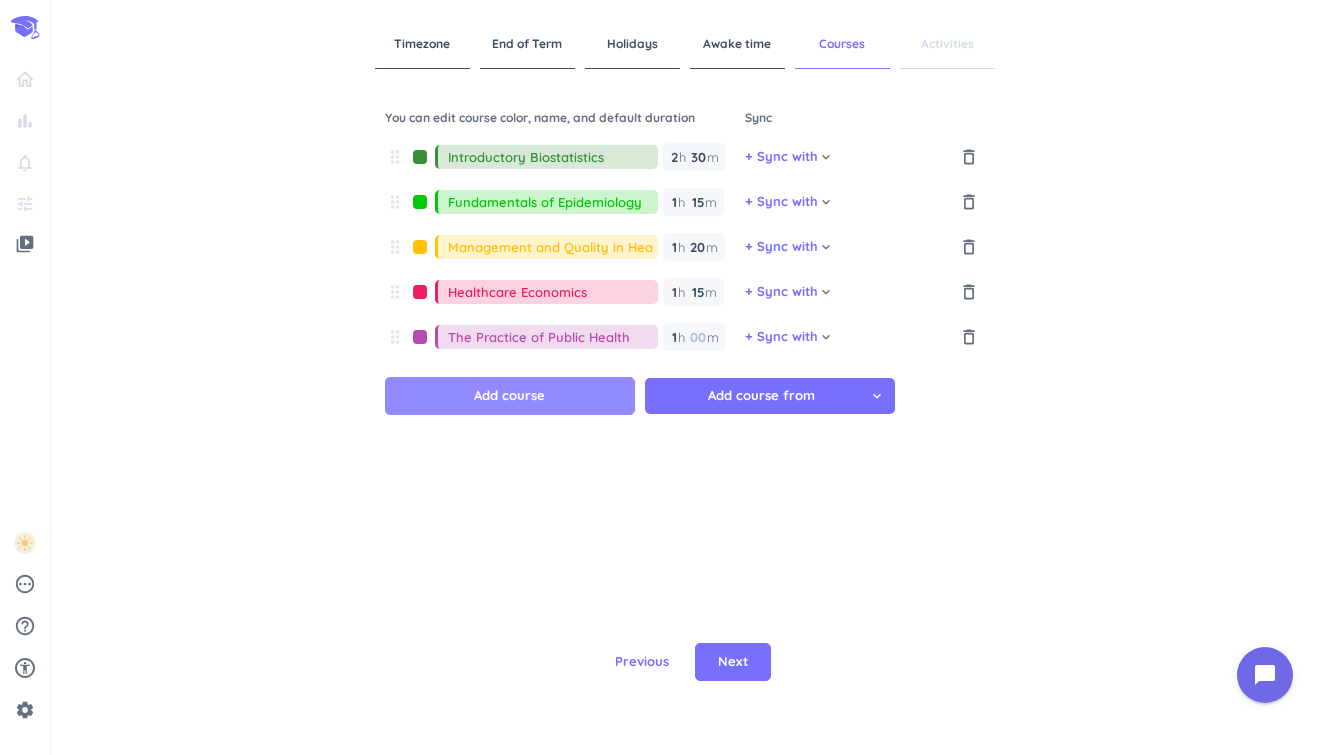click on "Add course" at bounding box center [509, 396] 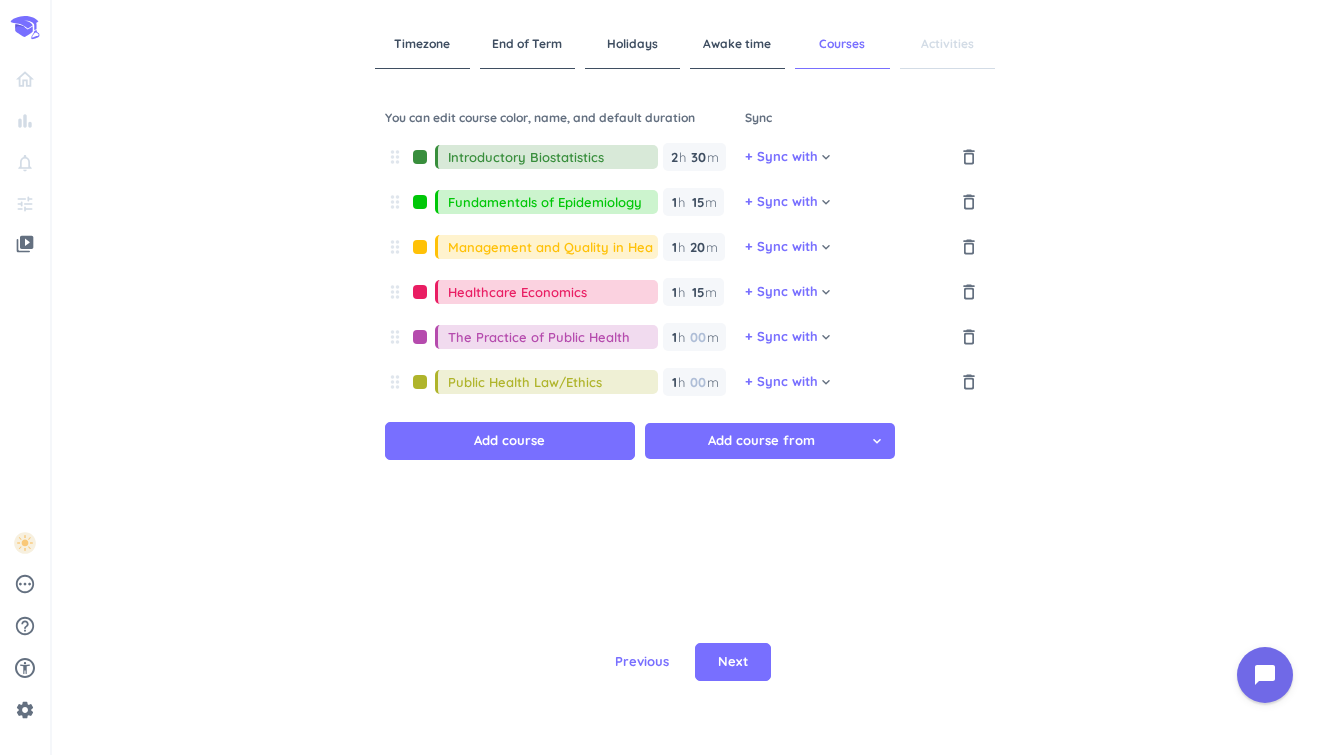 type on "Public Health Law/Ethics" 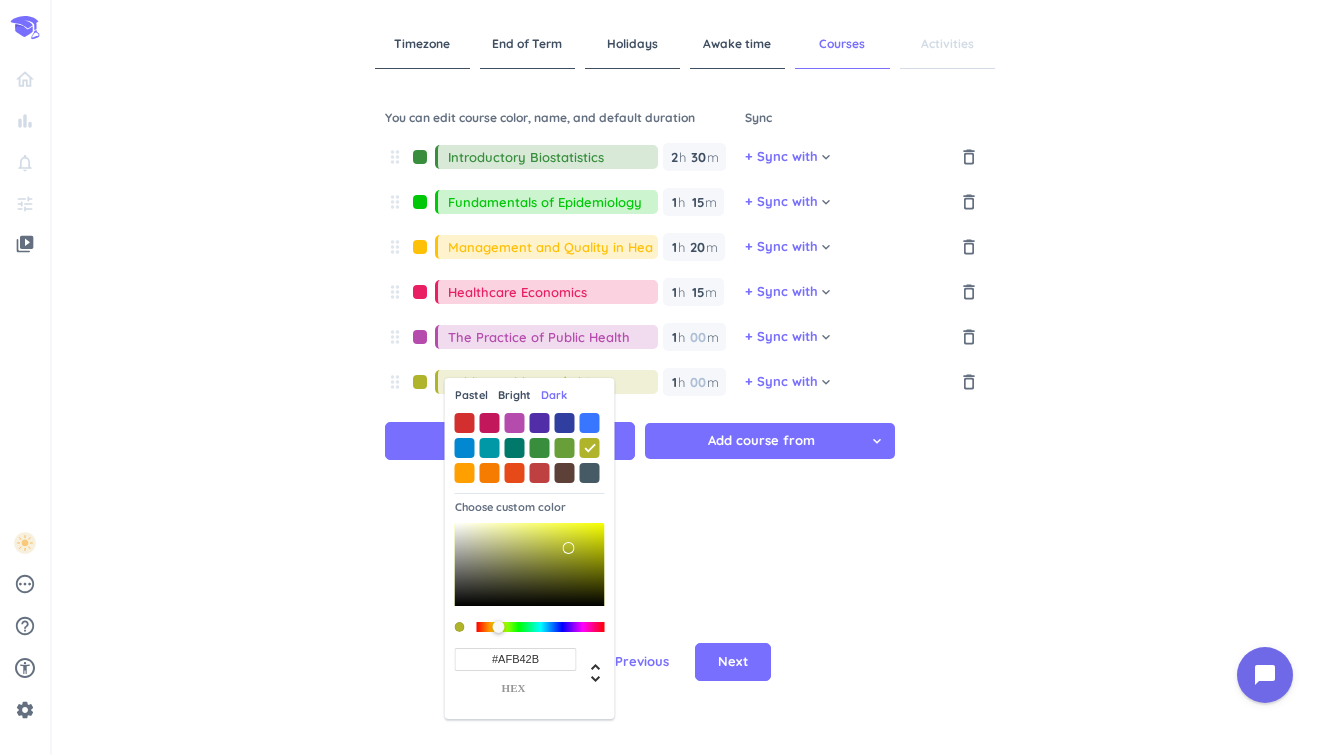 click on "Pastel" at bounding box center (471, 395) 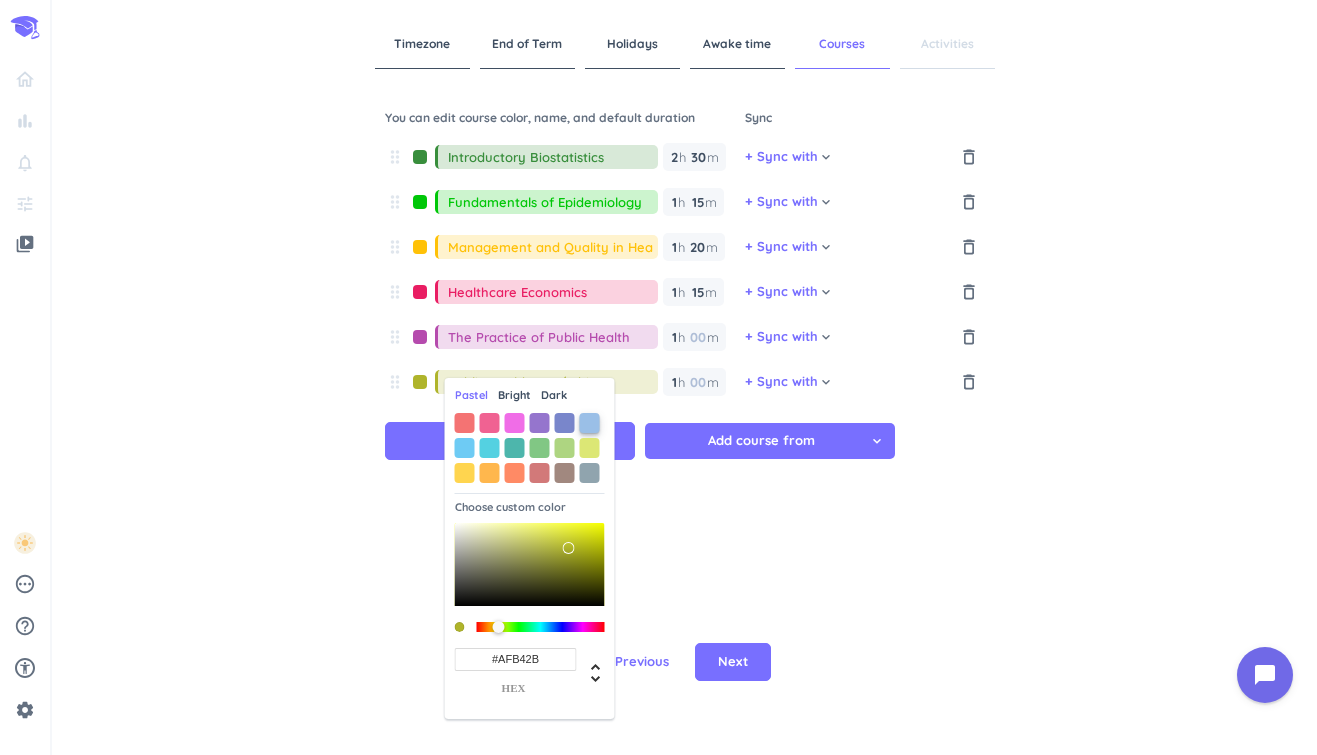click at bounding box center [590, 423] 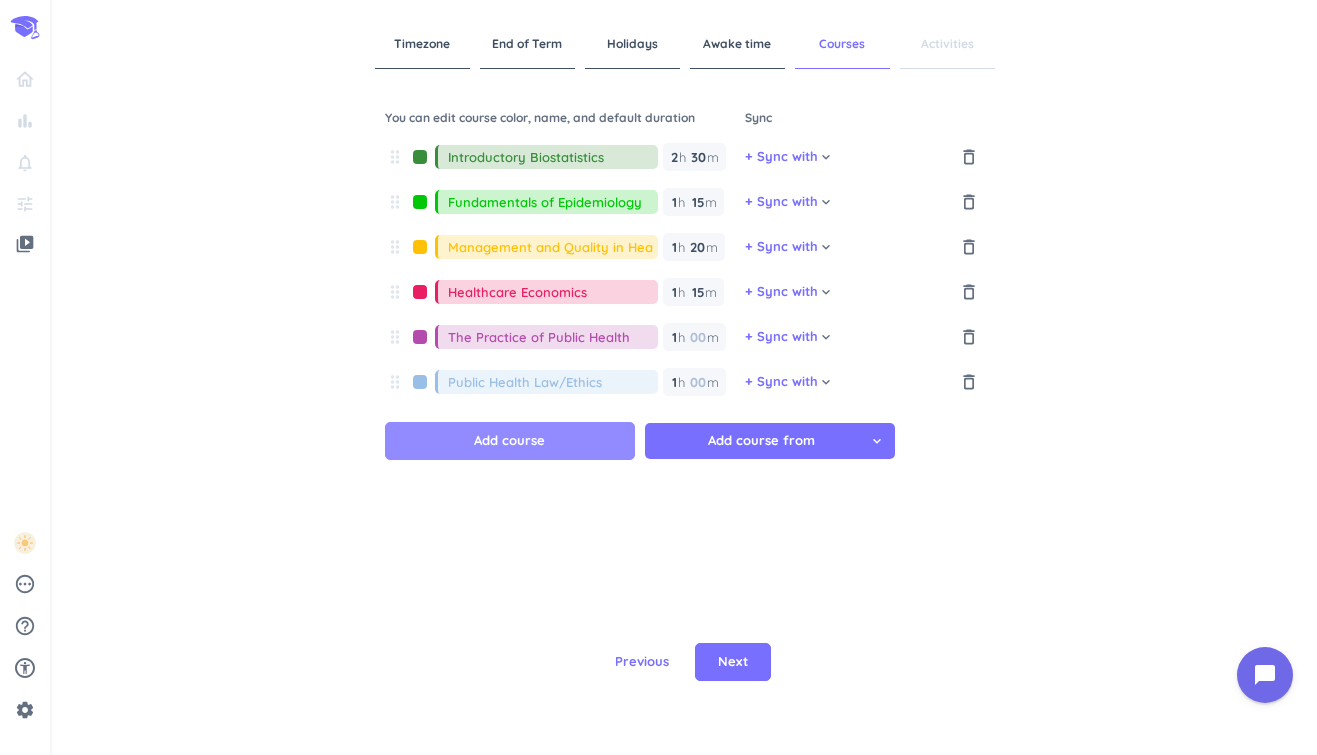 click on "Add course" at bounding box center (510, 441) 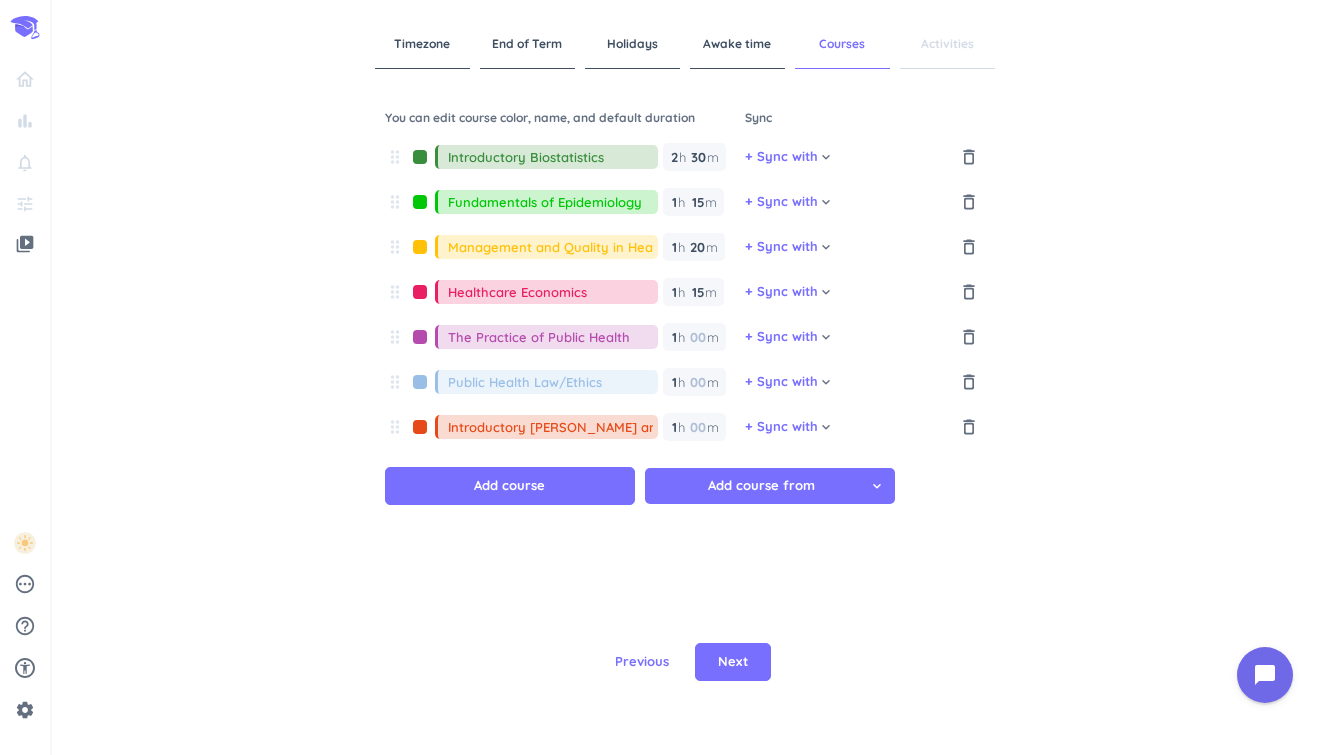 scroll, scrollTop: 0, scrollLeft: 15, axis: horizontal 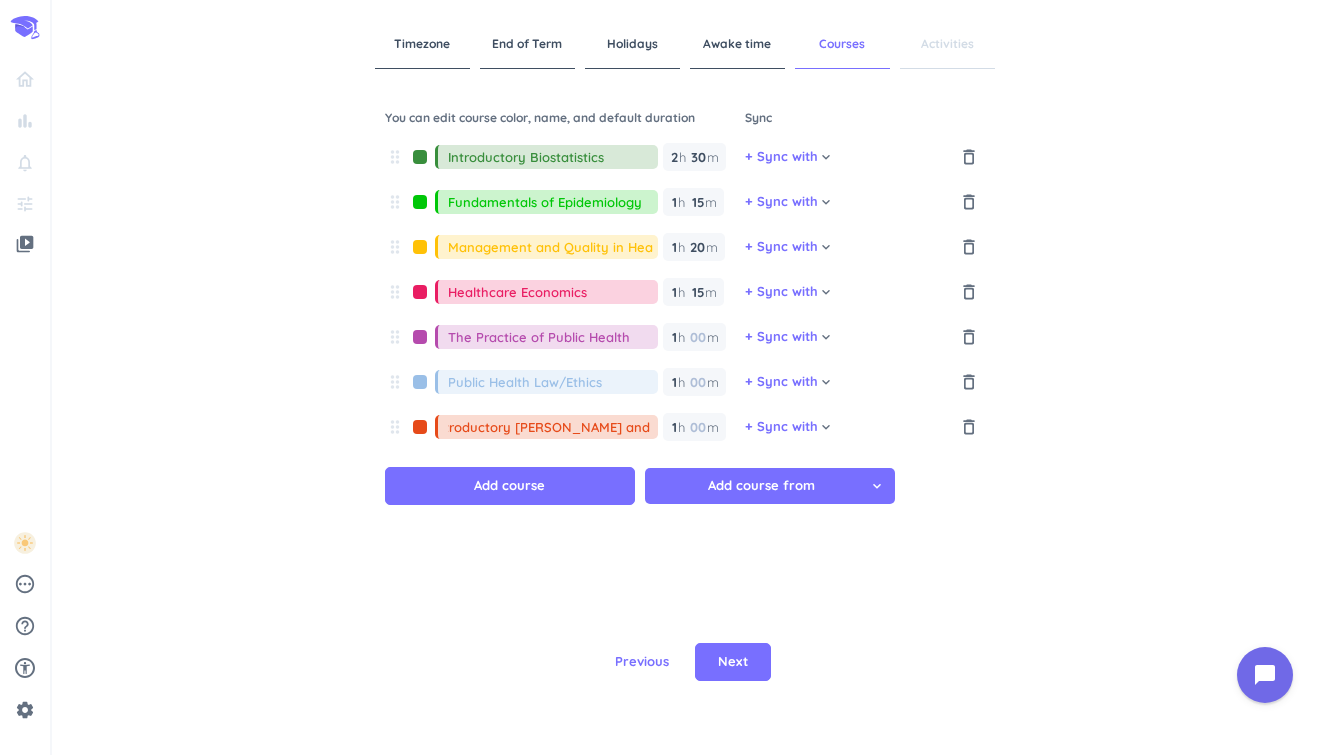 type on "Introductory [PERSON_NAME] and Systems" 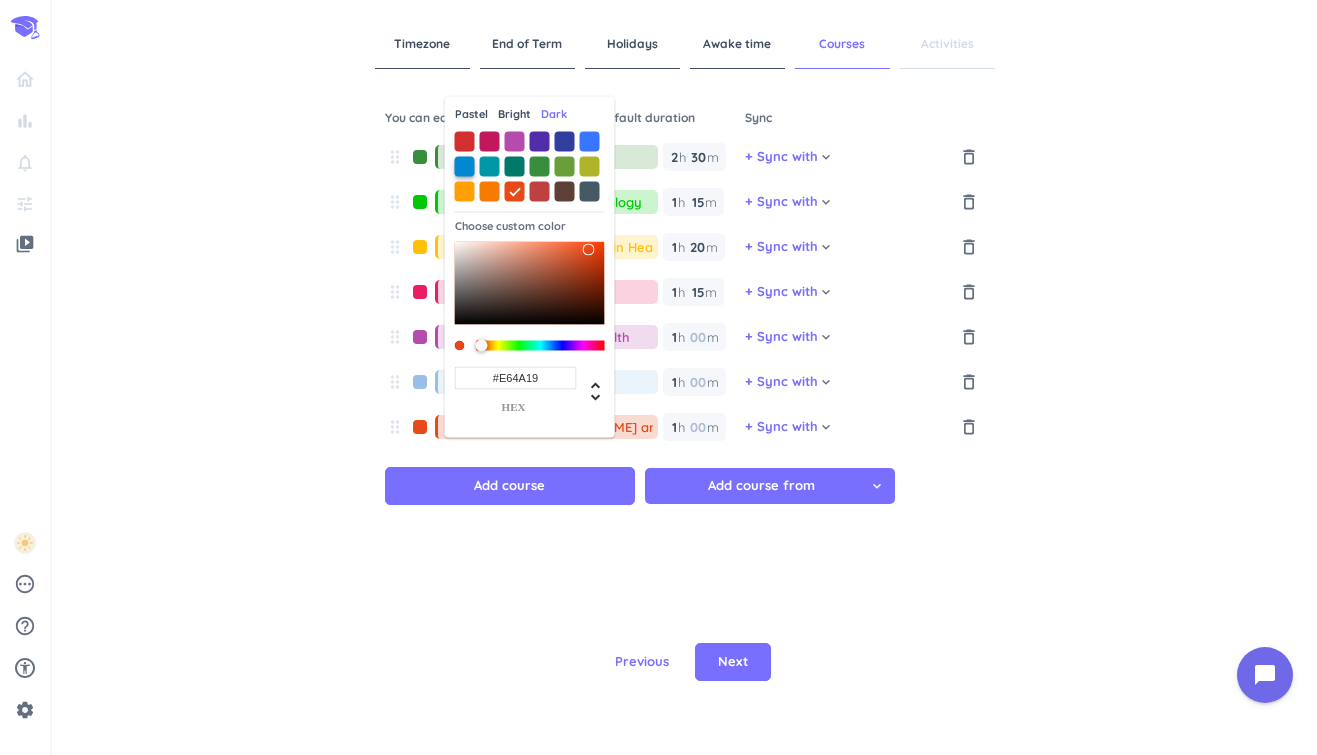 click at bounding box center (465, 166) 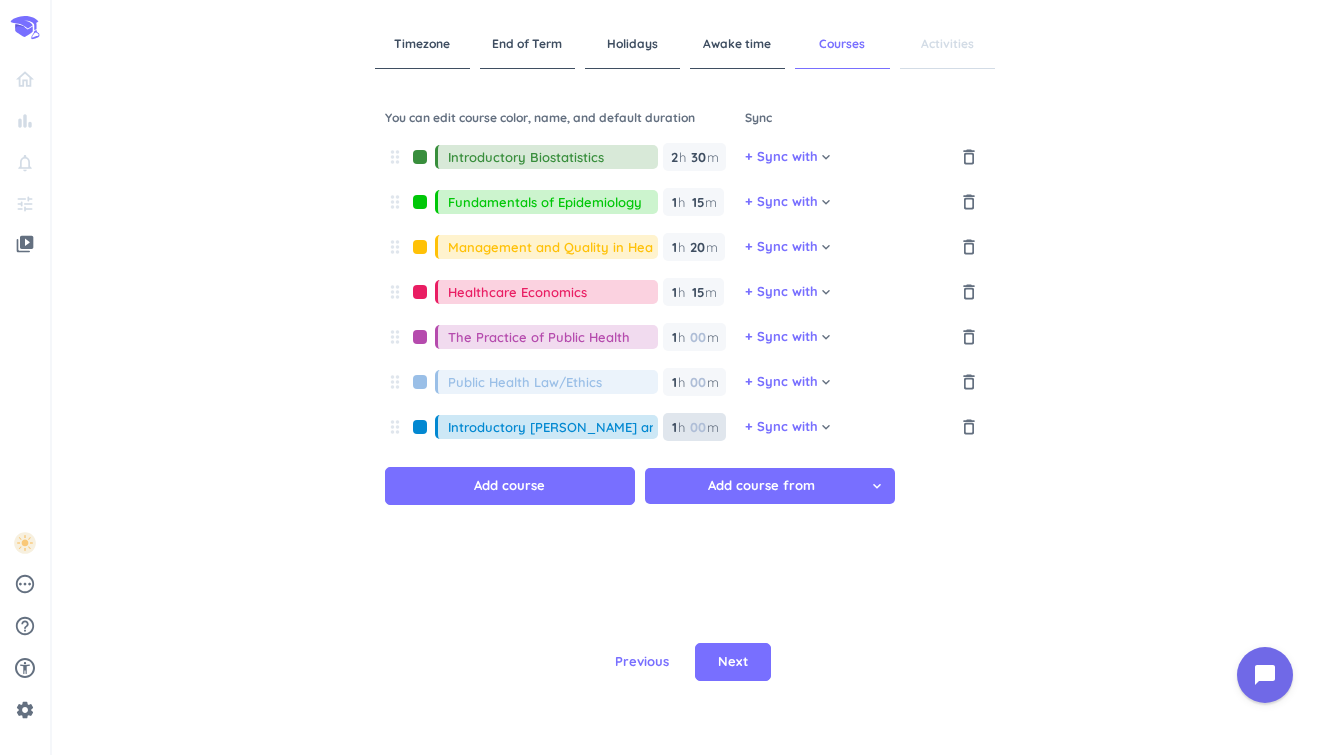 click on "1" at bounding box center [673, 427] 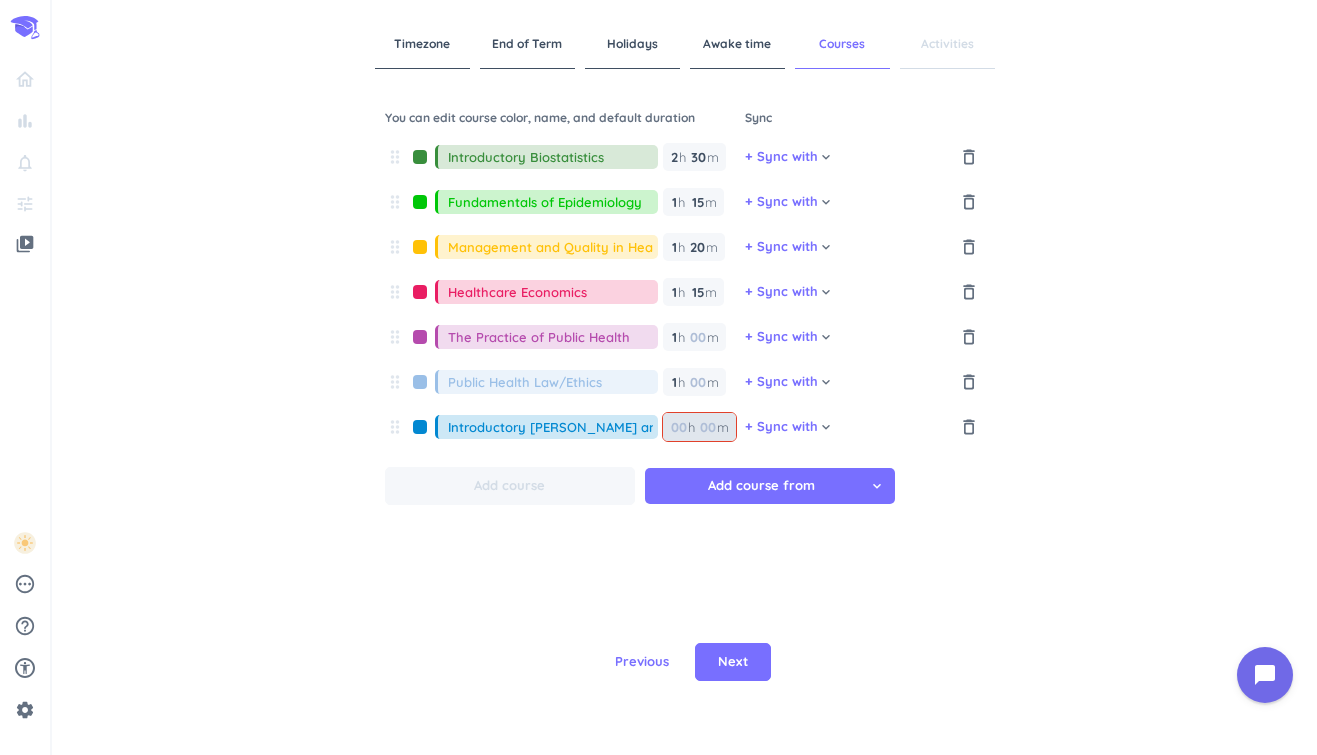 type 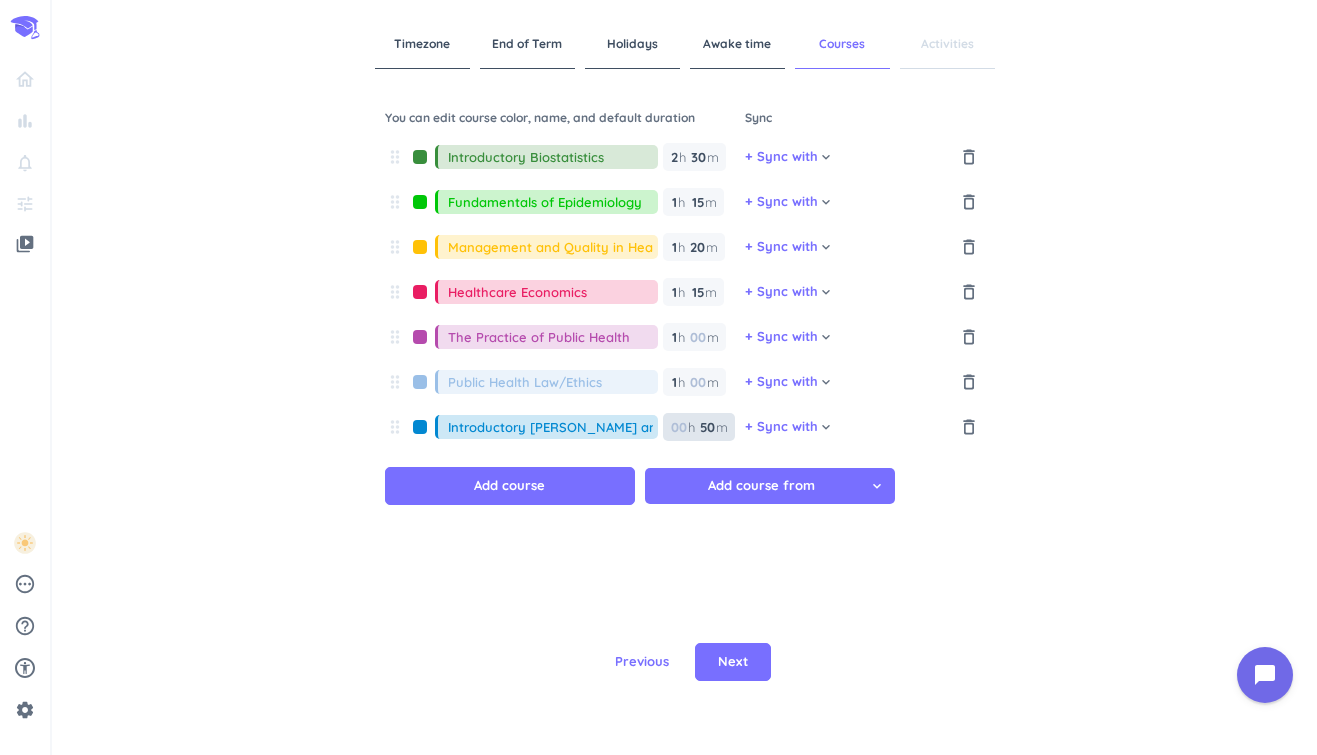 type on "50" 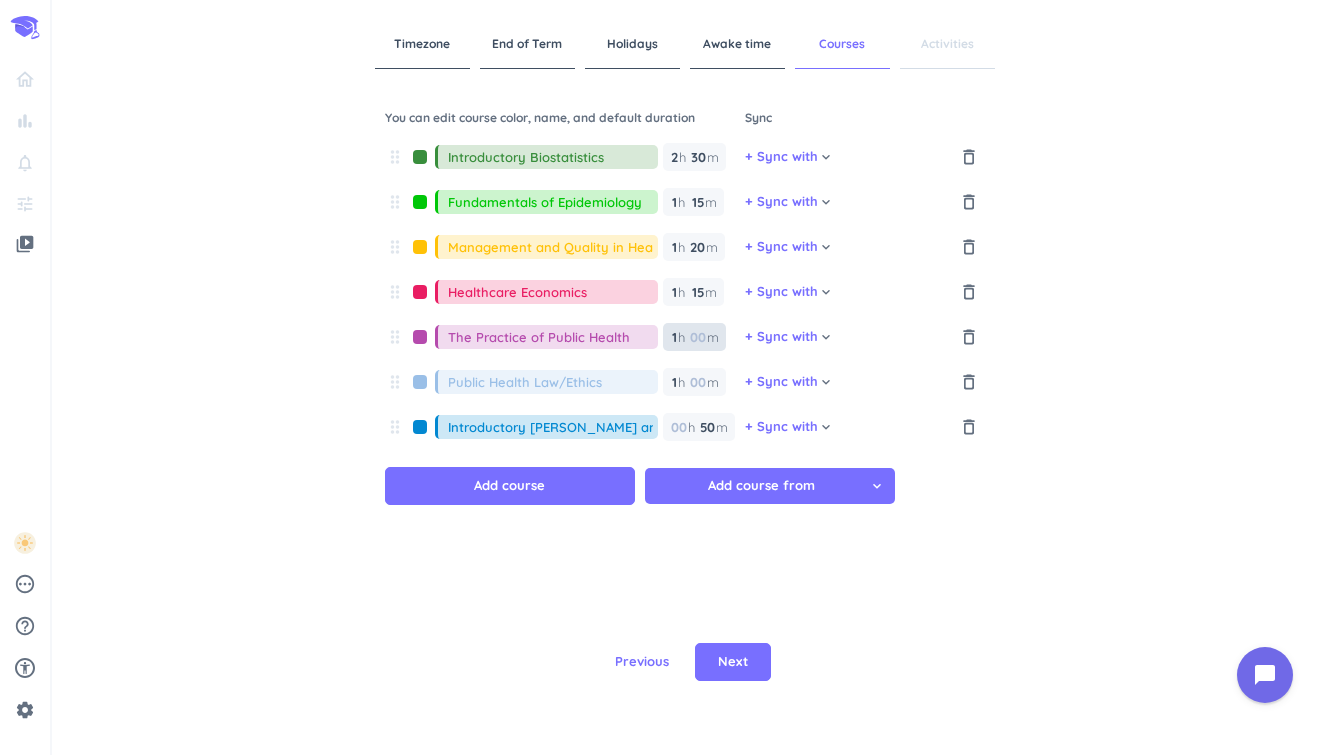 click on "1 1 00" at bounding box center (678, 337) 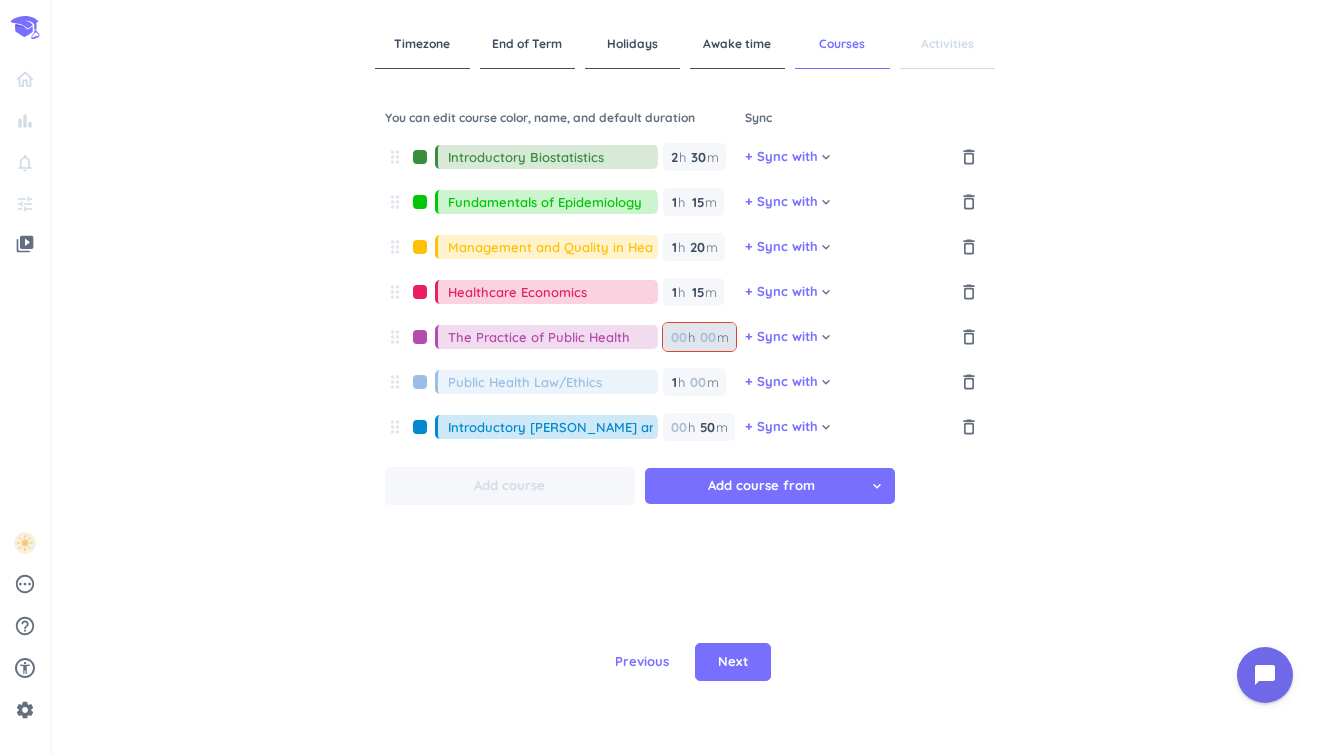 type 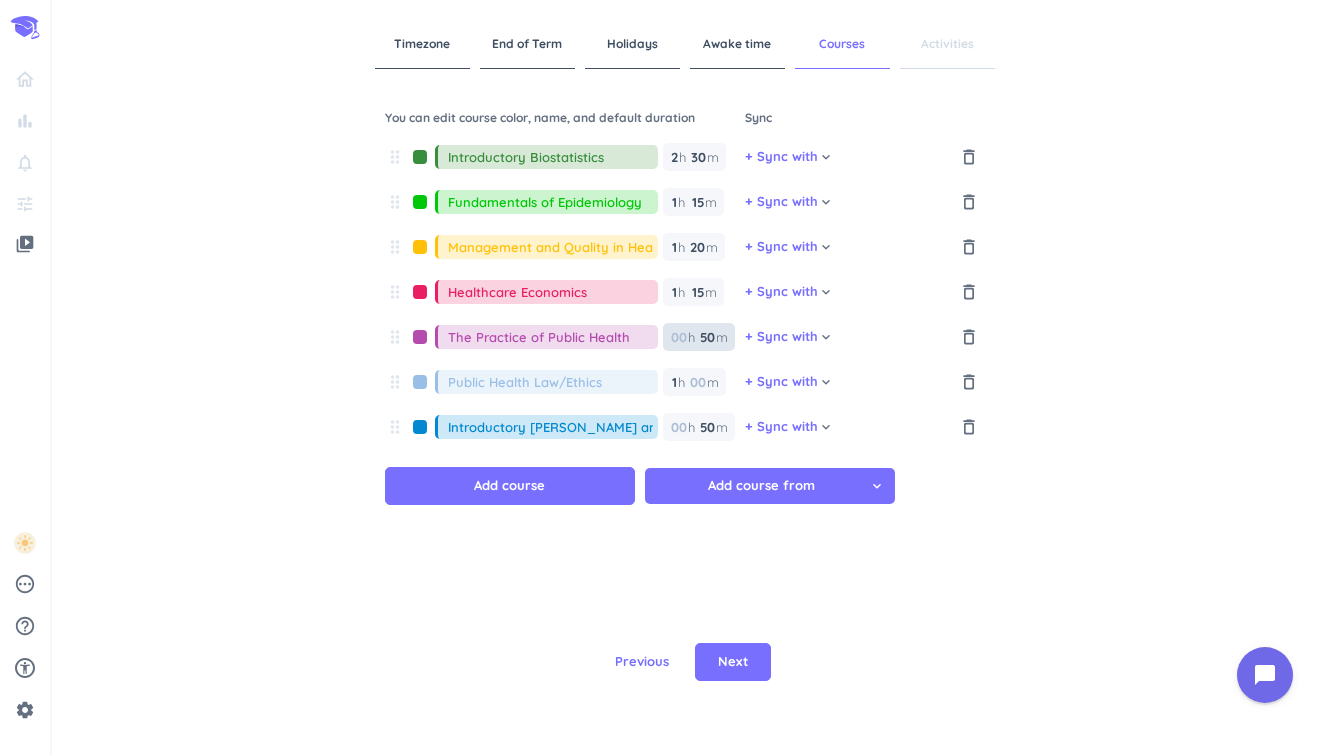 type on "50" 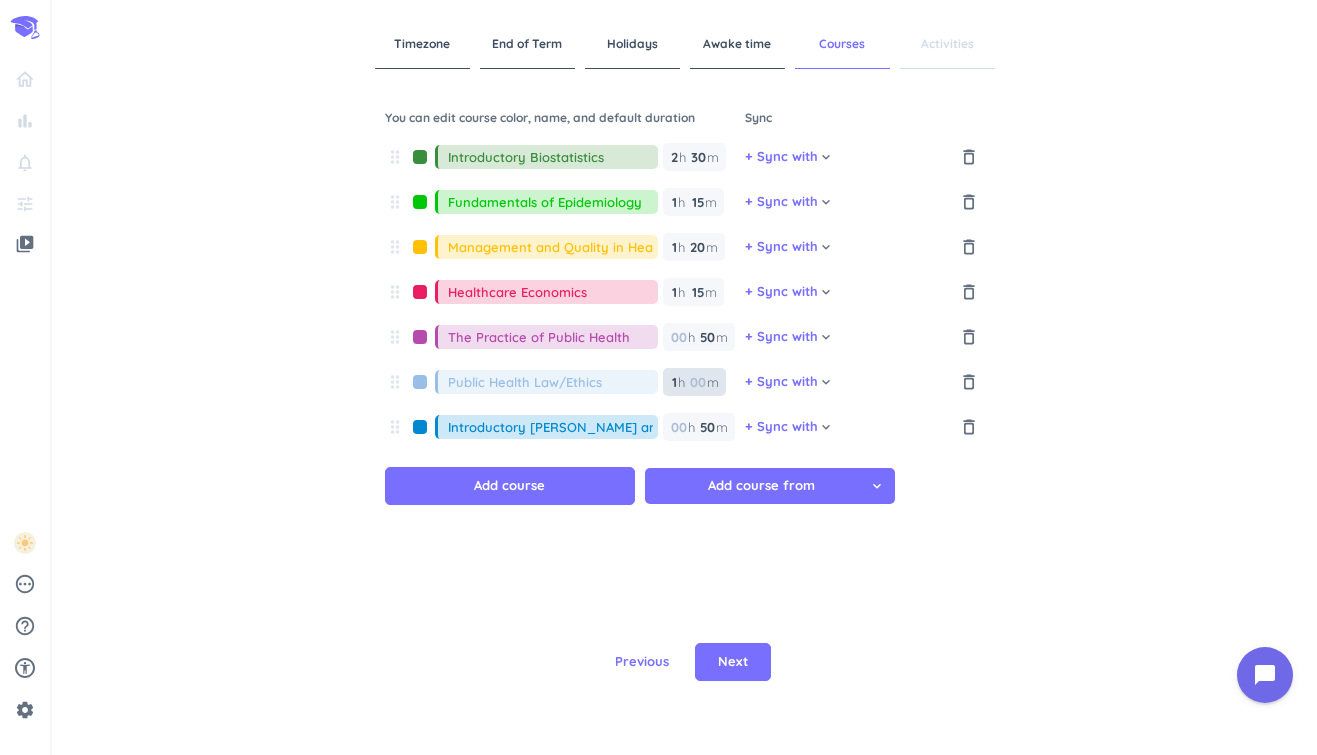 click at bounding box center (697, 382) 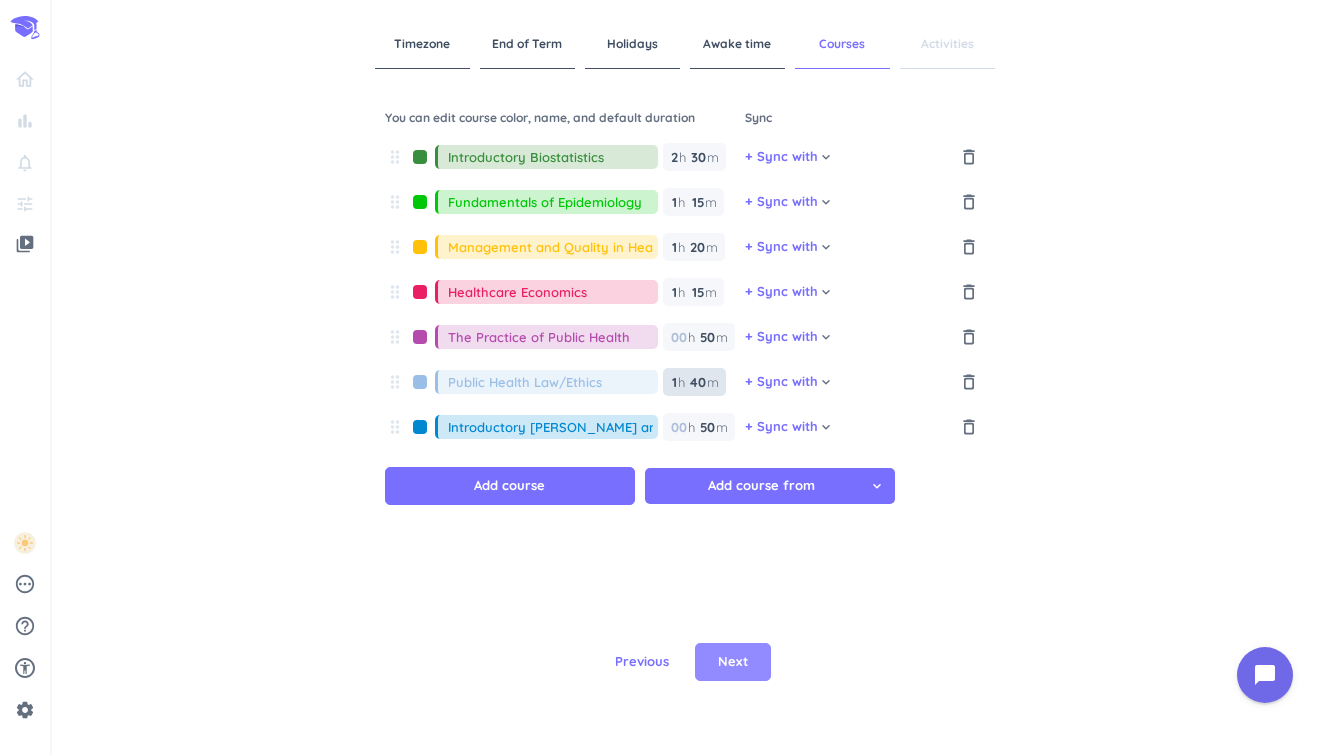 type on "40" 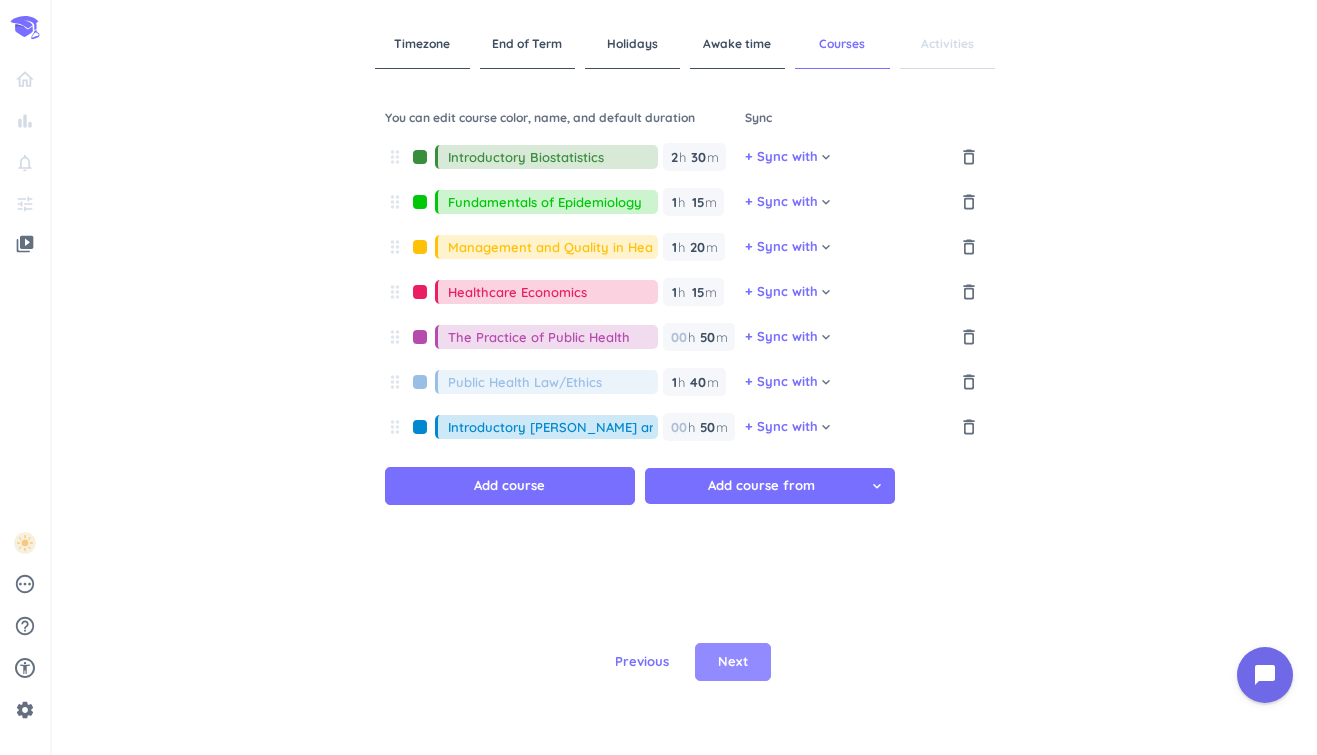 click on "Next" at bounding box center (733, 662) 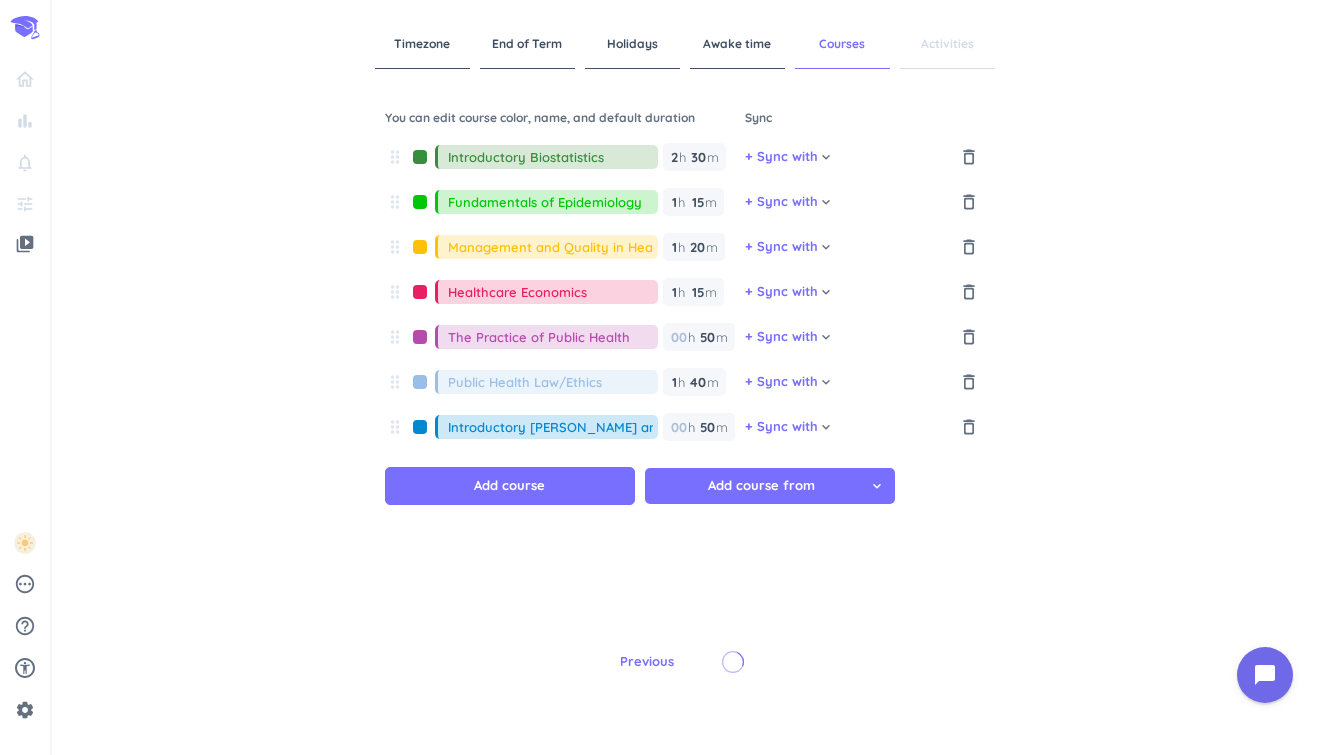 type on "1" 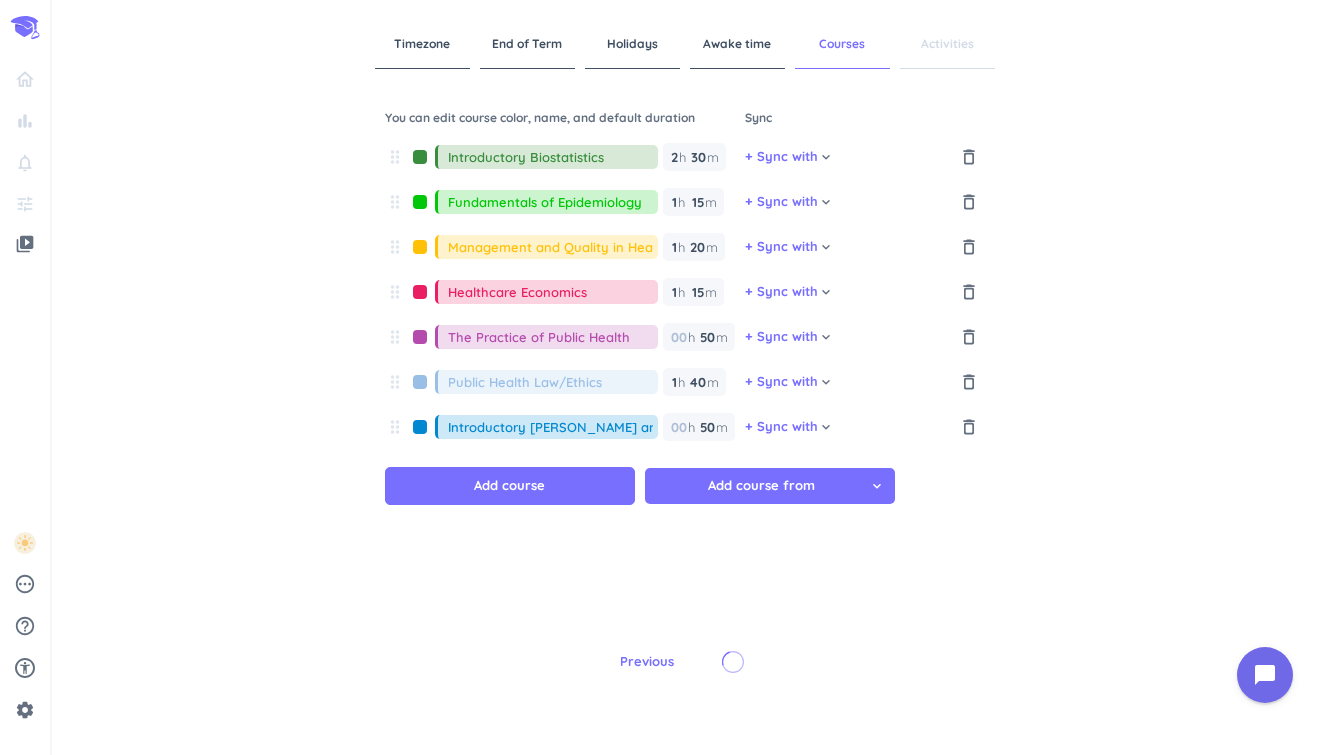 type 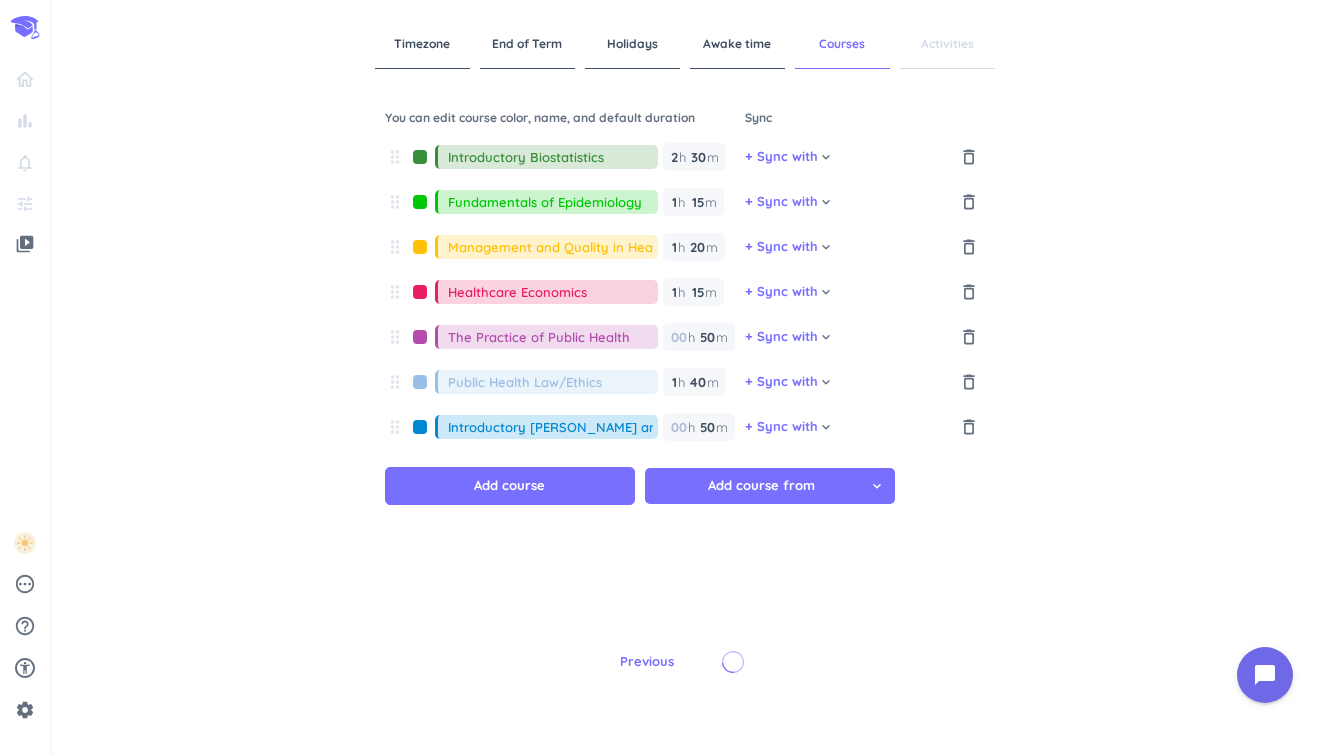 type 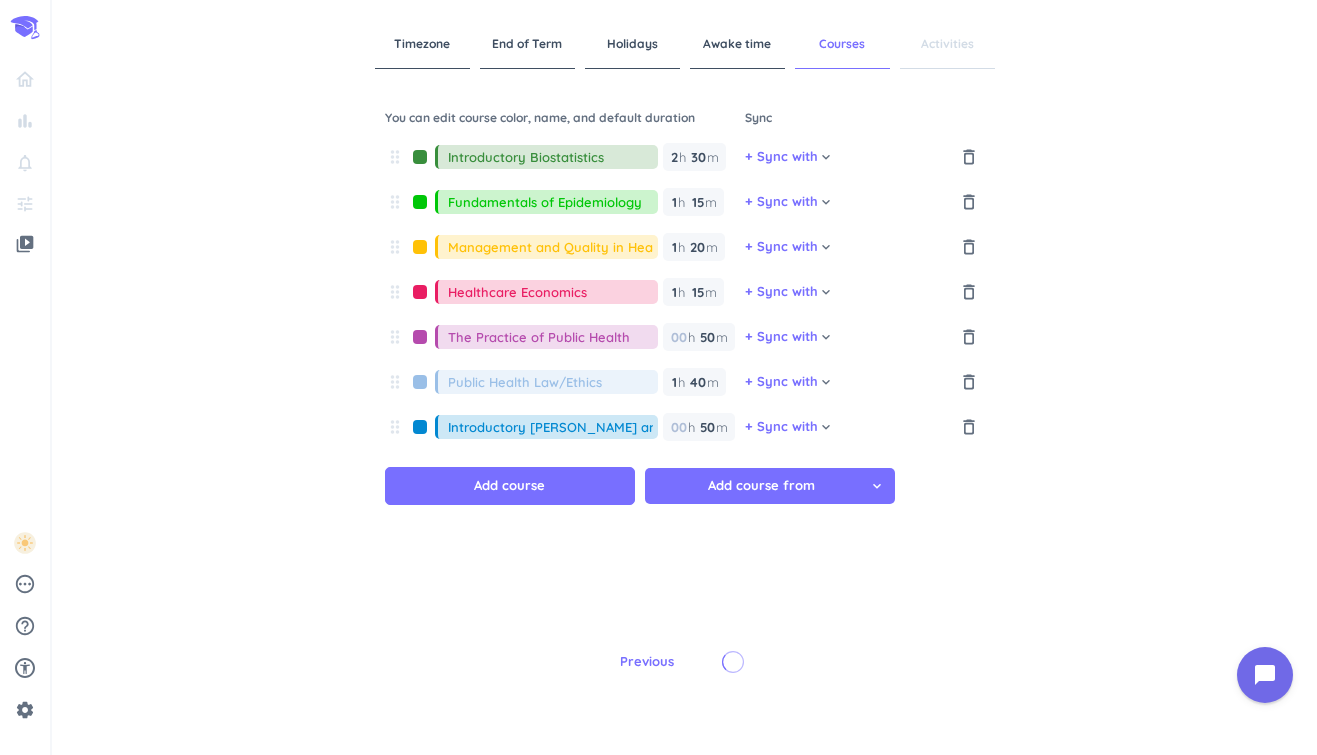 type 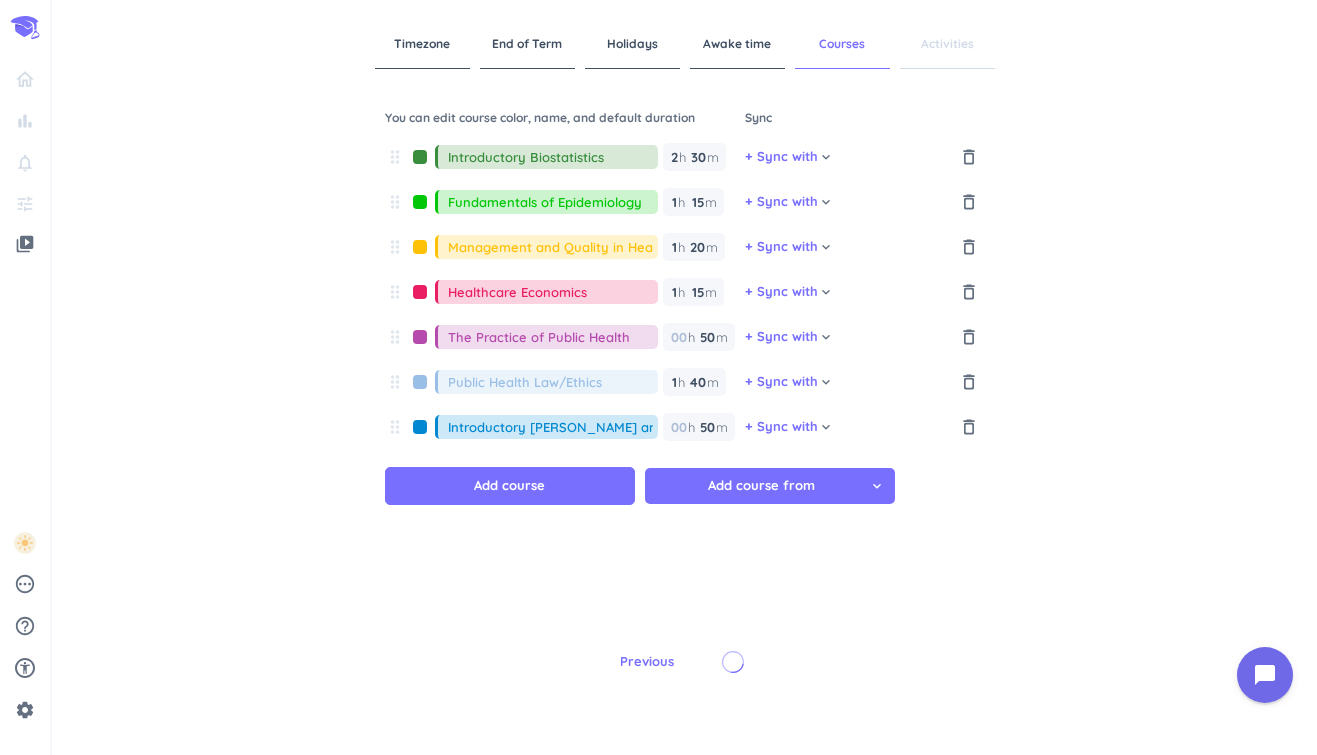type 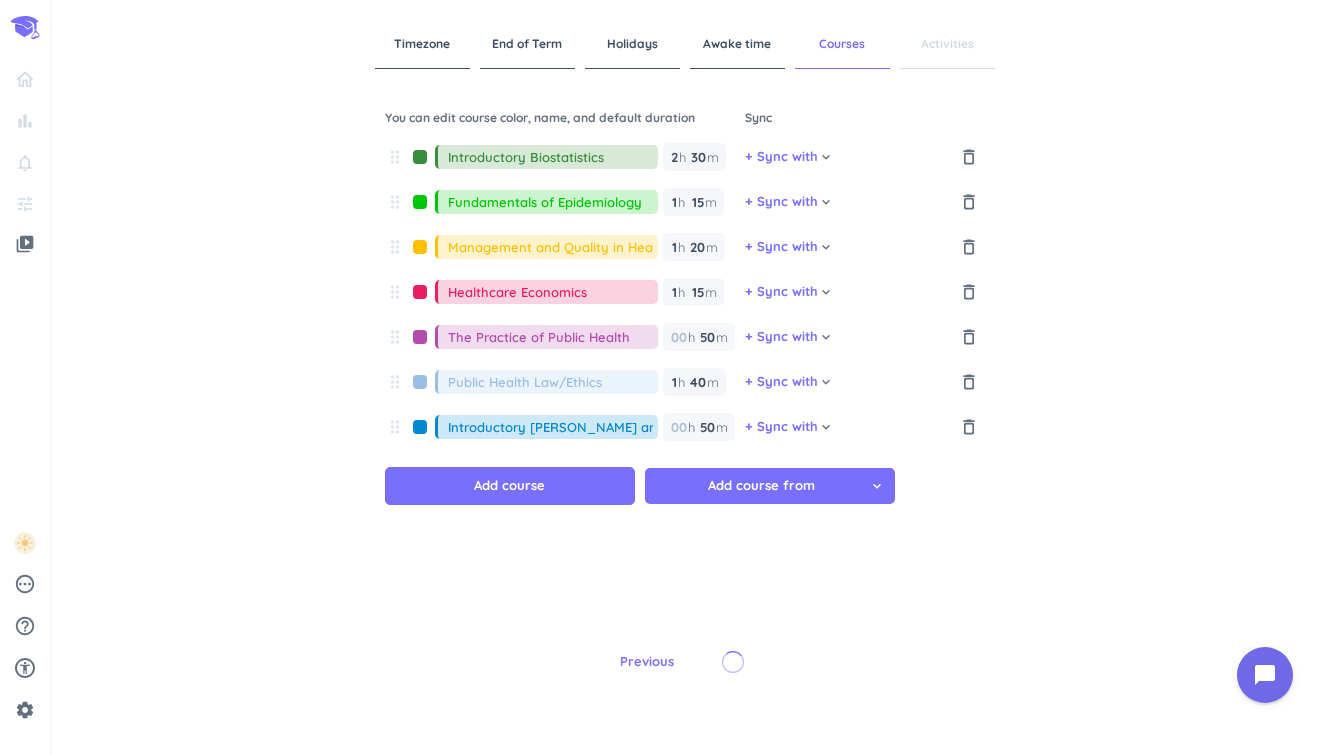 type on "1" 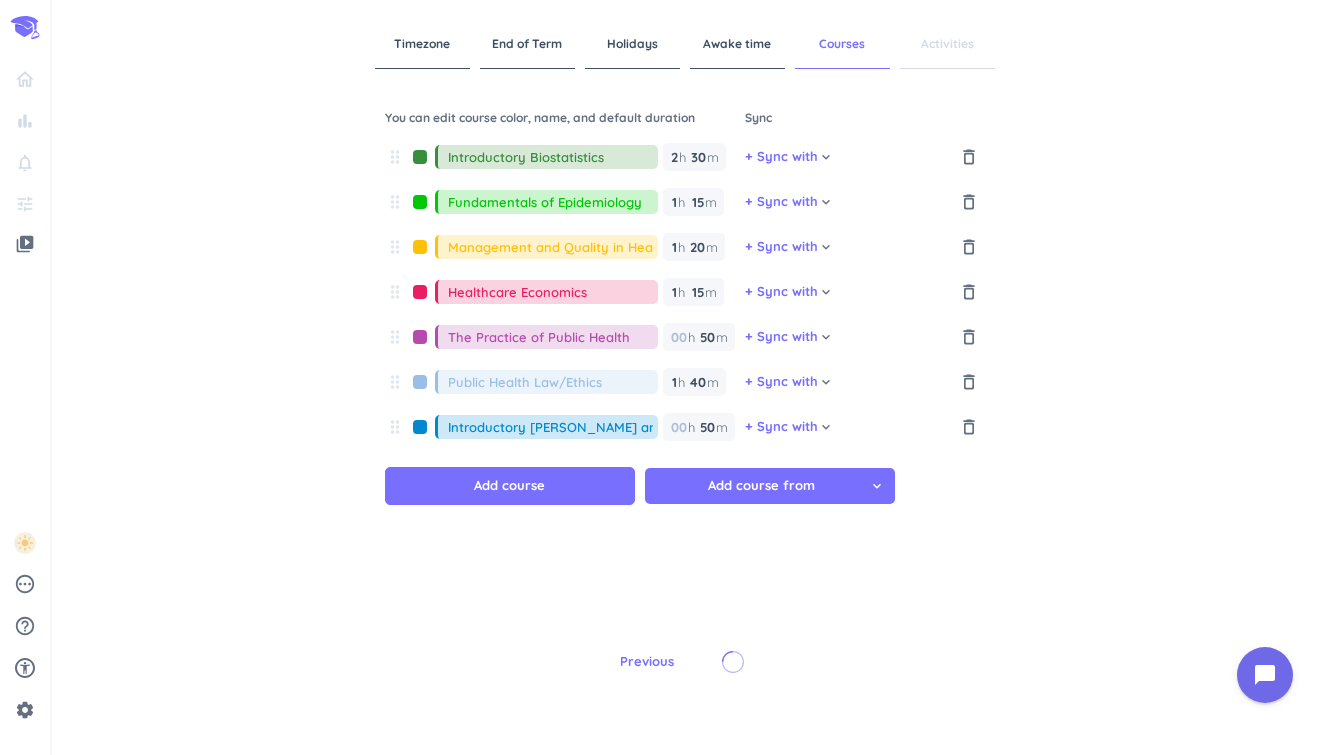 type 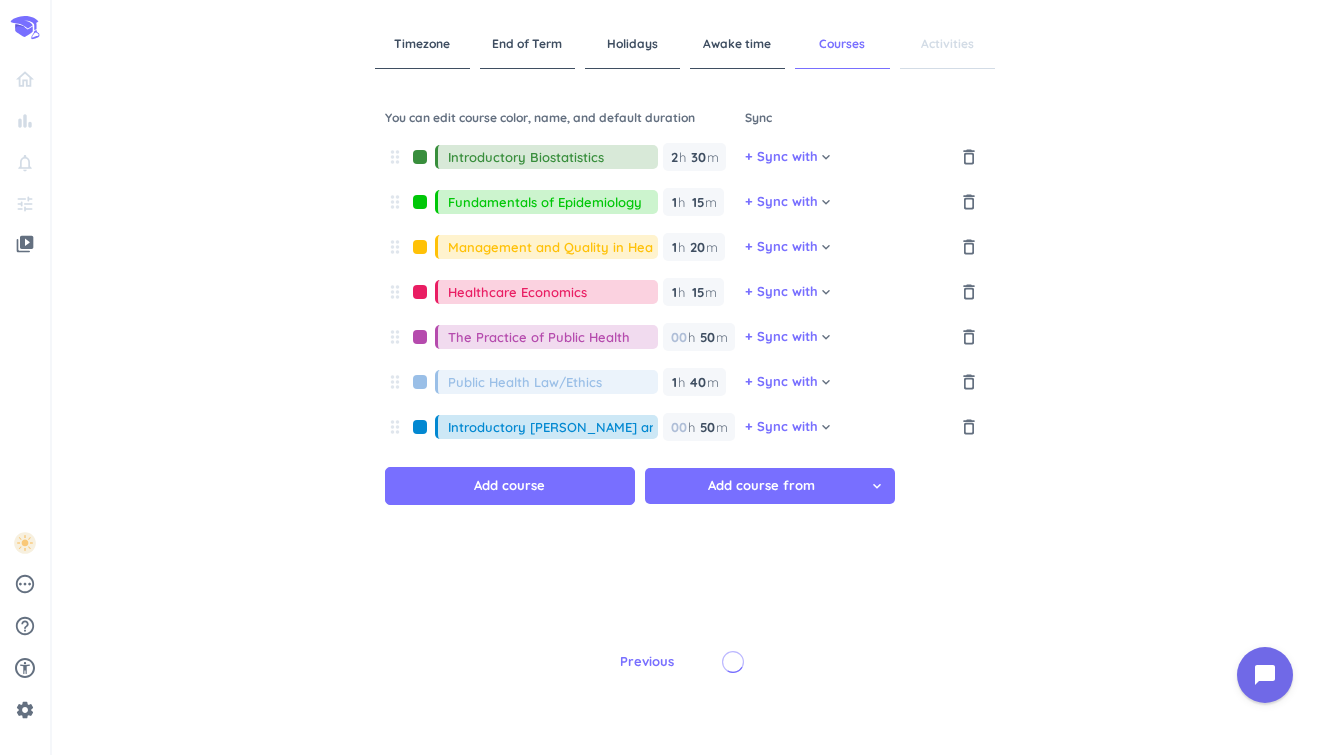 type 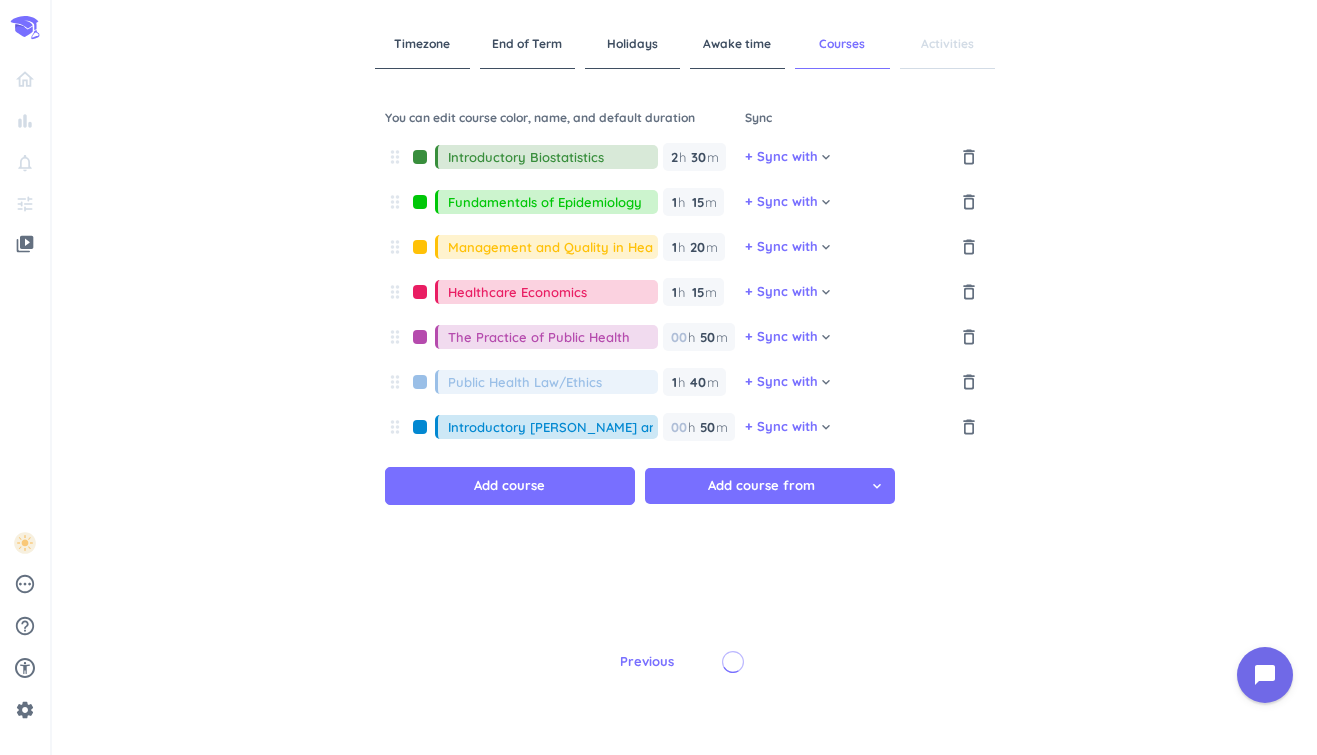 type on "1" 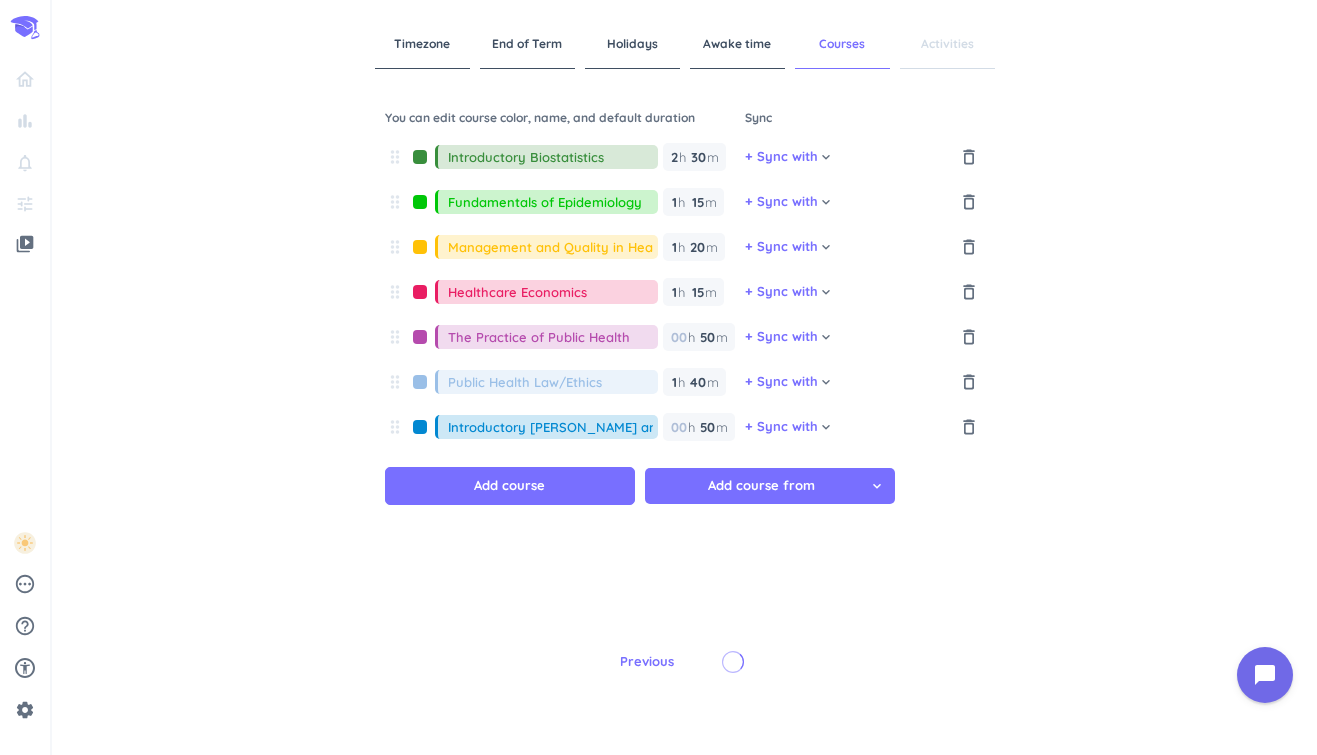 type 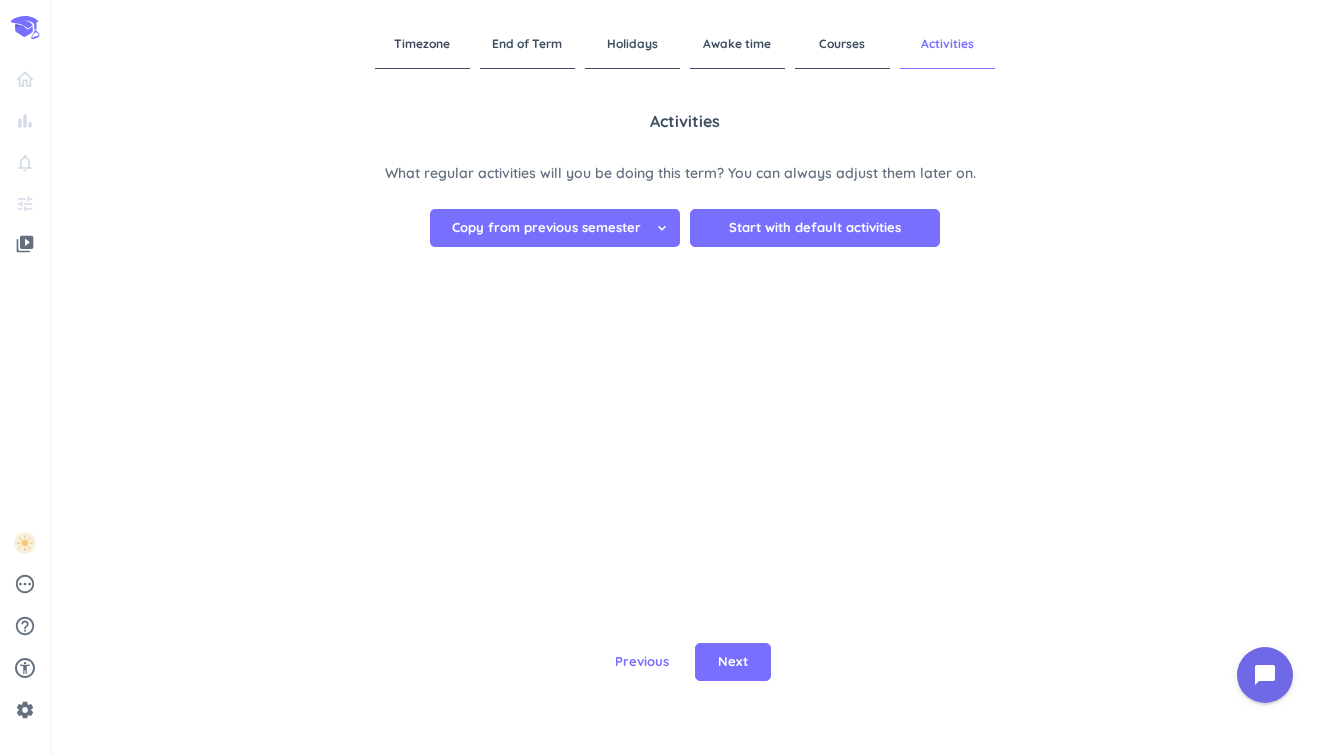 click on "Copy from previous semester" at bounding box center (546, 228) 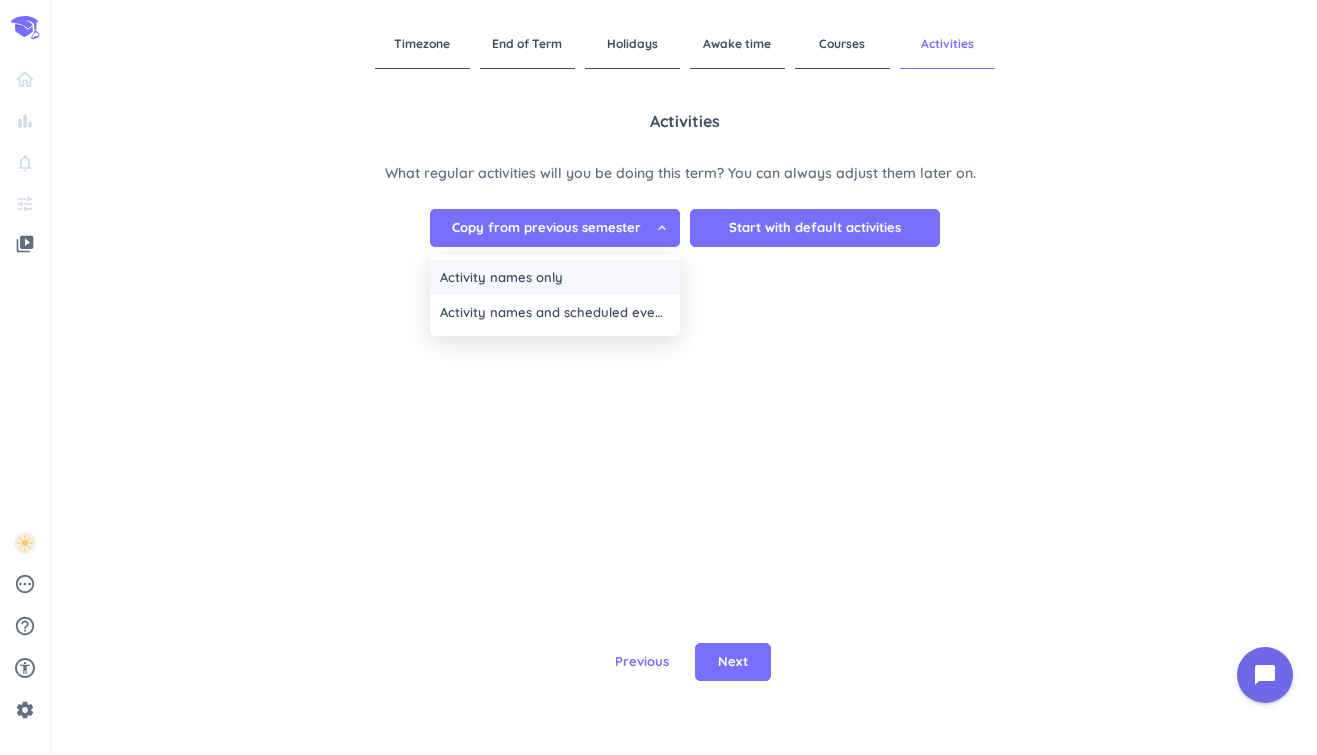 click on "Activity names only" at bounding box center [555, 278] 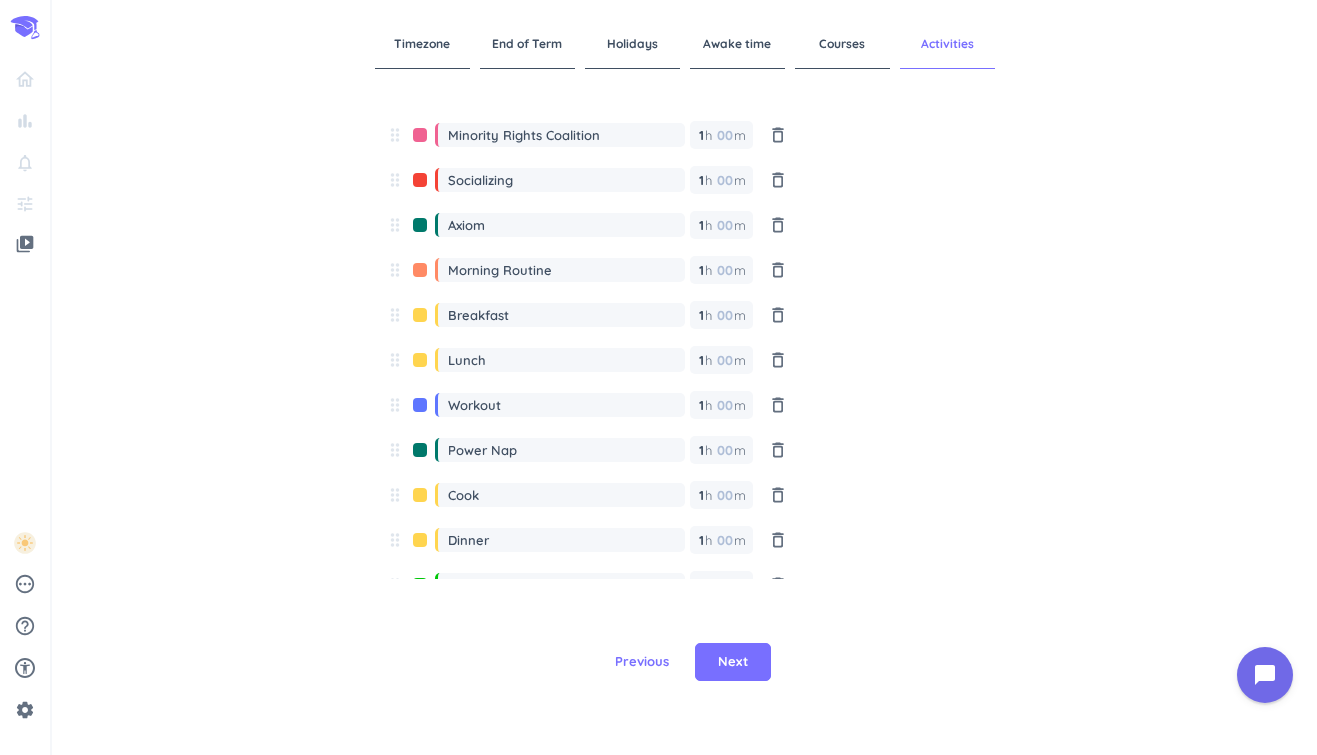 scroll, scrollTop: 0, scrollLeft: 0, axis: both 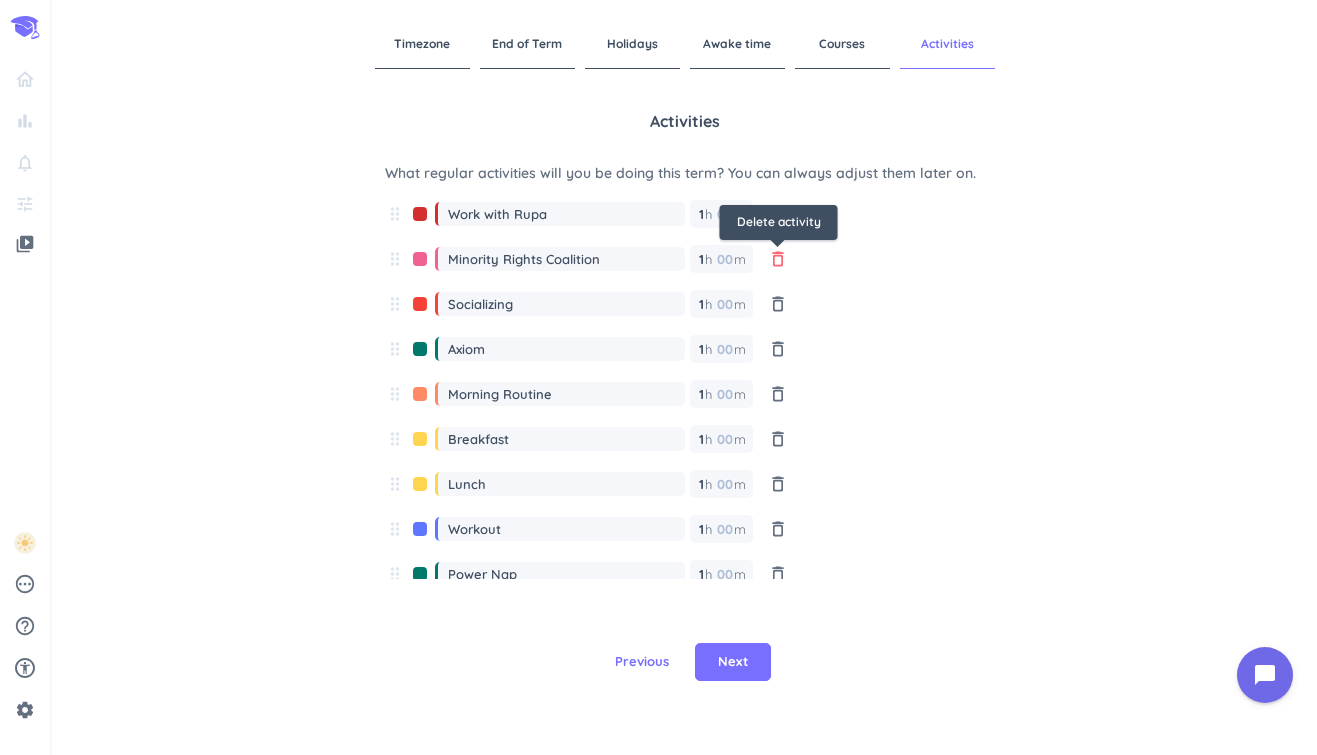click on "delete_outline" at bounding box center (778, 259) 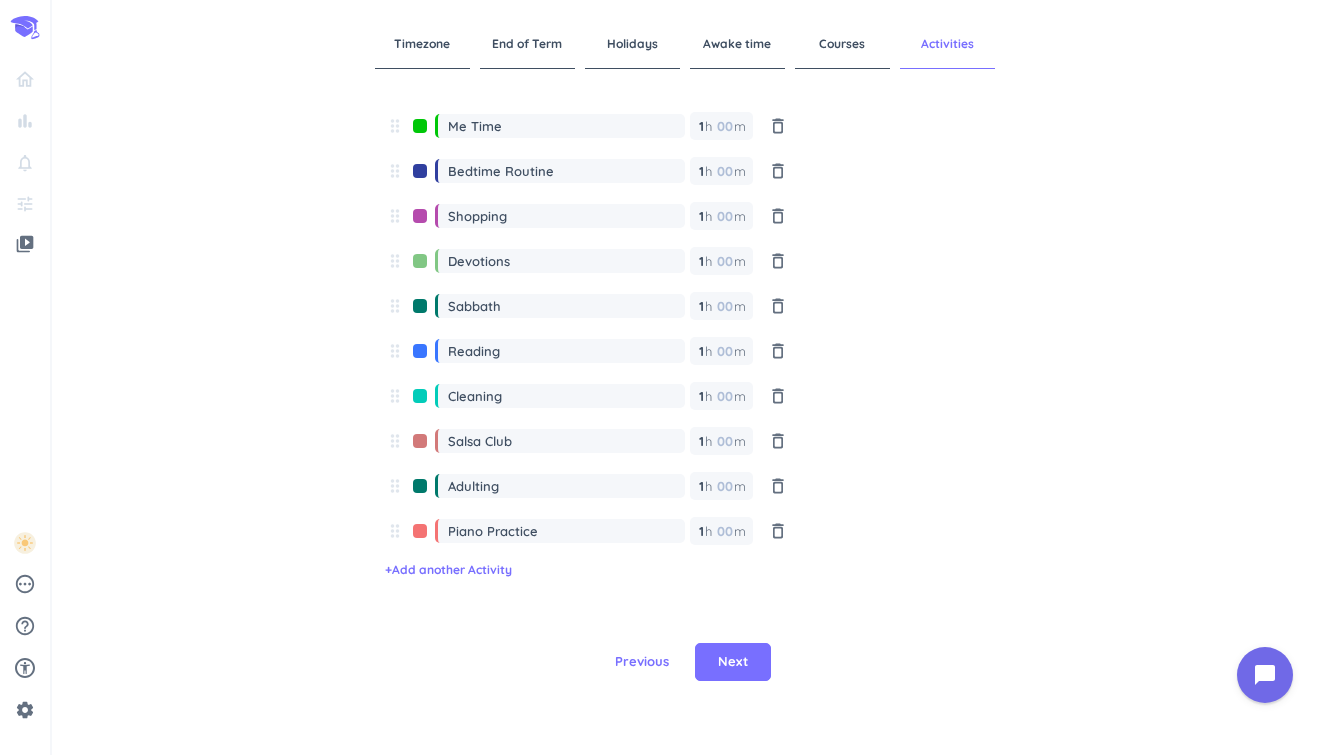 scroll, scrollTop: 548, scrollLeft: 0, axis: vertical 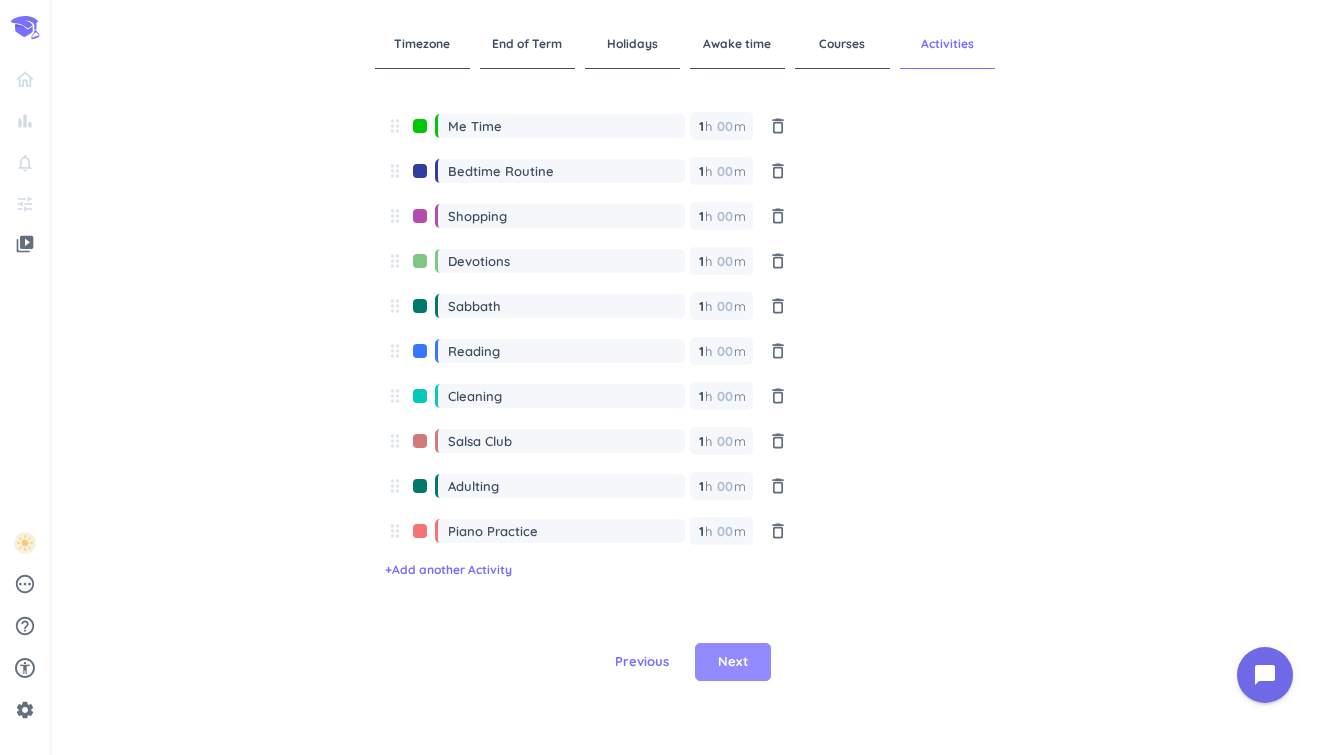 click on "Next" at bounding box center [733, 662] 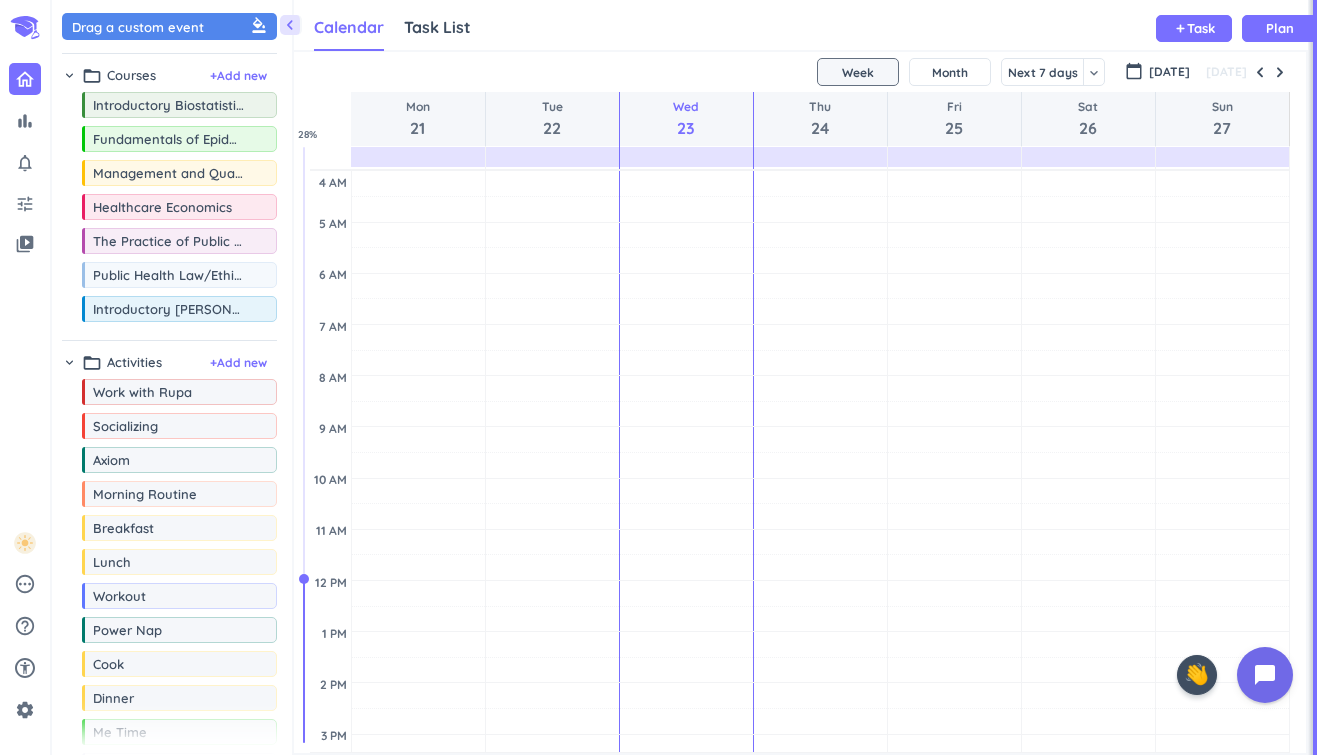 scroll, scrollTop: 1, scrollLeft: 1, axis: both 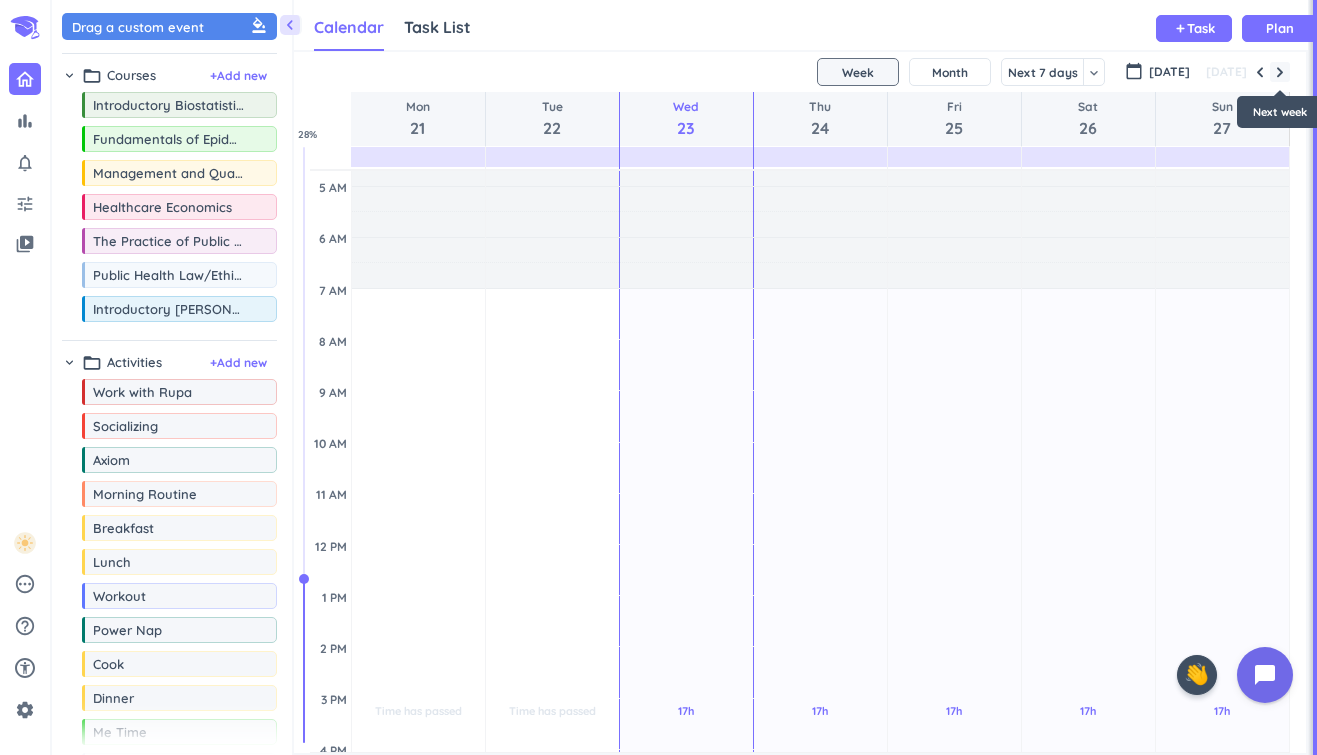 click at bounding box center [1280, 72] 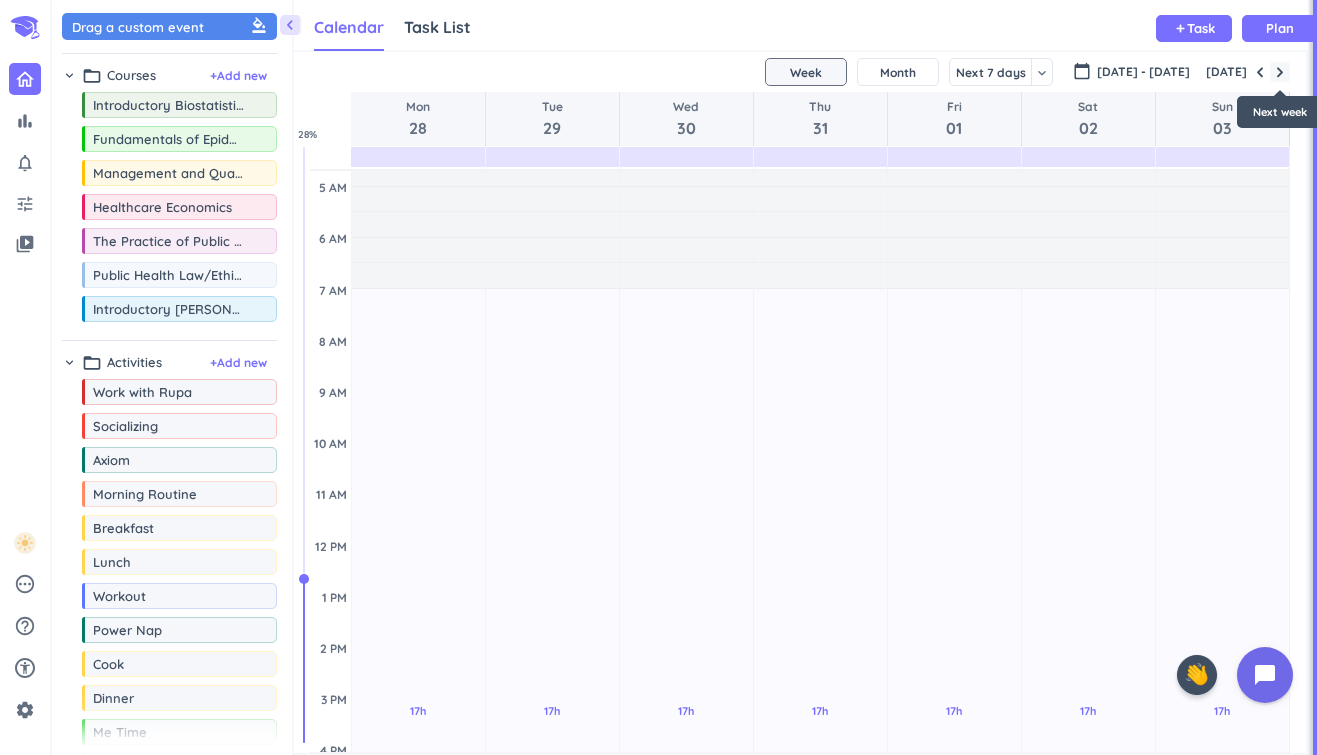 scroll, scrollTop: 104, scrollLeft: 0, axis: vertical 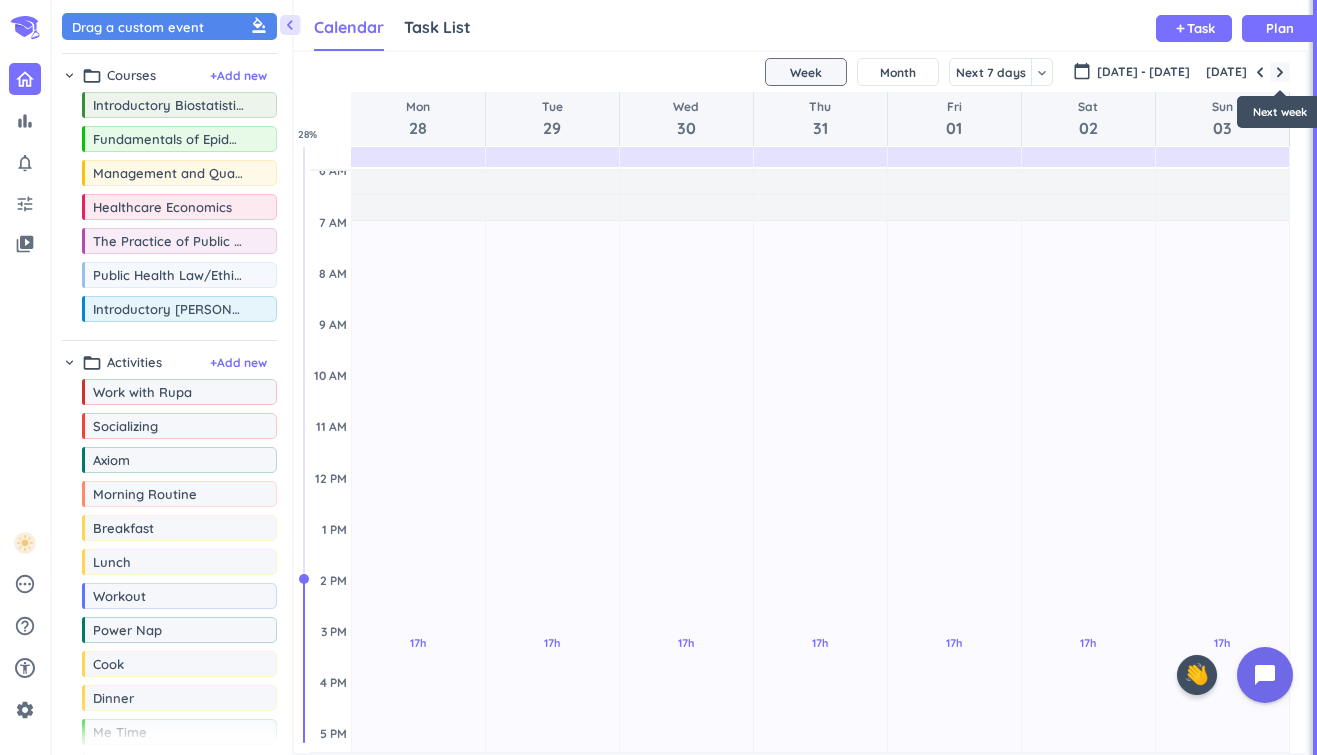 click at bounding box center [1280, 72] 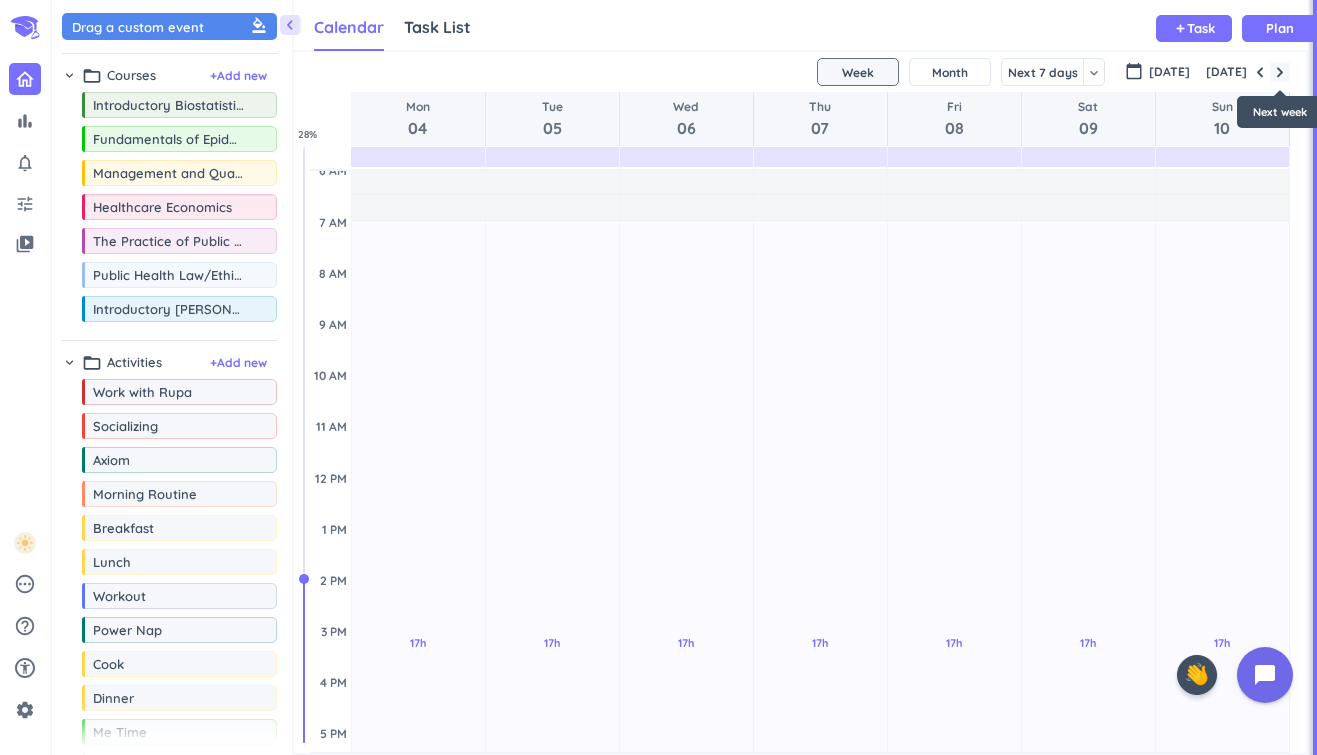 click at bounding box center [1280, 72] 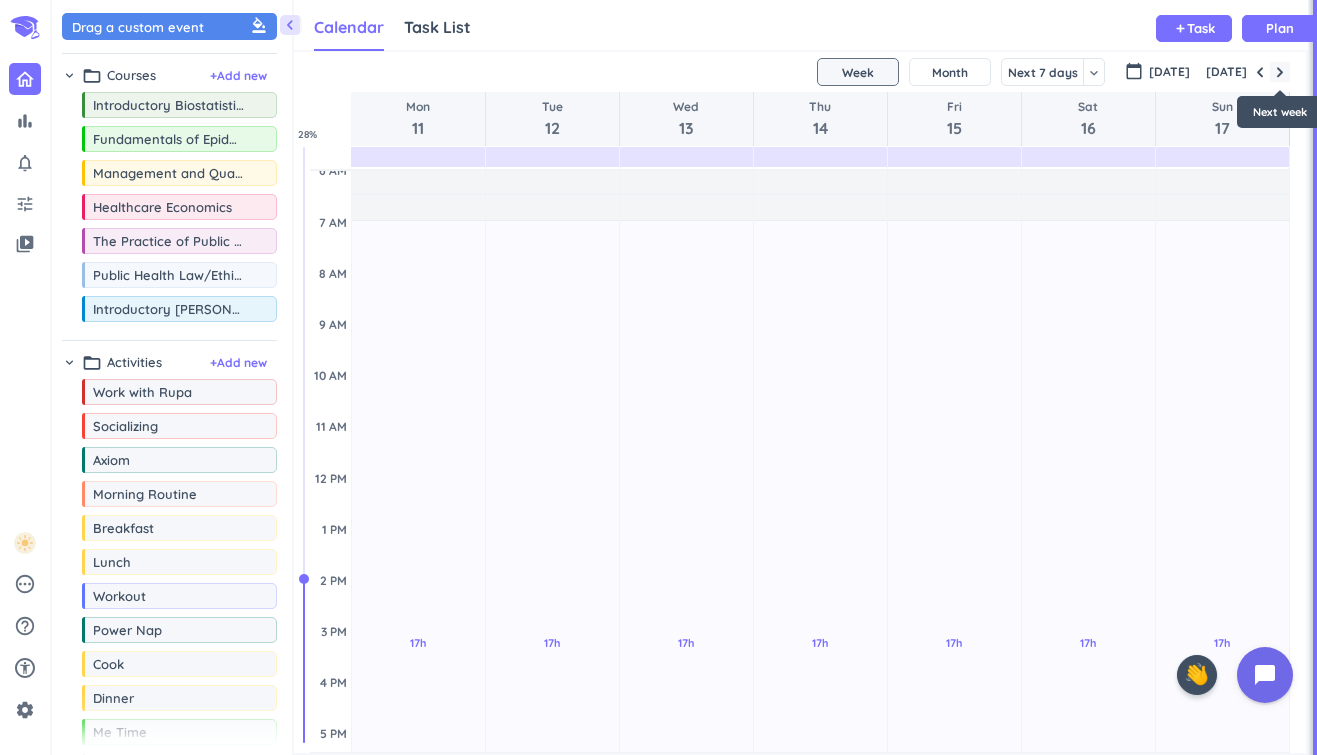 click at bounding box center (1280, 72) 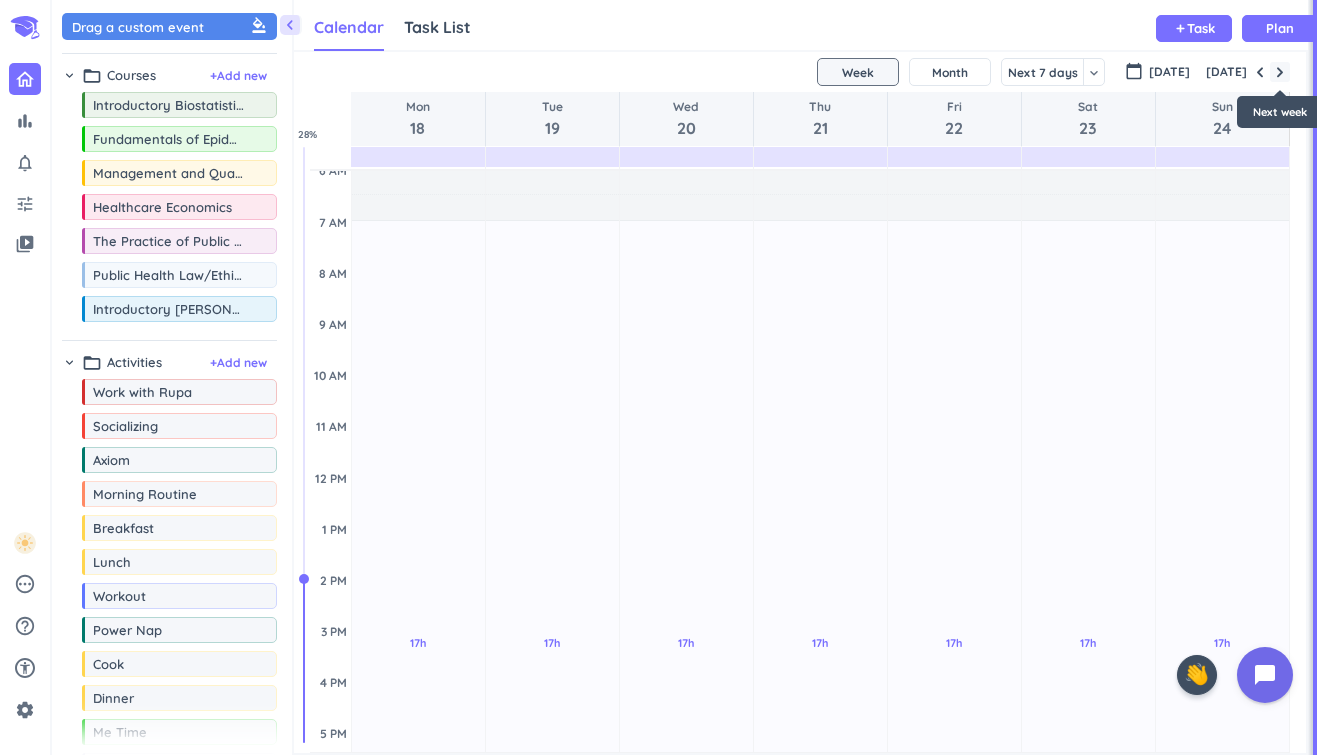 click at bounding box center (1280, 72) 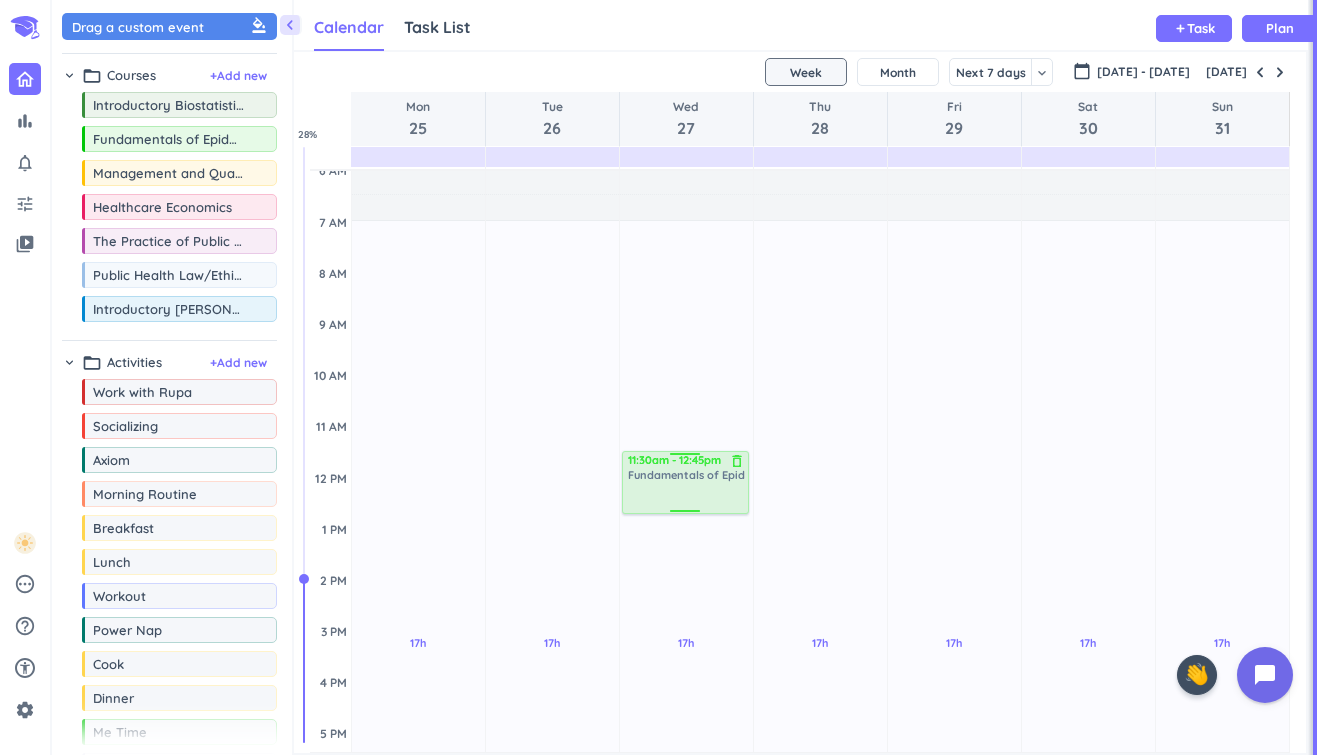 drag, startPoint x: 162, startPoint y: 142, endPoint x: 707, endPoint y: 453, distance: 627.4918 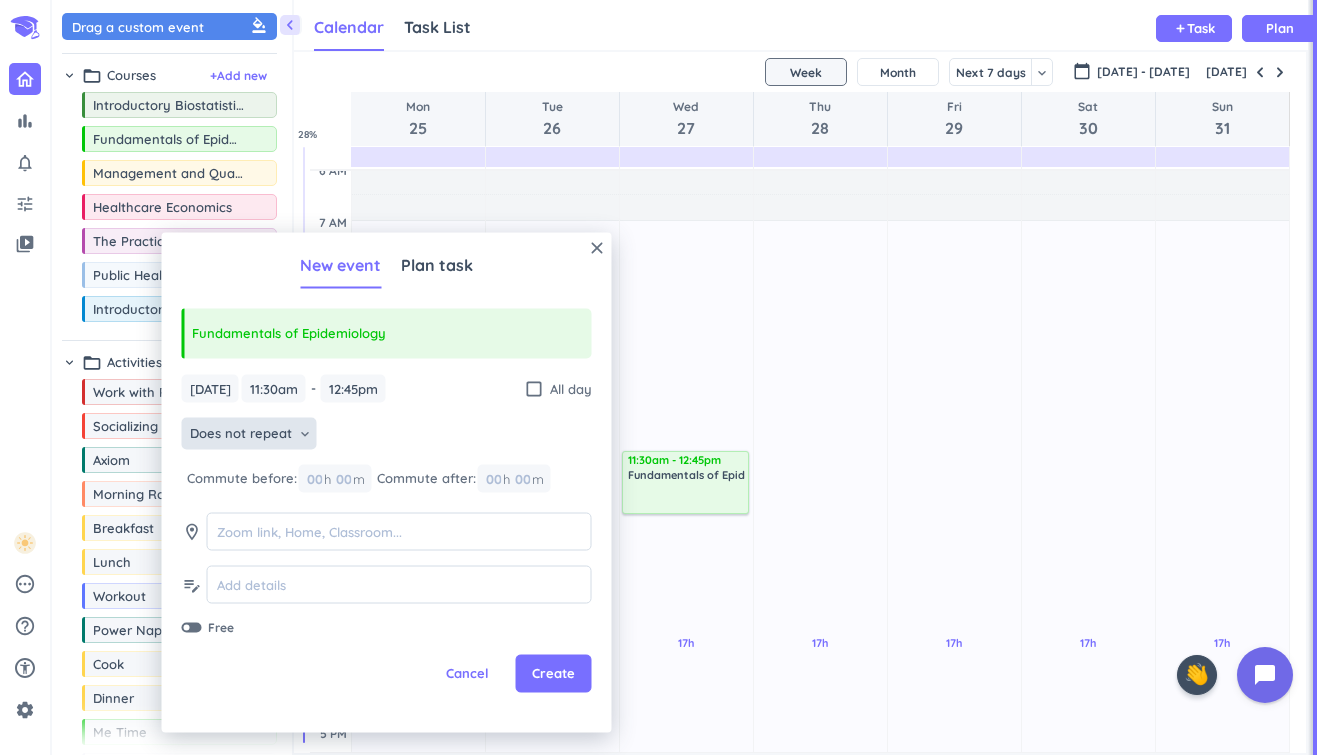 click on "Does not repeat" at bounding box center [241, 434] 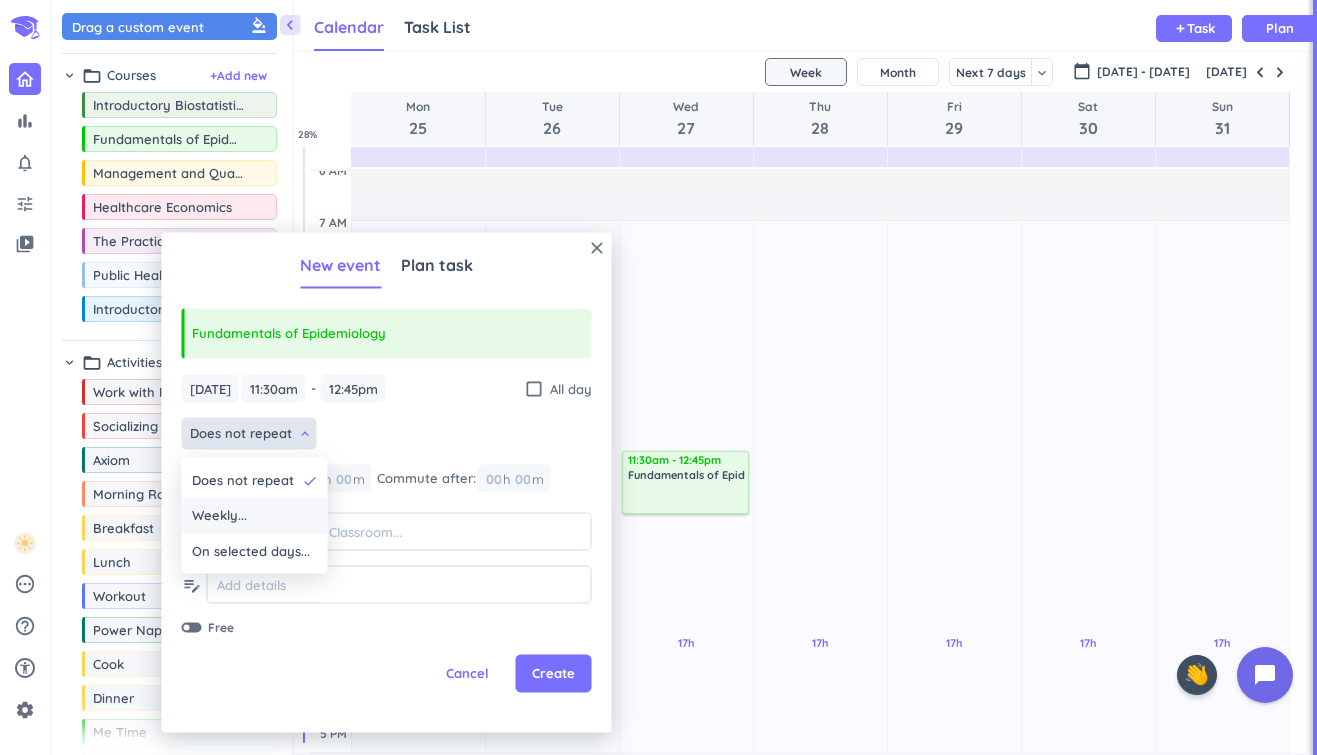 click on "Weekly..." at bounding box center [255, 516] 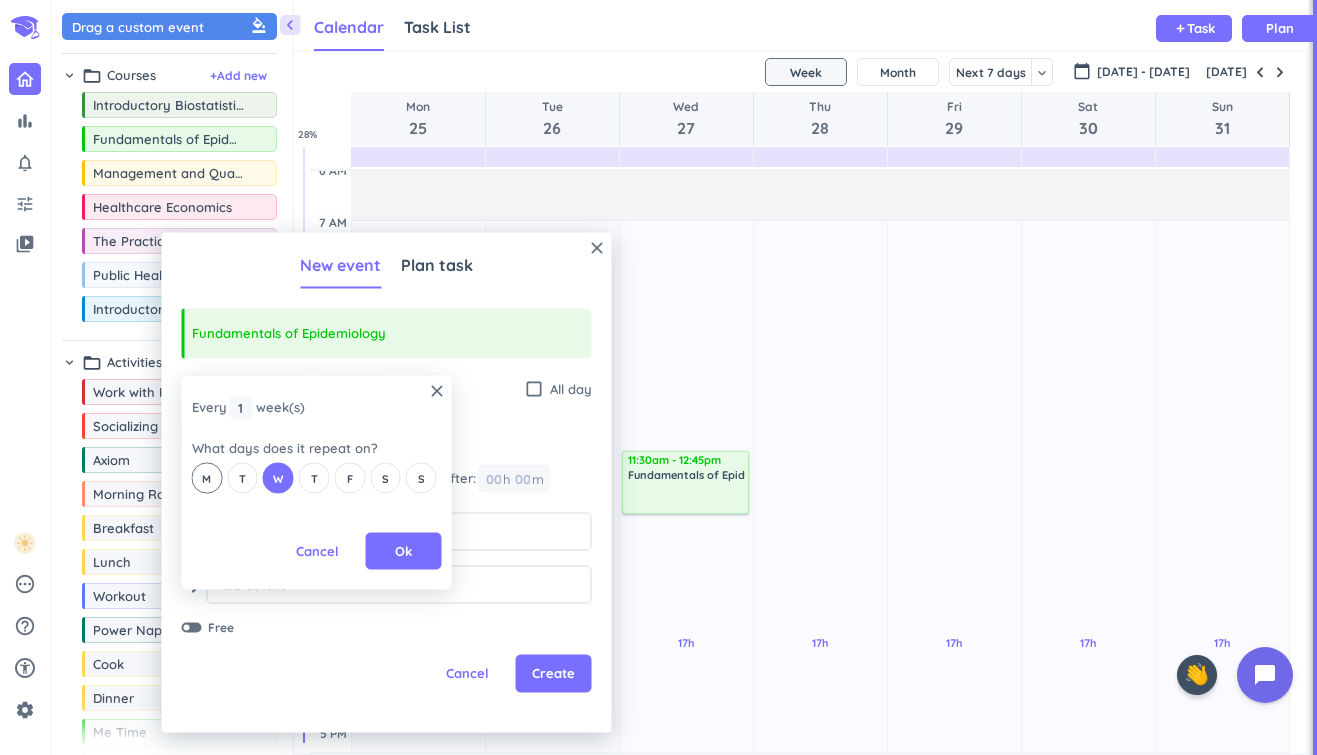 click on "M" at bounding box center [206, 478] 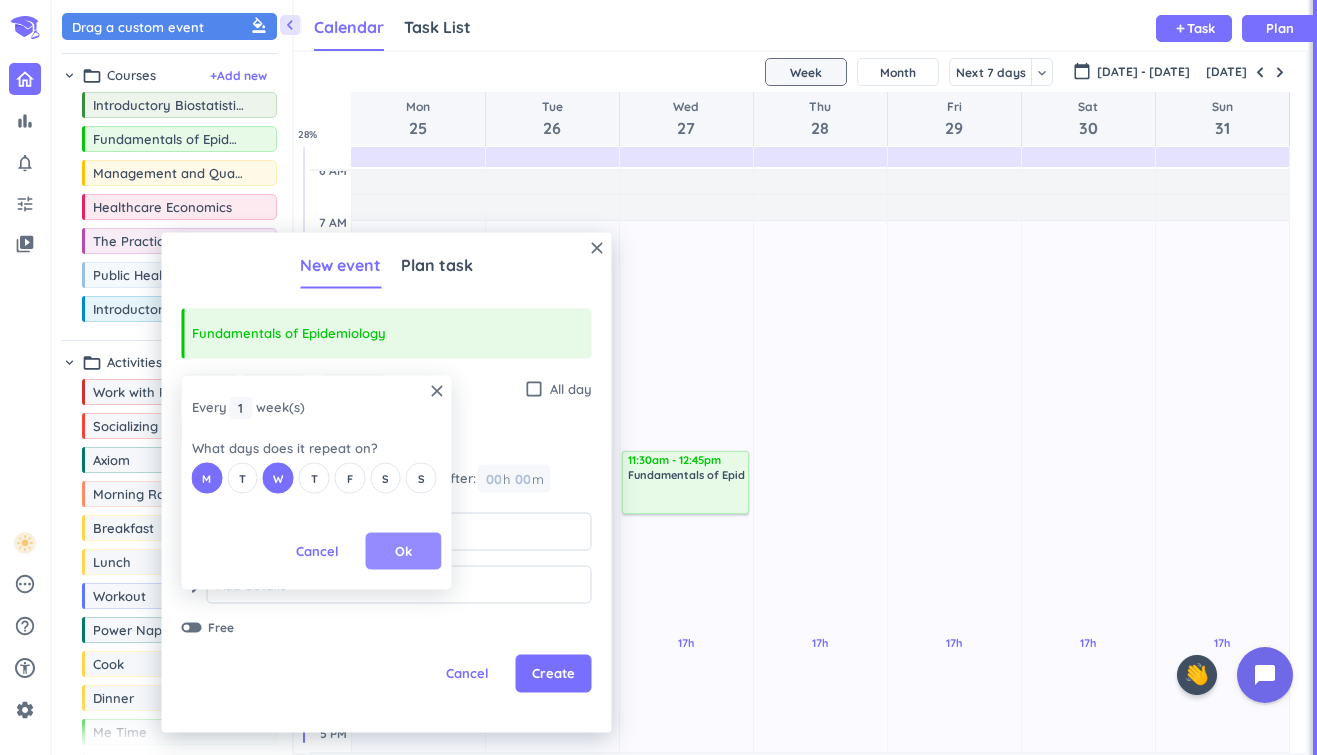 click on "Ok" at bounding box center (404, 551) 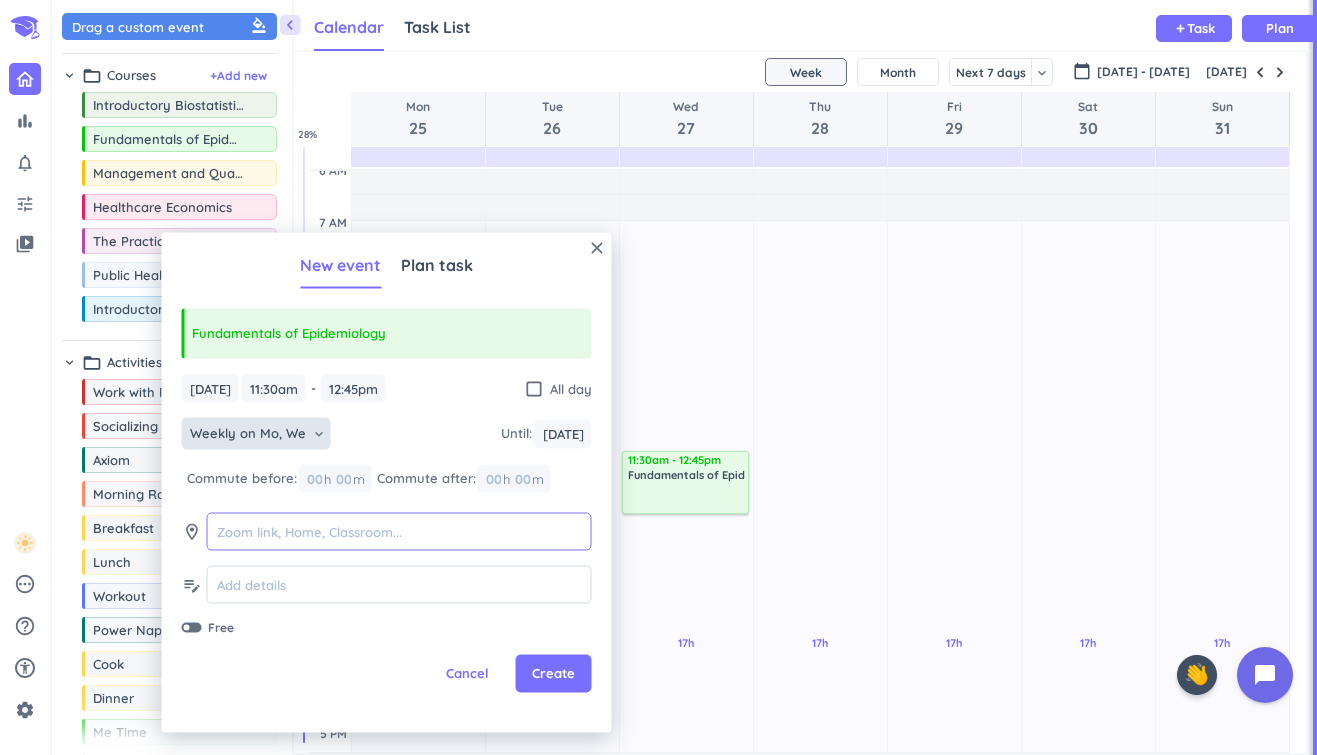 click at bounding box center (399, 531) 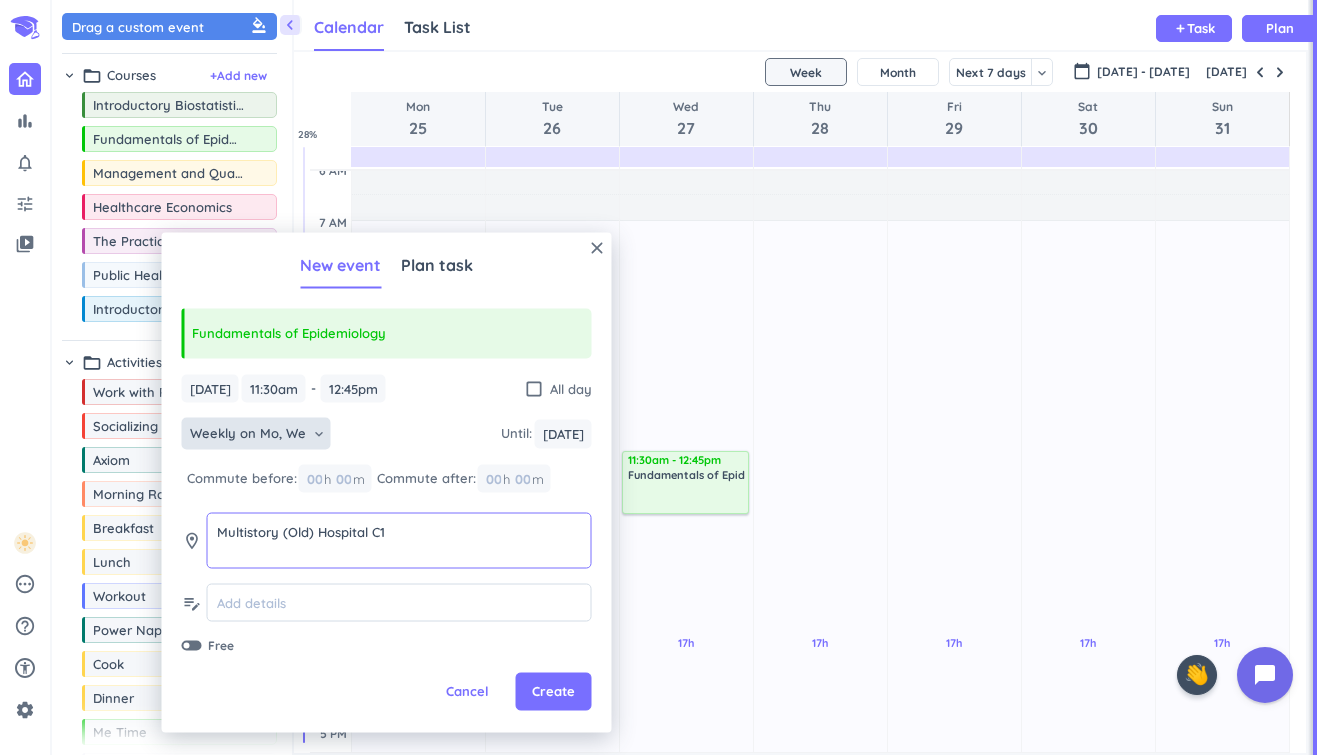 click on "Multistory (Old) Hospital C1" at bounding box center [399, 540] 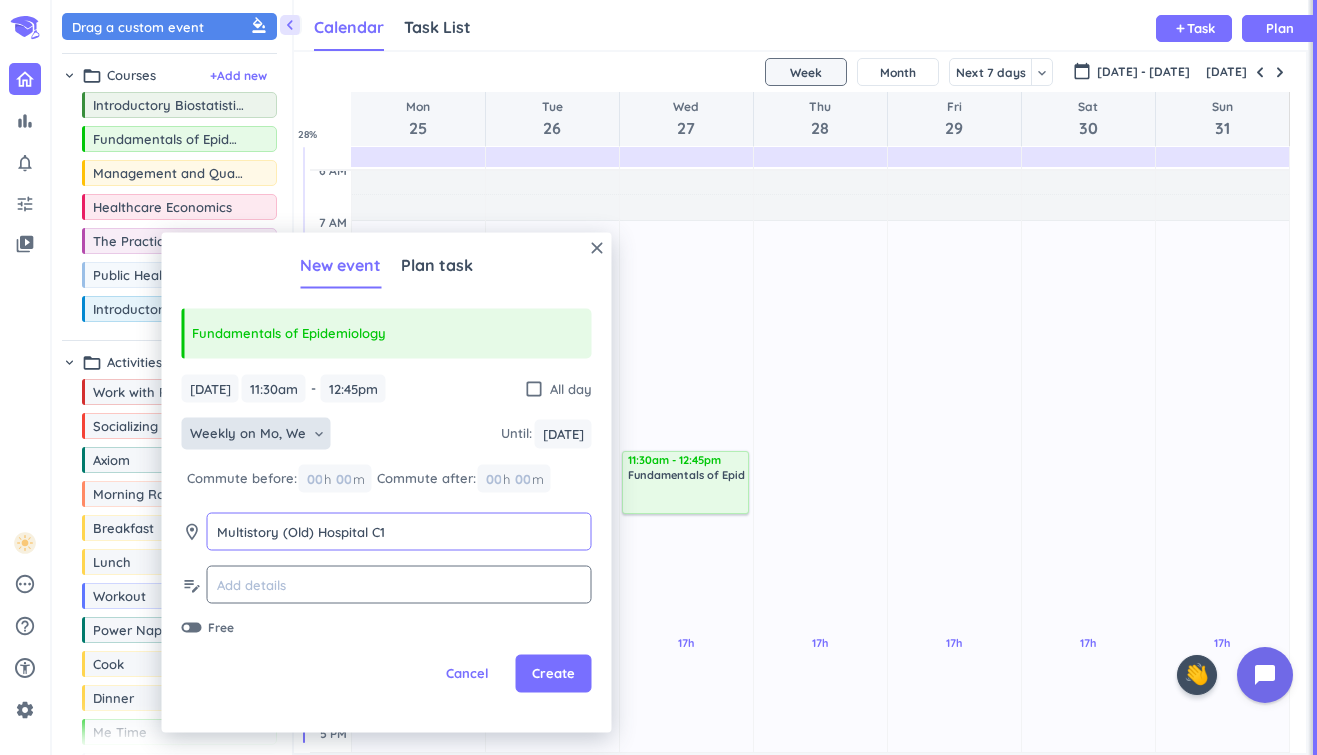 type on "Multistory (Old) Hospital C1" 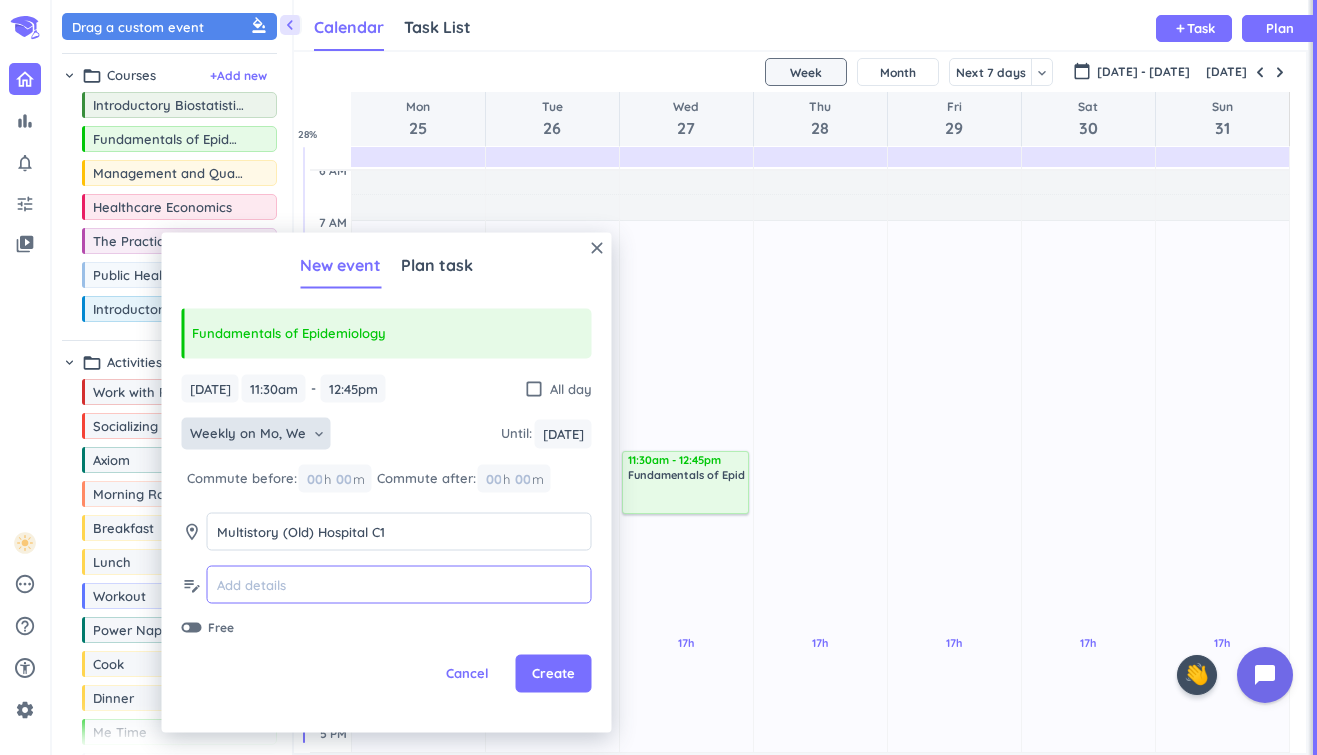 click at bounding box center (399, 584) 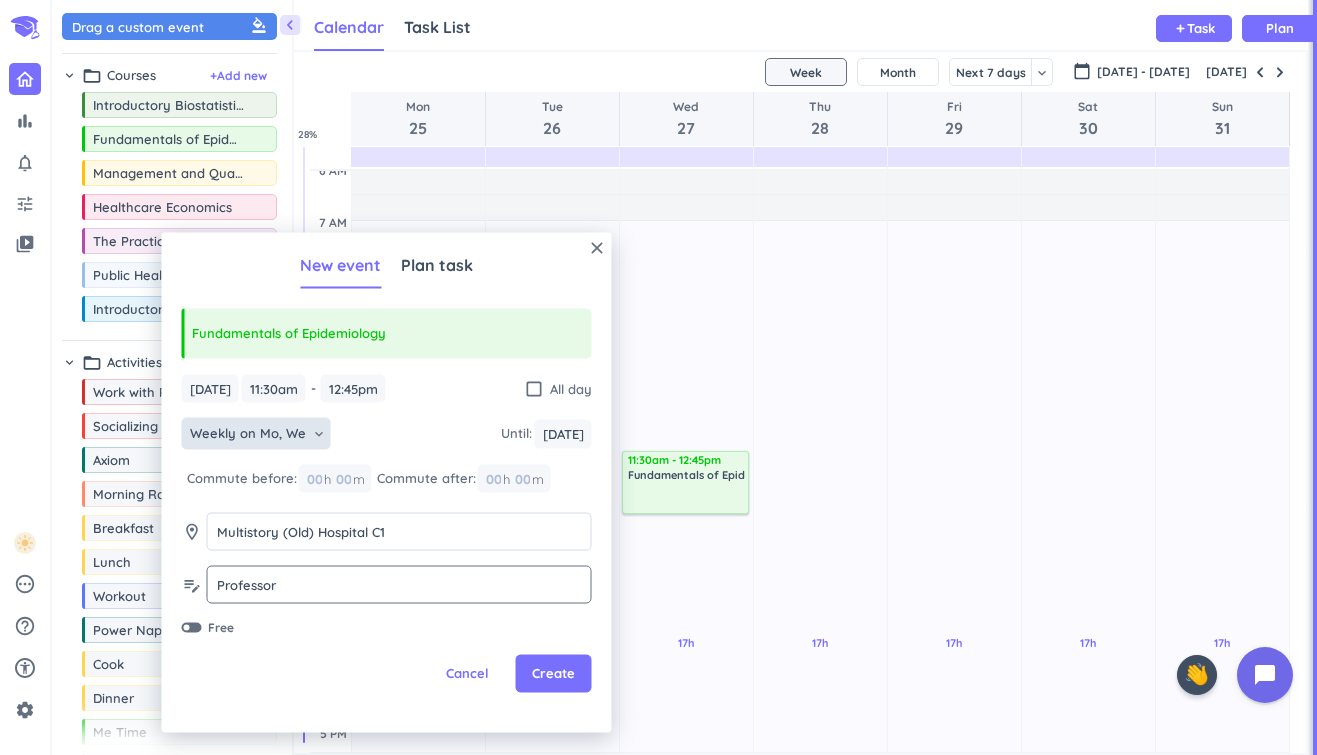 click on "Professor Professor" 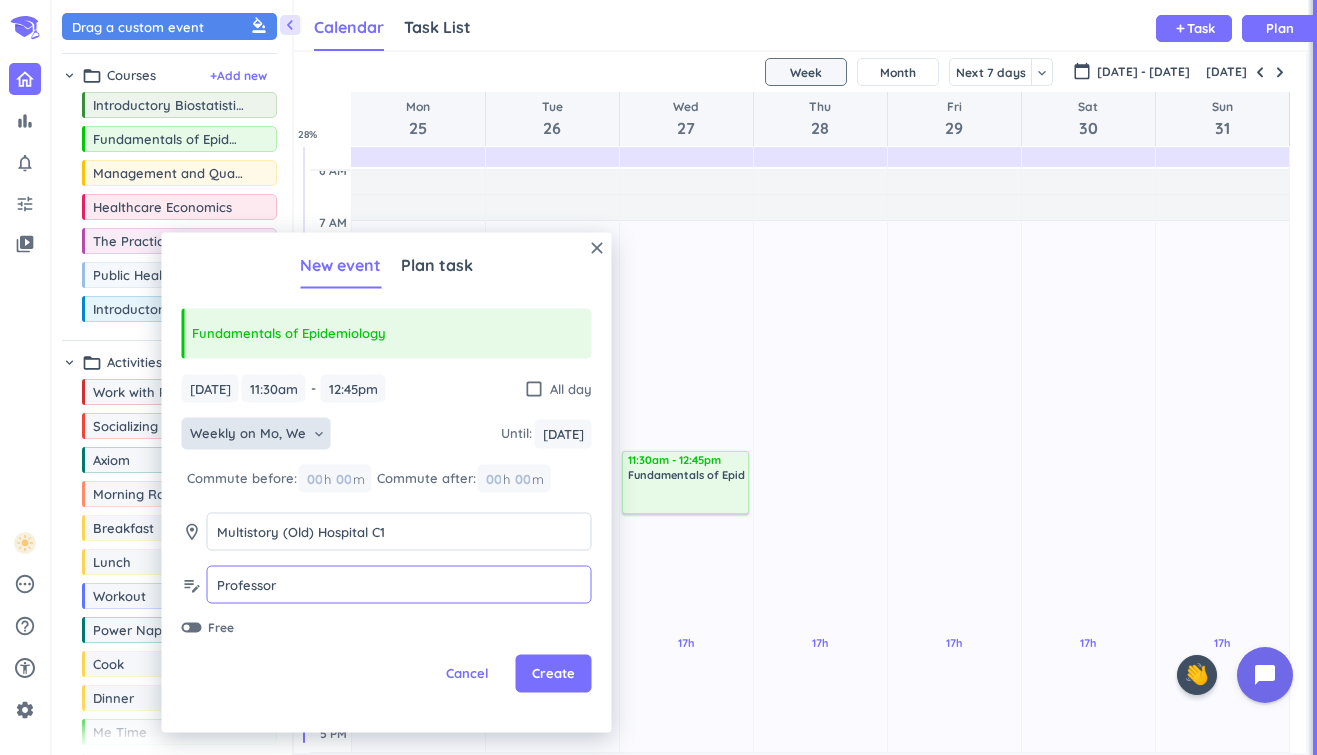 click on "Professor" at bounding box center (399, 584) 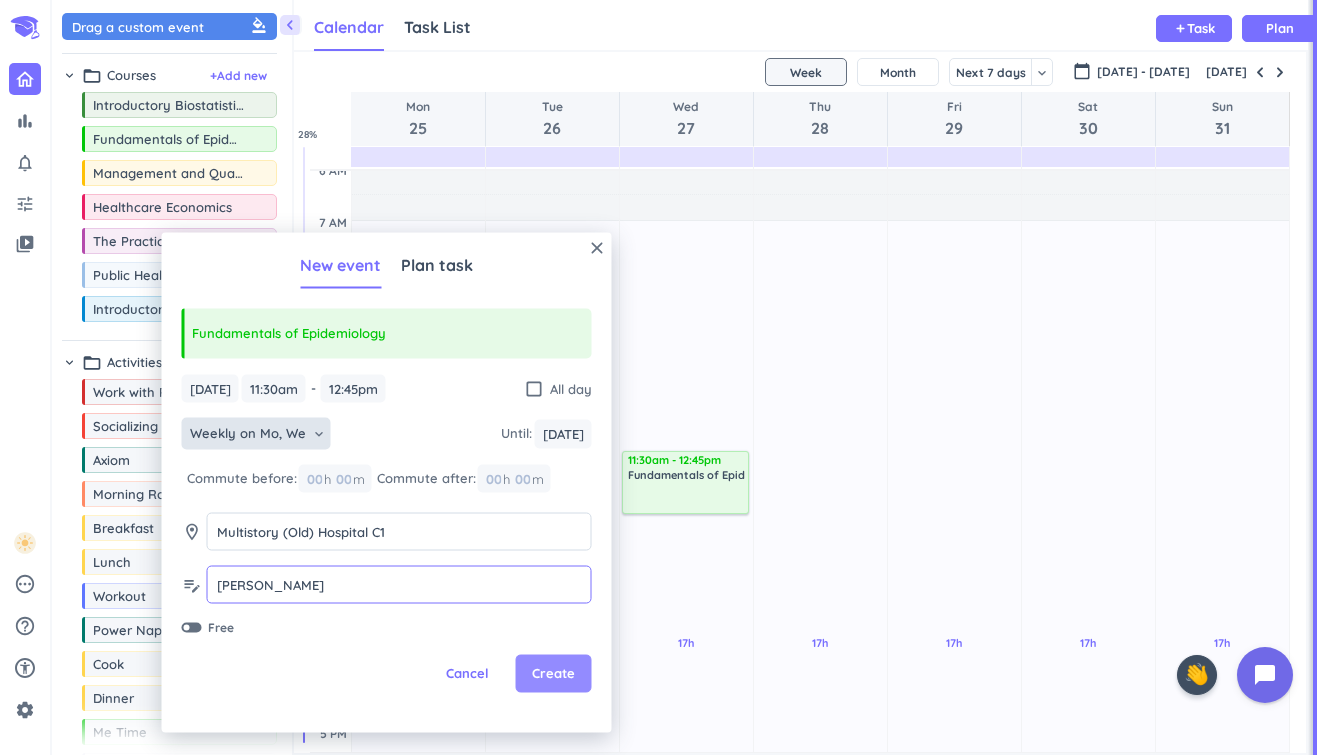 type on "[PERSON_NAME]" 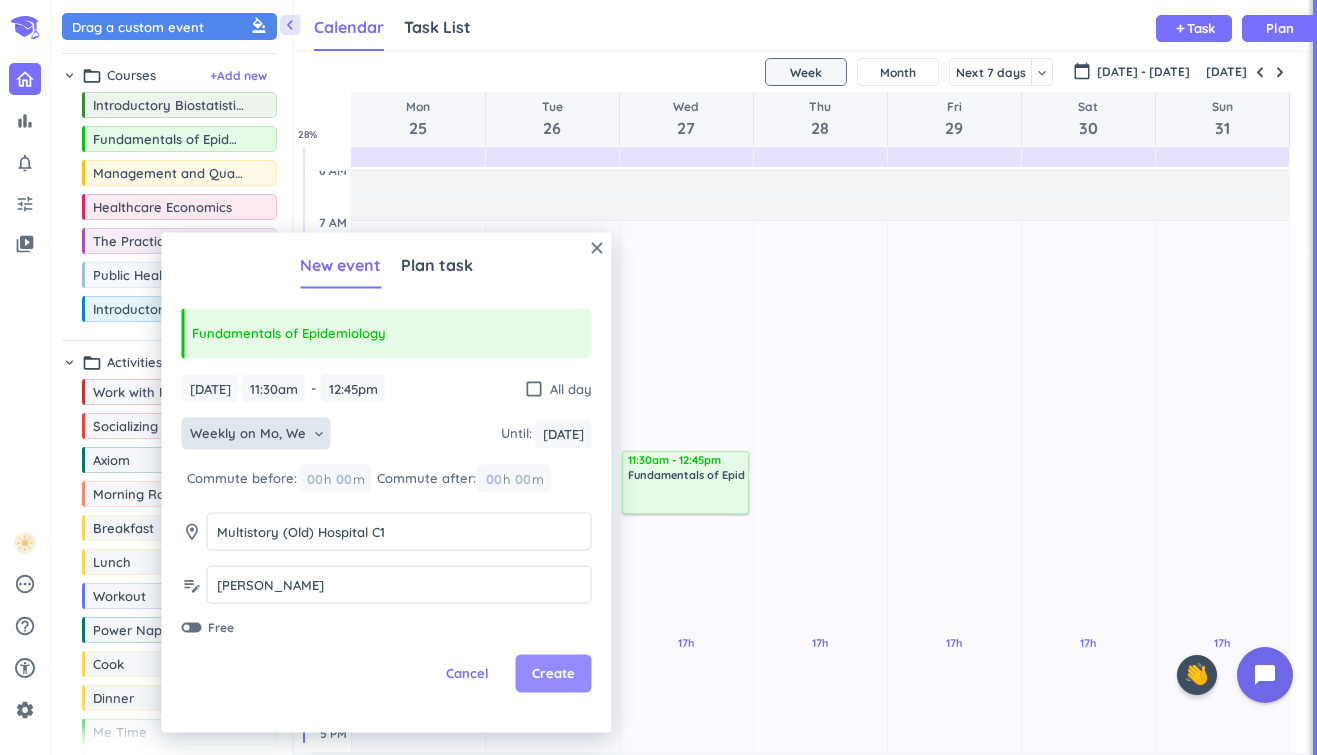 click on "Create" at bounding box center [554, 674] 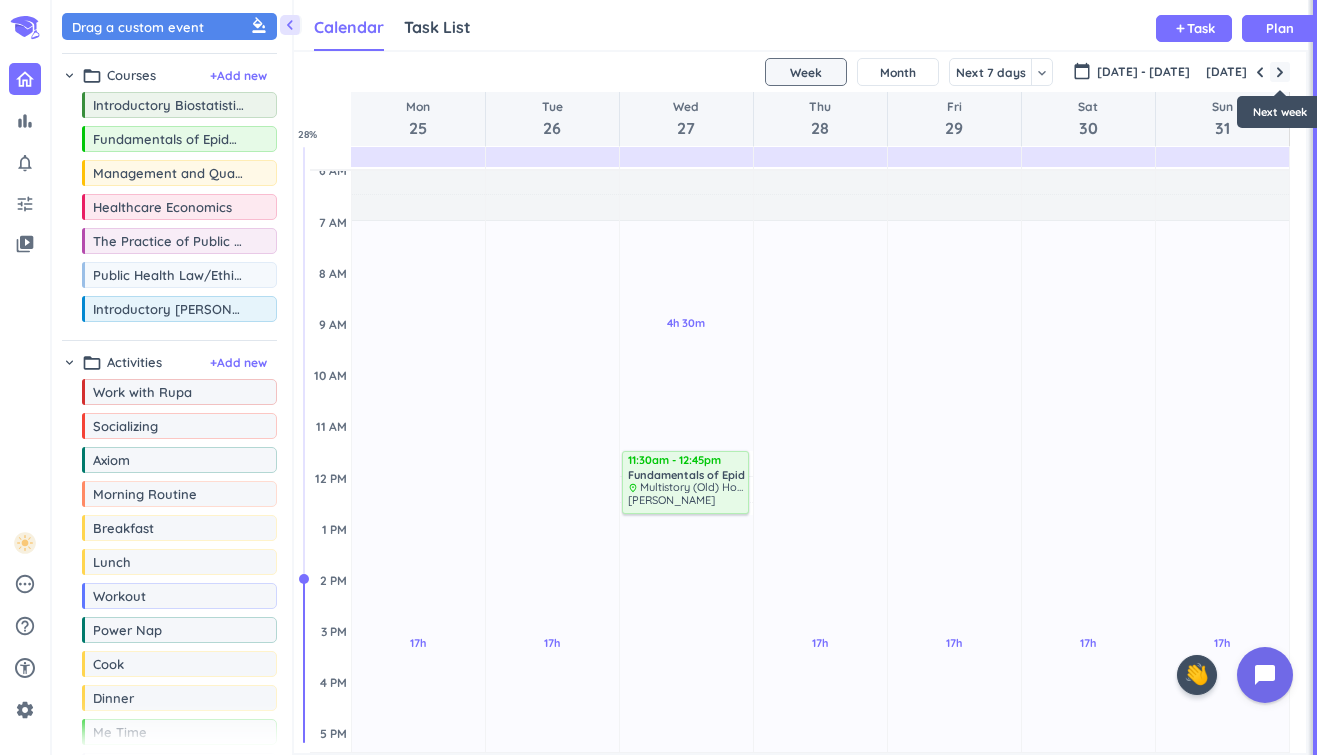 click at bounding box center (1280, 72) 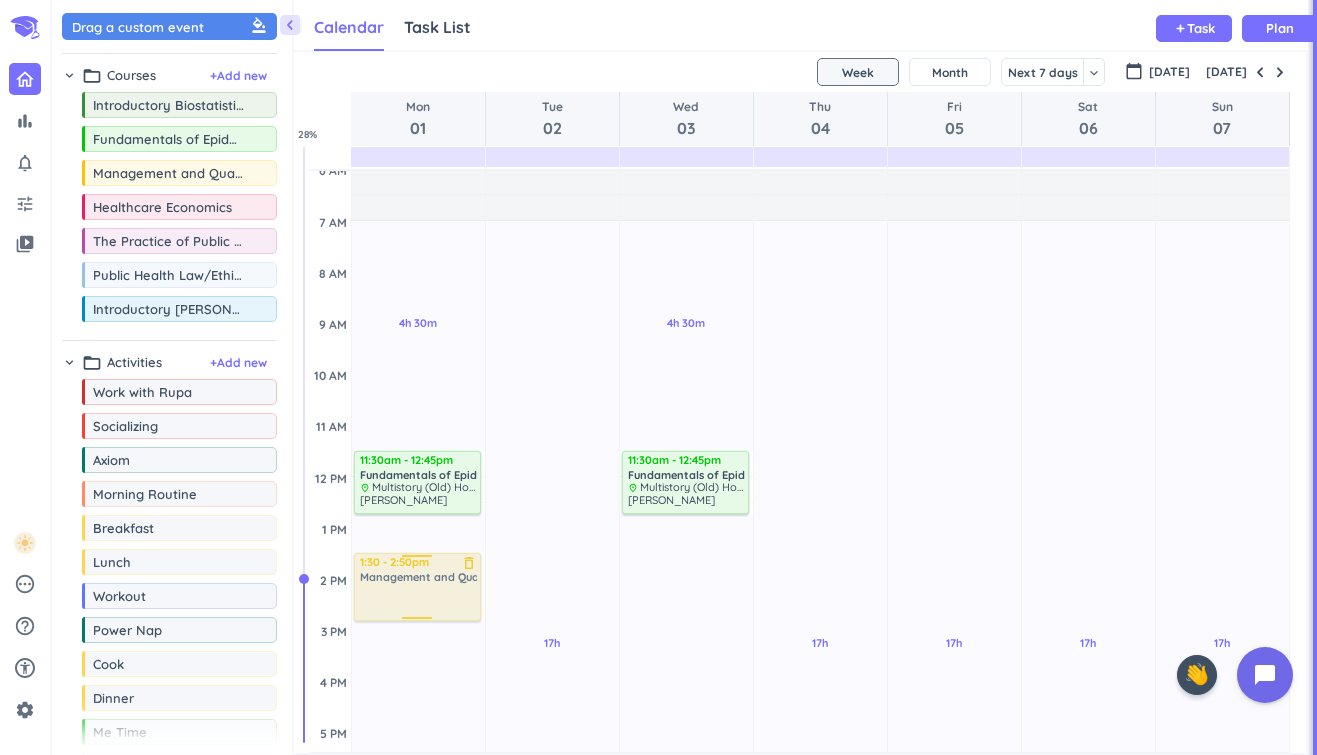 drag, startPoint x: 181, startPoint y: 178, endPoint x: 461, endPoint y: 555, distance: 469.60516 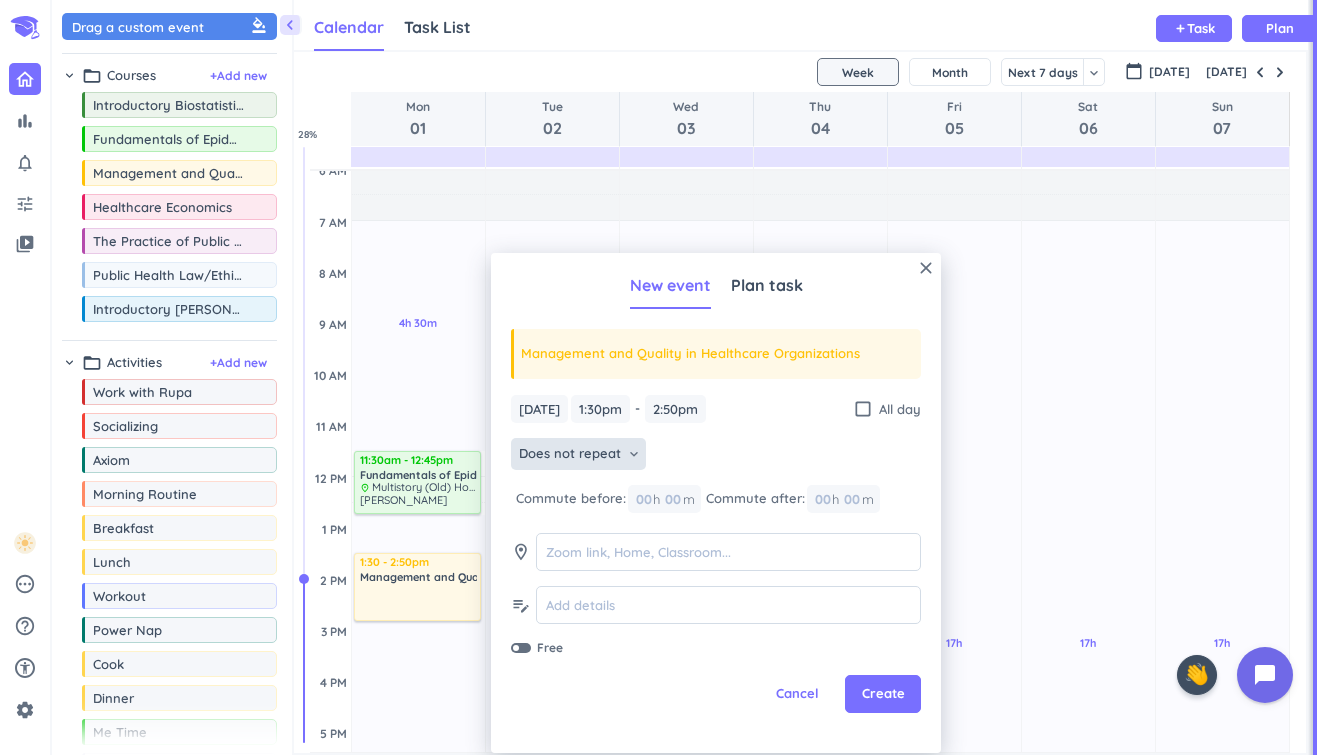 click on "Does not repeat" at bounding box center [570, 454] 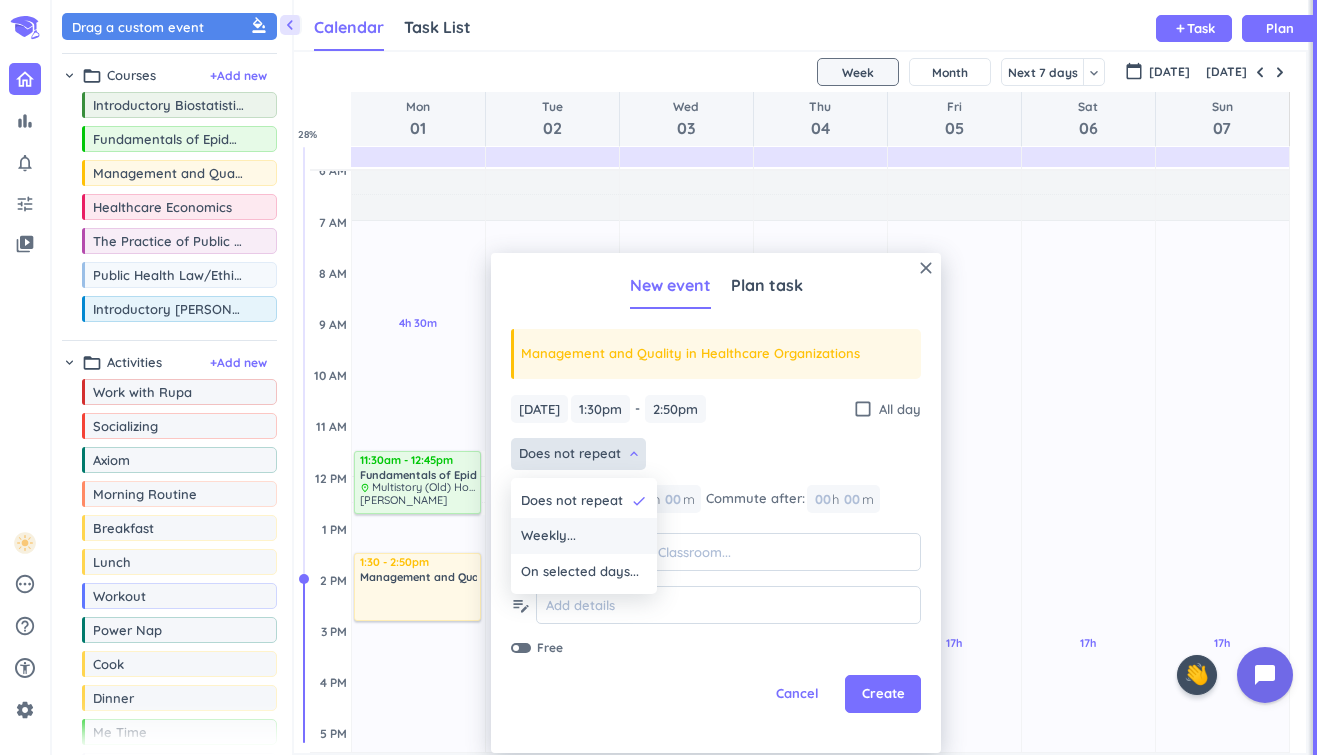 click on "Weekly..." at bounding box center [584, 536] 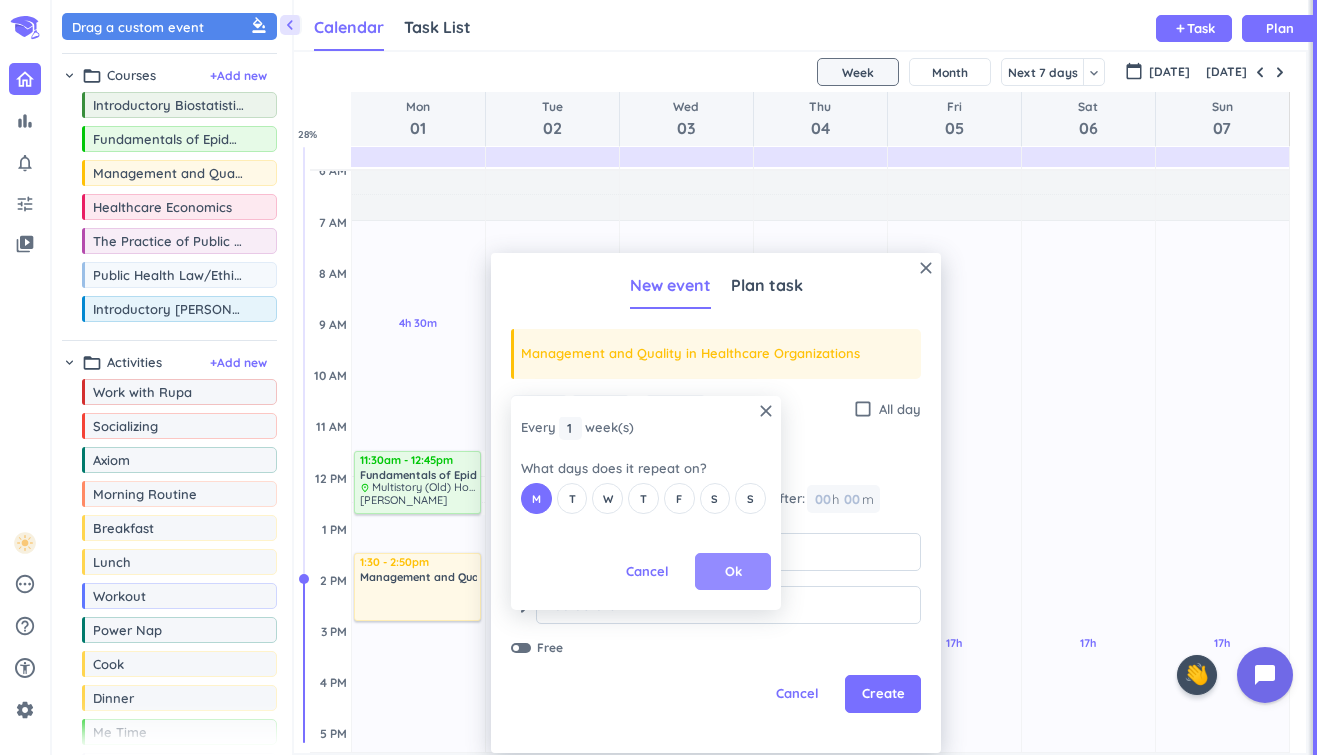 click on "Ok" at bounding box center (733, 572) 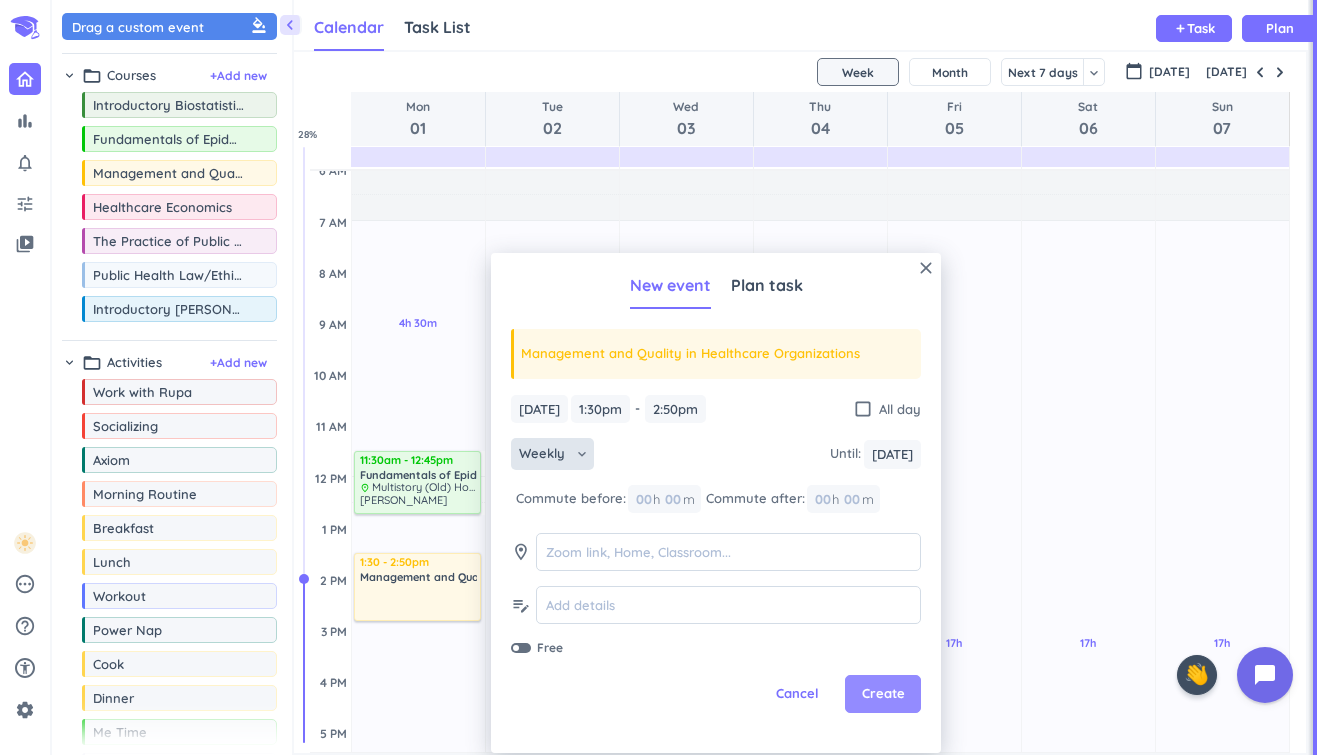 click on "Create" at bounding box center (883, 694) 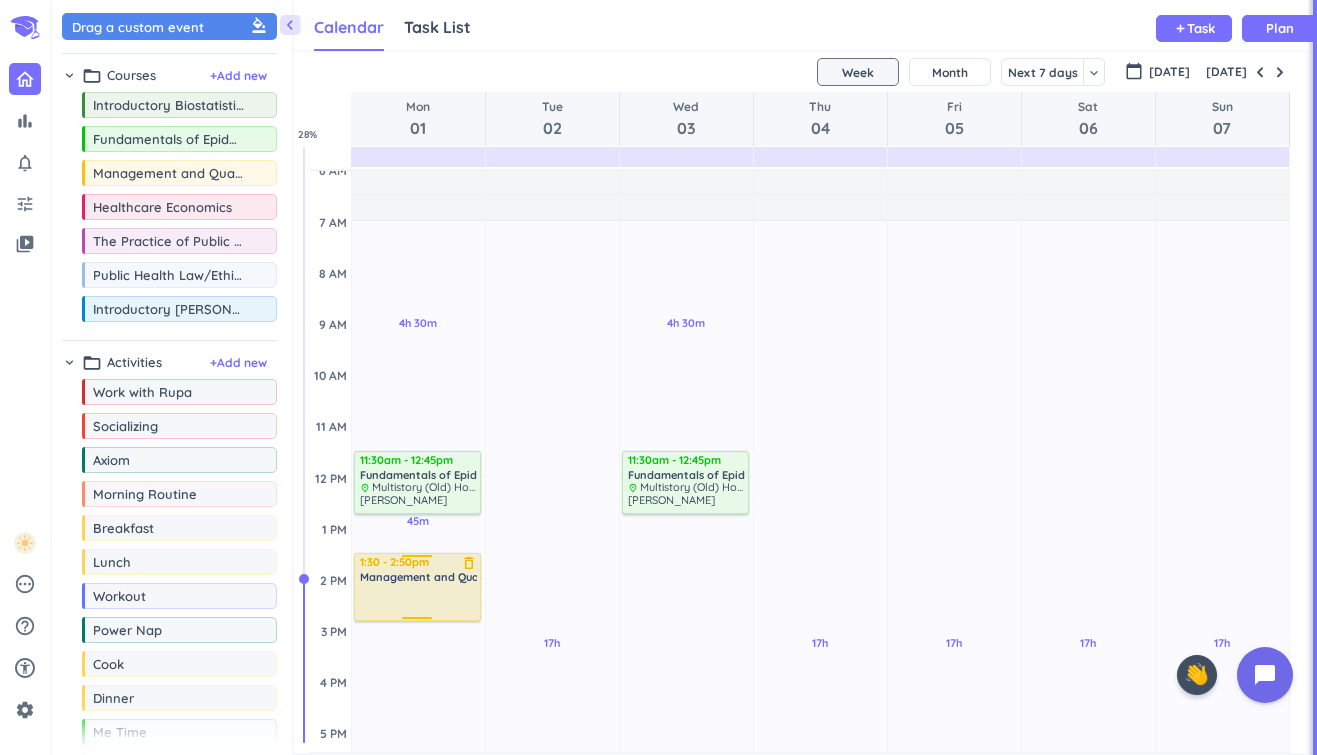 click at bounding box center (419, 601) 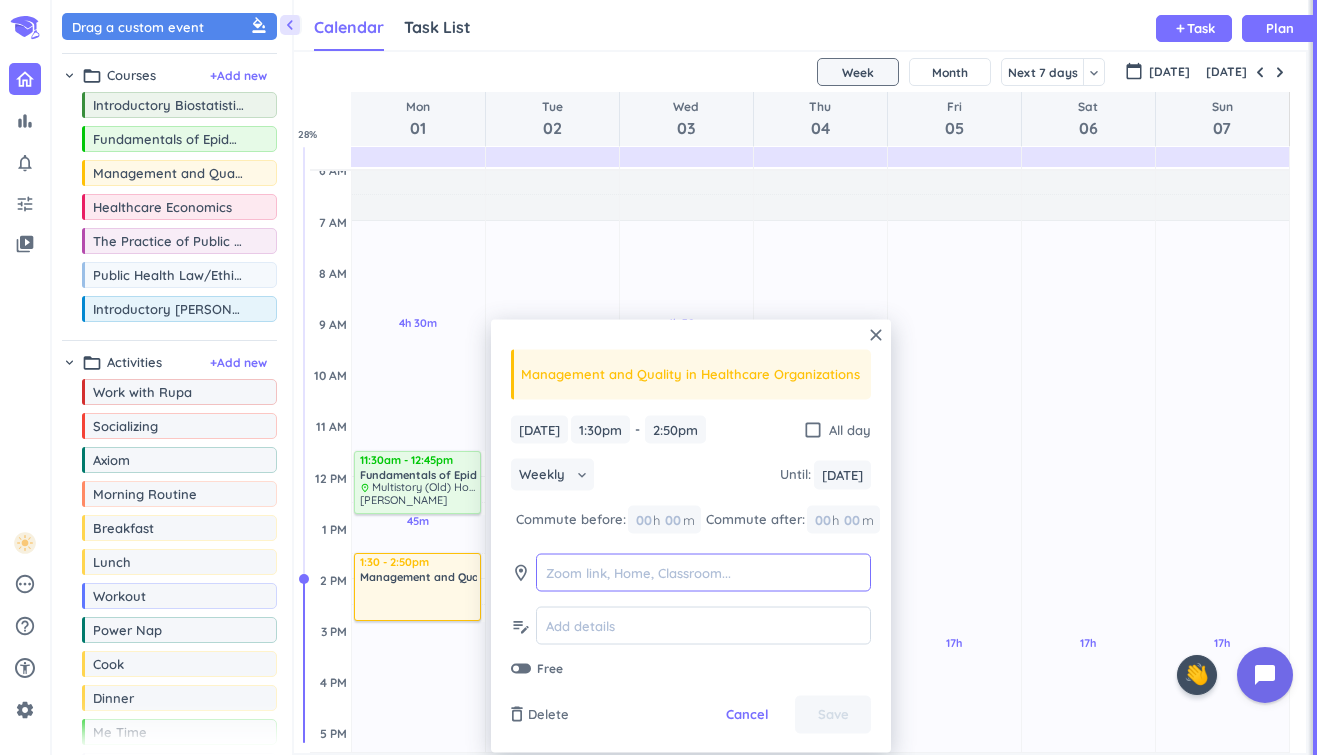 click at bounding box center (703, 572) 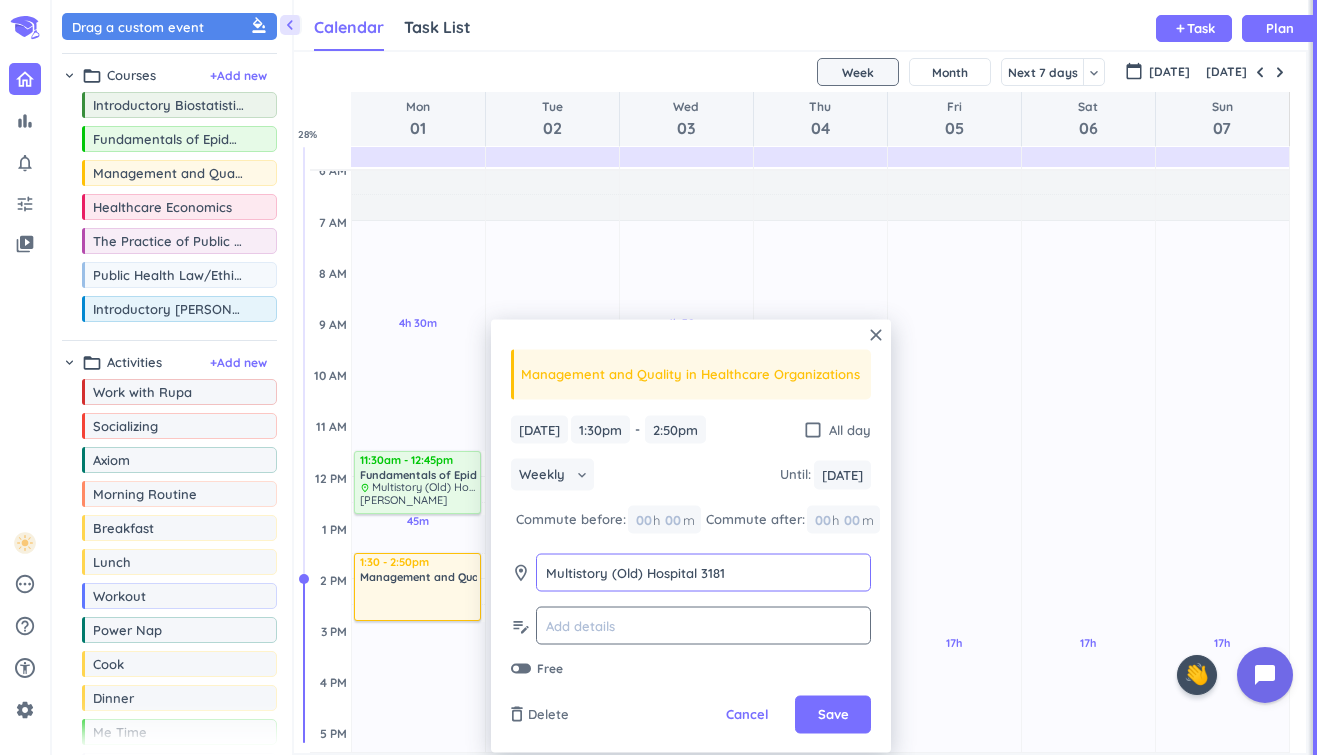 type on "Multistory (Old) Hospital 3181" 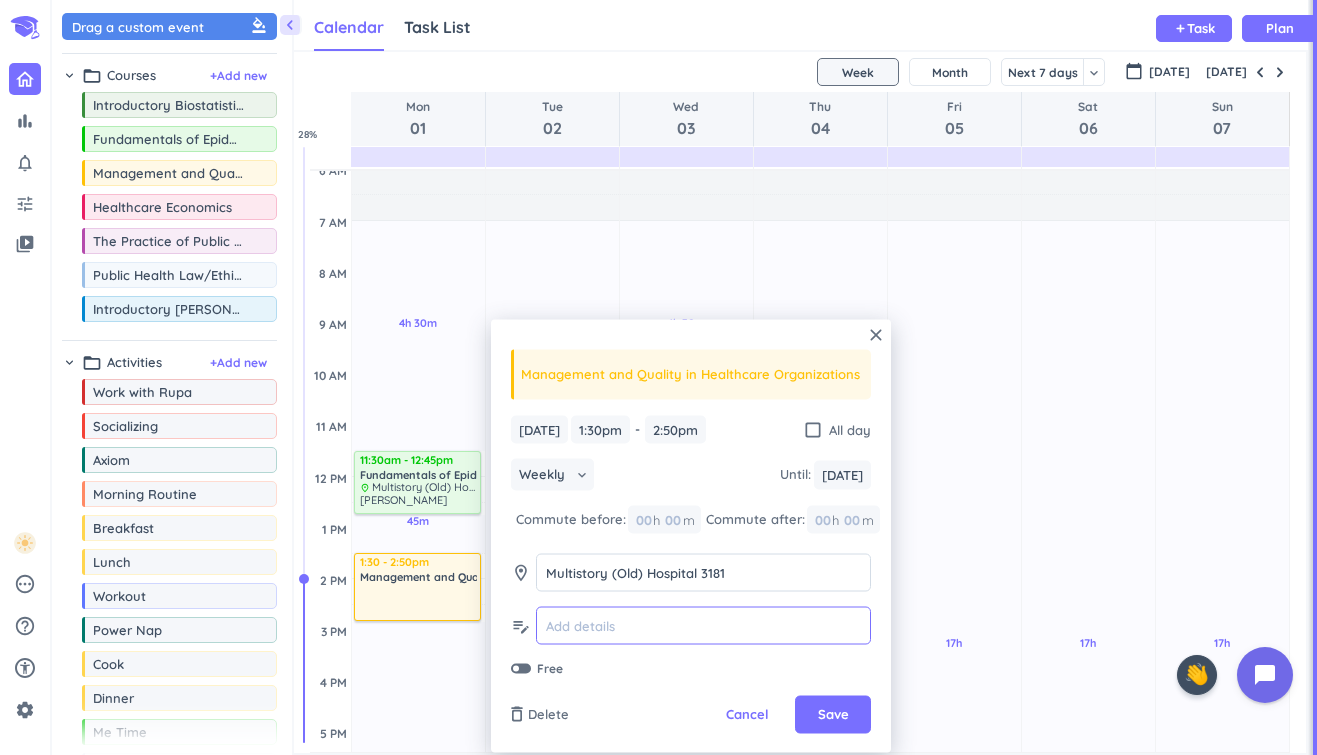 click at bounding box center (703, 625) 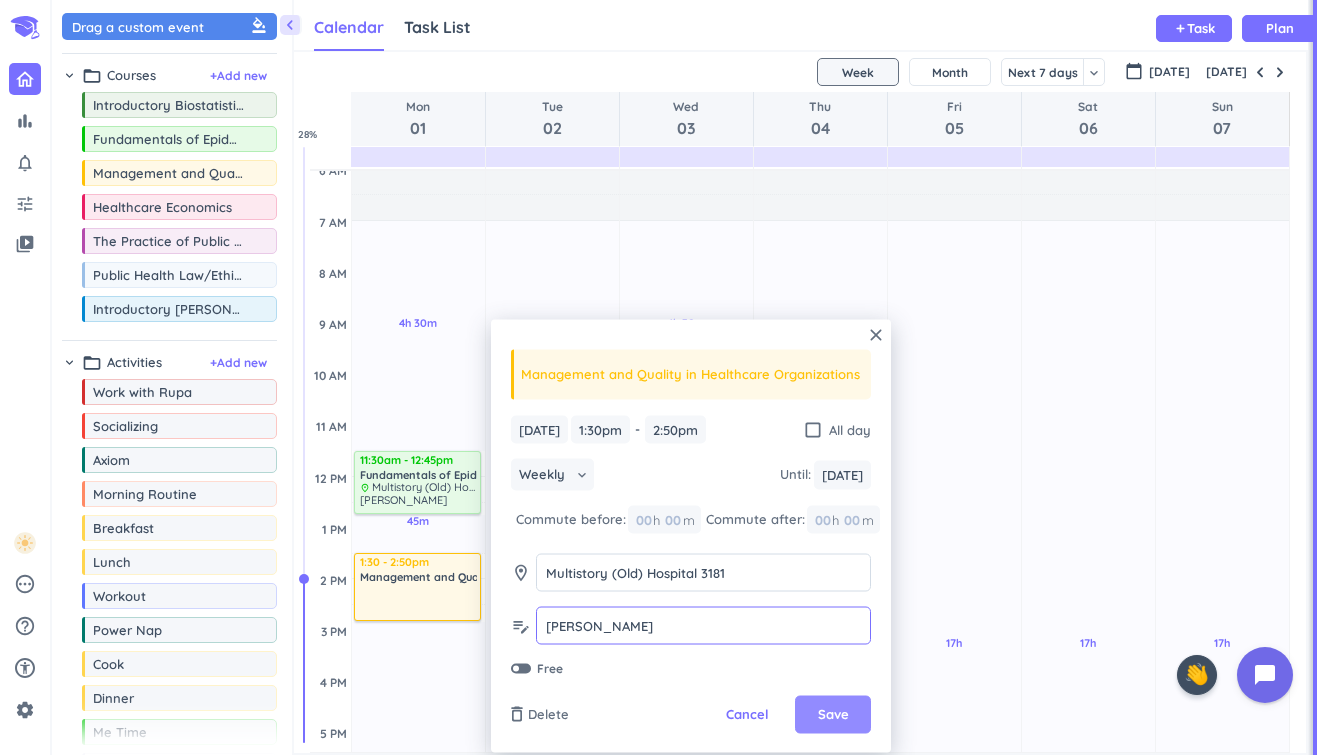 type on "[PERSON_NAME]" 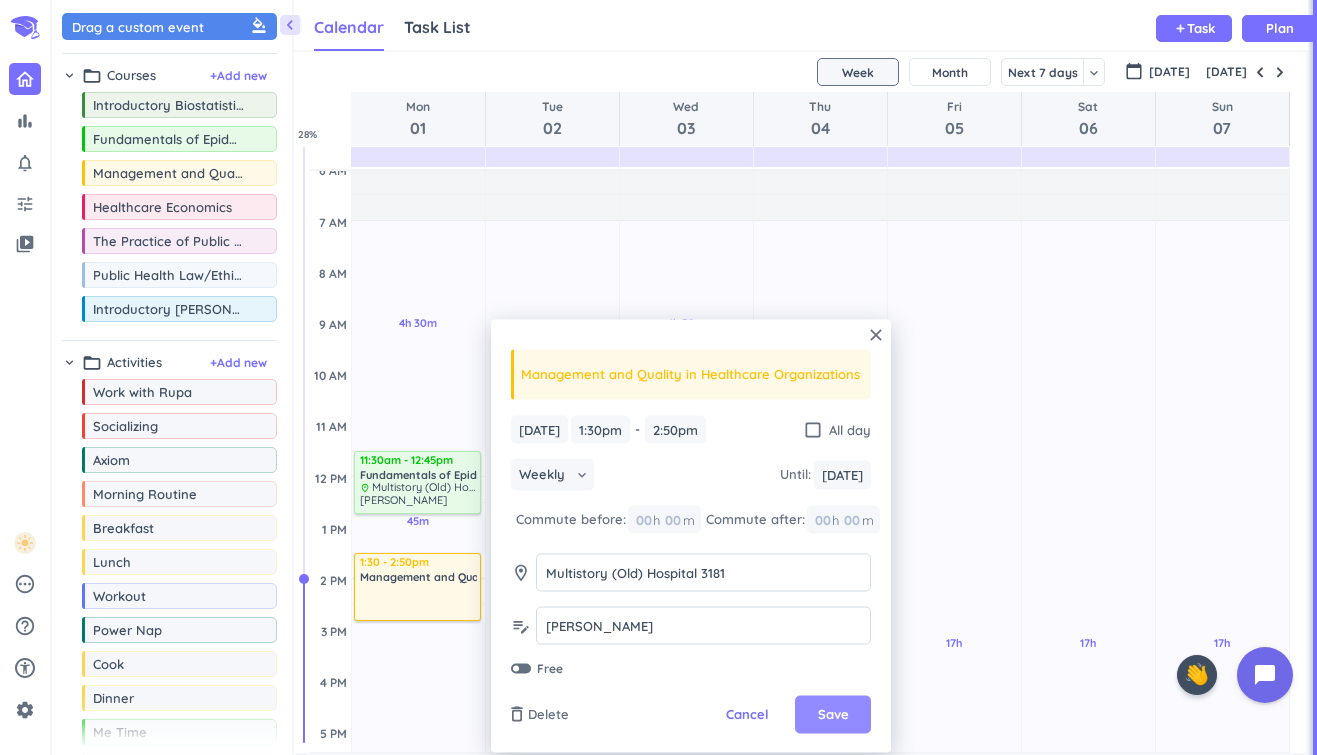 click on "Save" at bounding box center [833, 715] 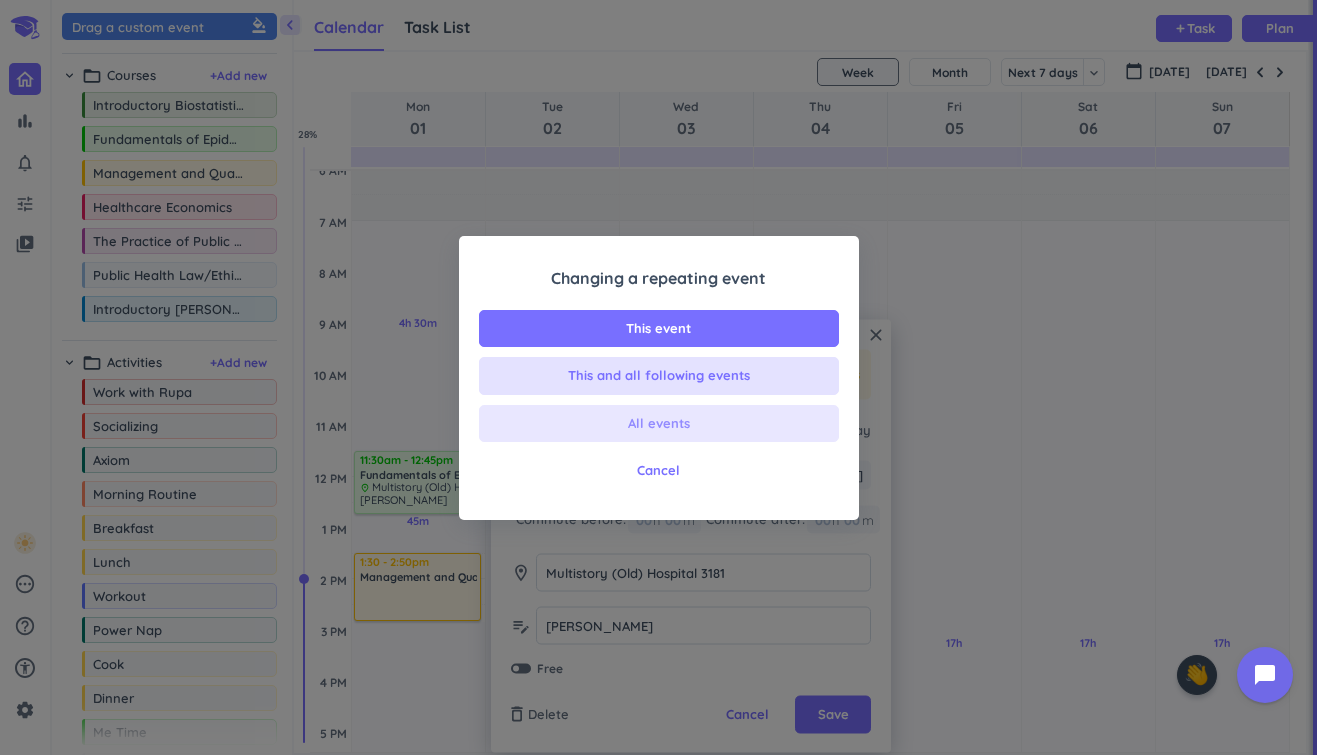 click on "All events" at bounding box center (659, 424) 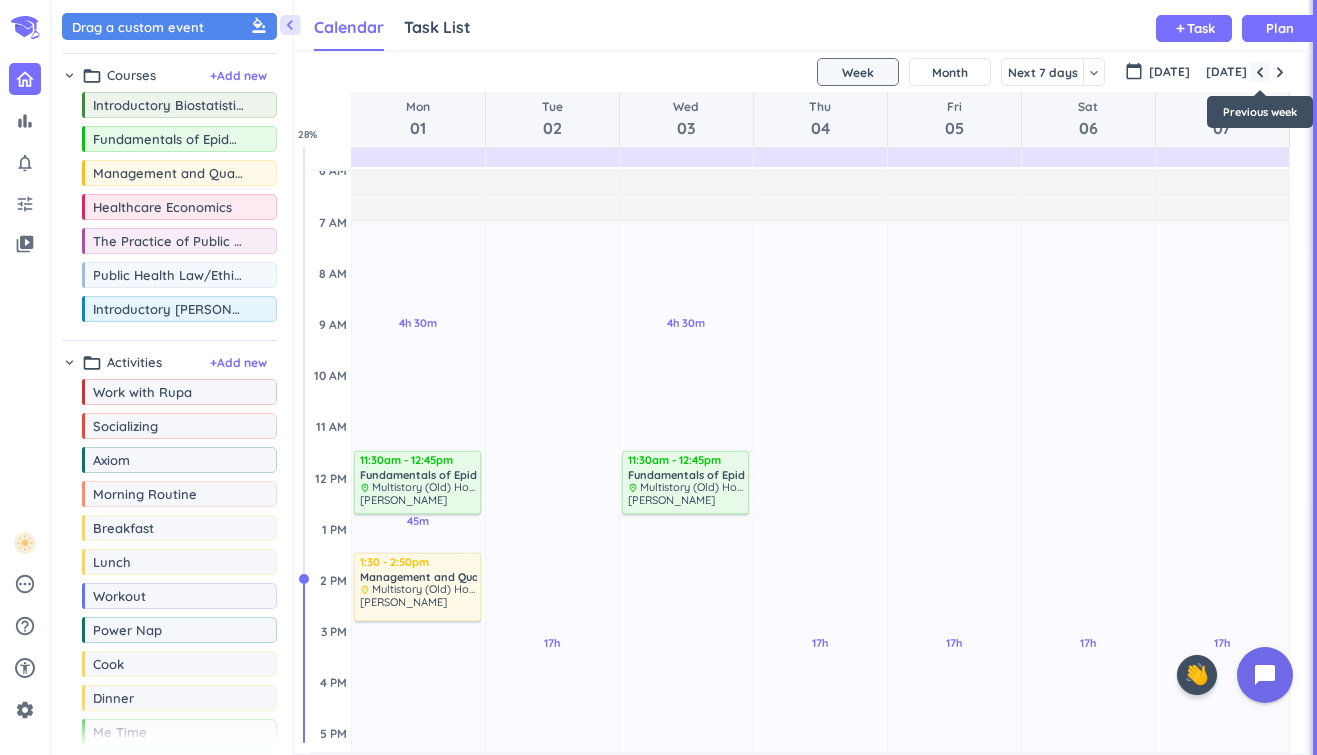 click at bounding box center (1260, 72) 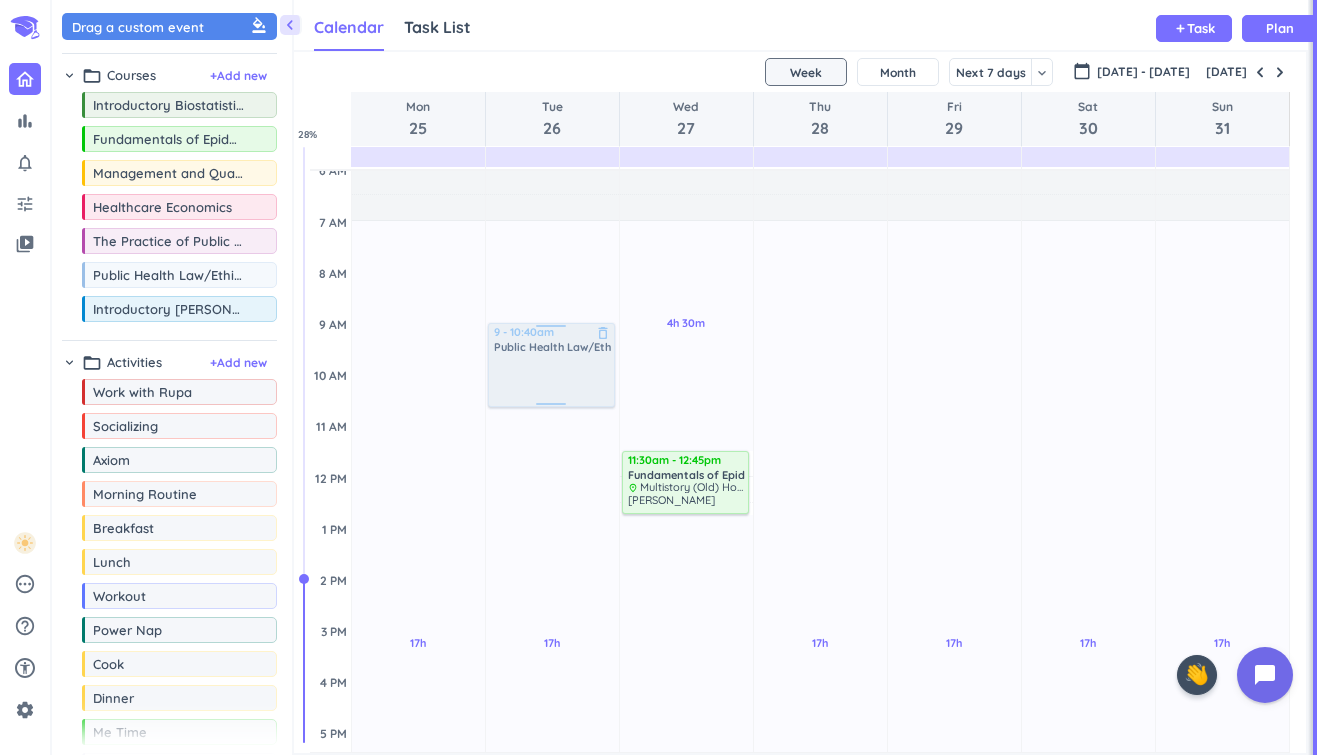 drag, startPoint x: 172, startPoint y: 281, endPoint x: 539, endPoint y: 324, distance: 369.5105 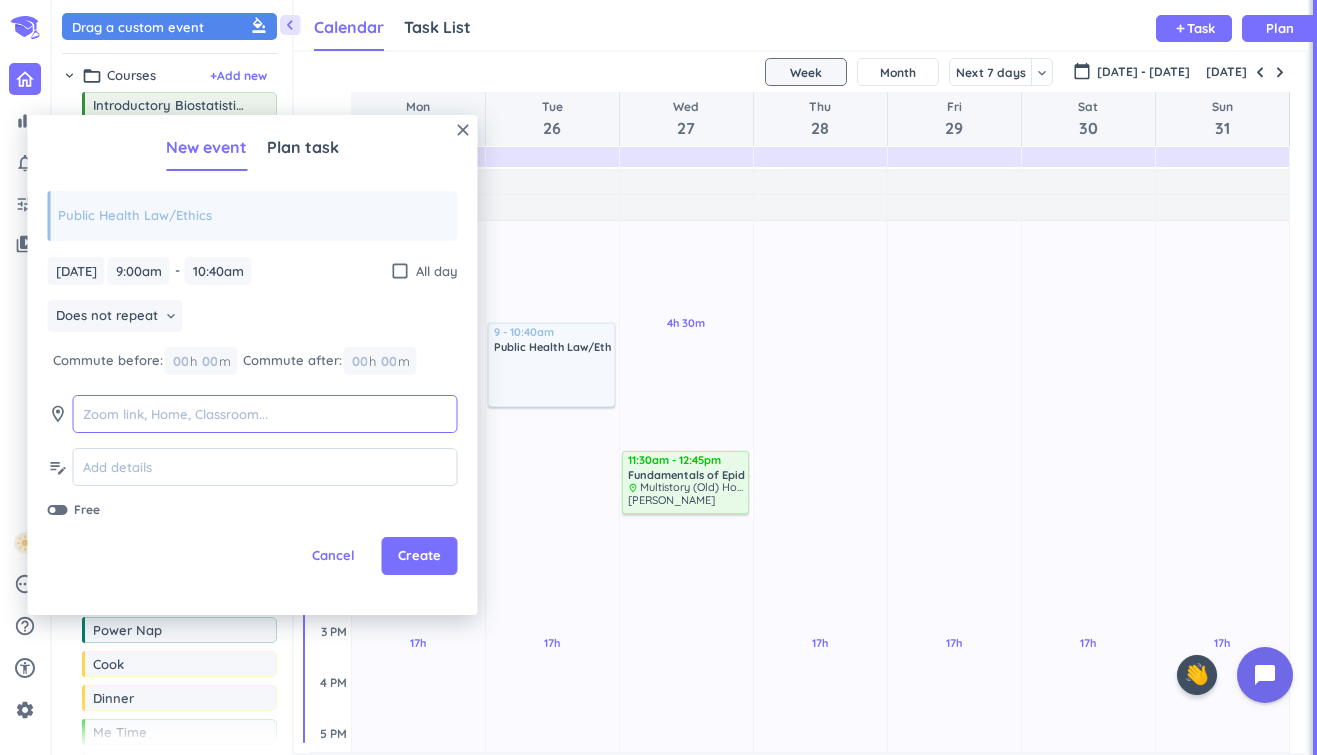 click at bounding box center [265, 414] 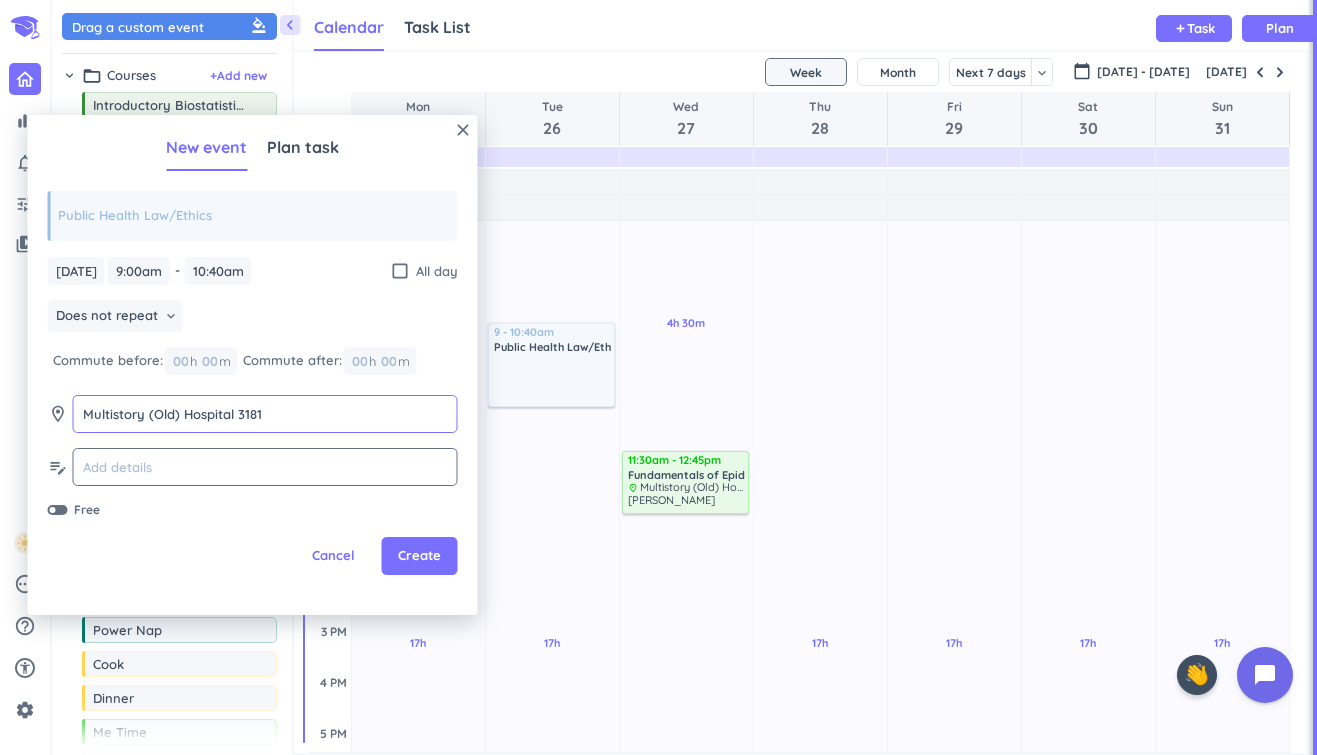 type on "Multistory (Old) Hospital 3181" 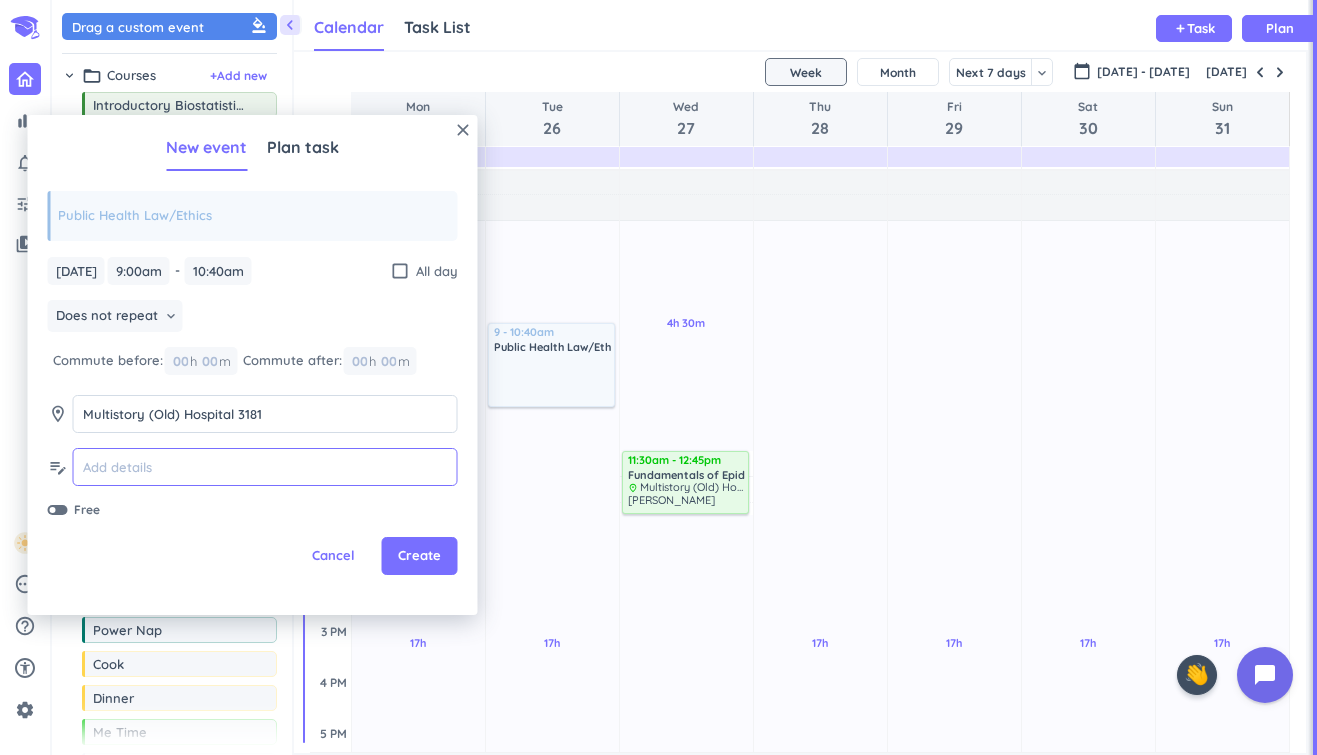 click at bounding box center [265, 467] 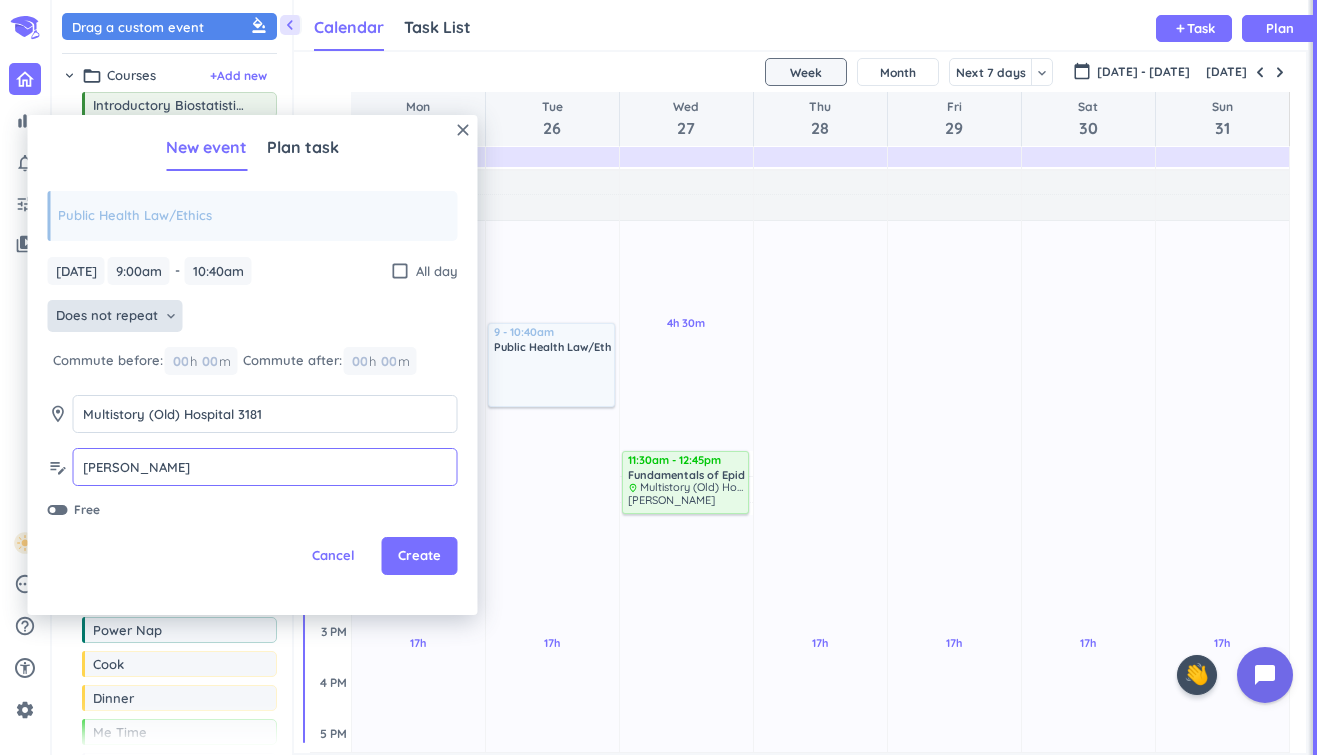 type on "[PERSON_NAME]" 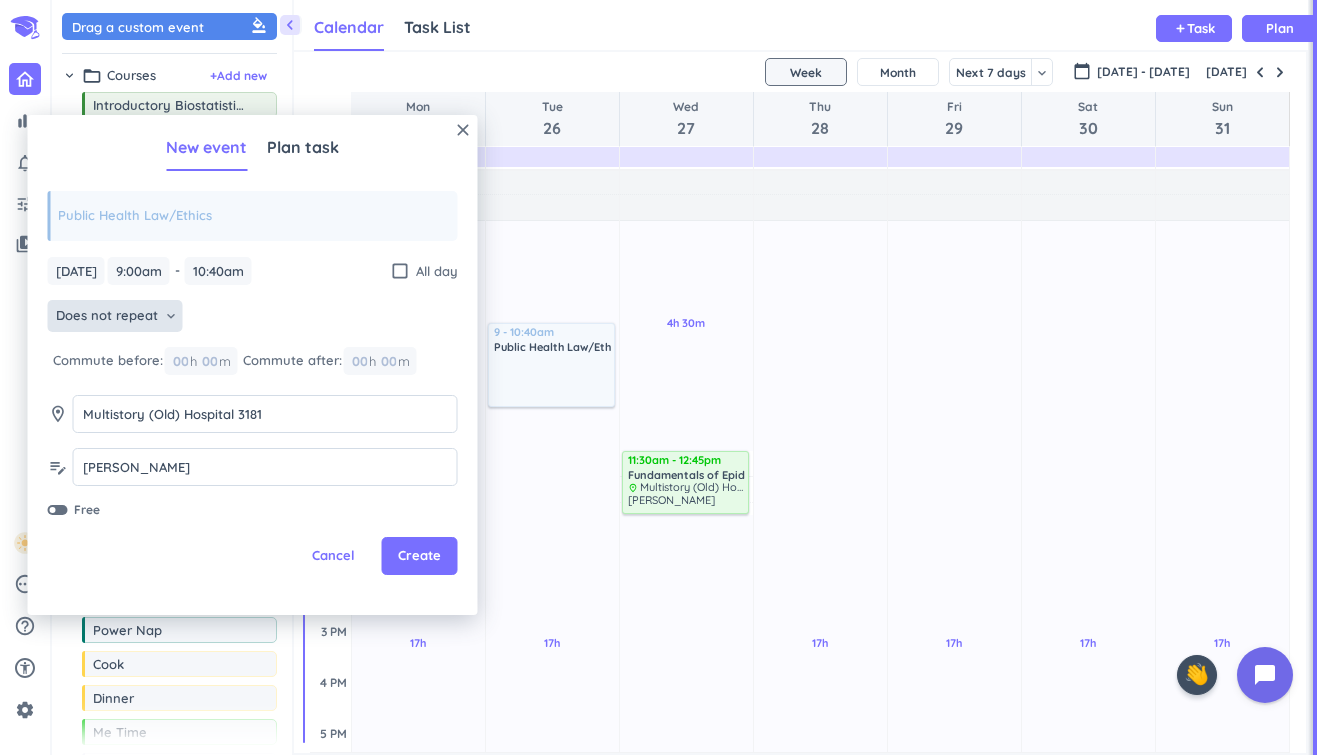 click on "Does not repeat" at bounding box center [107, 316] 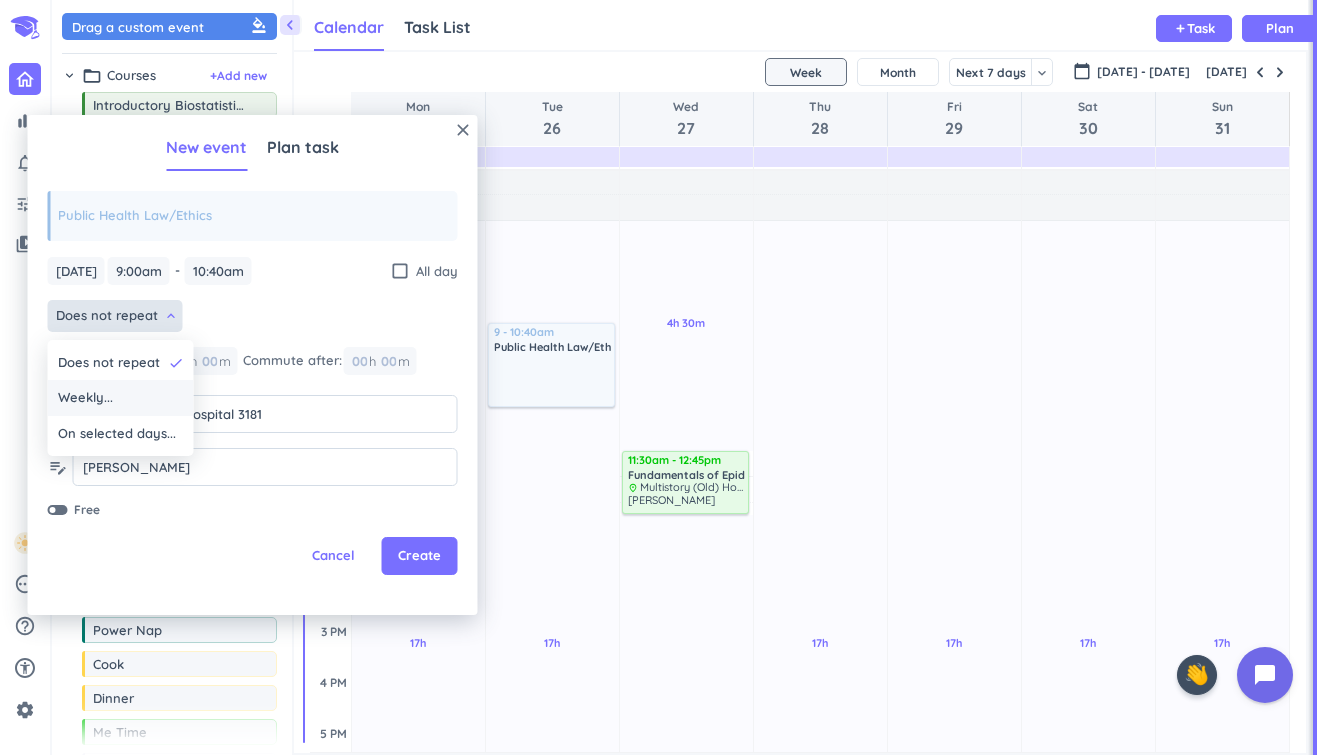 click on "Weekly..." at bounding box center [121, 398] 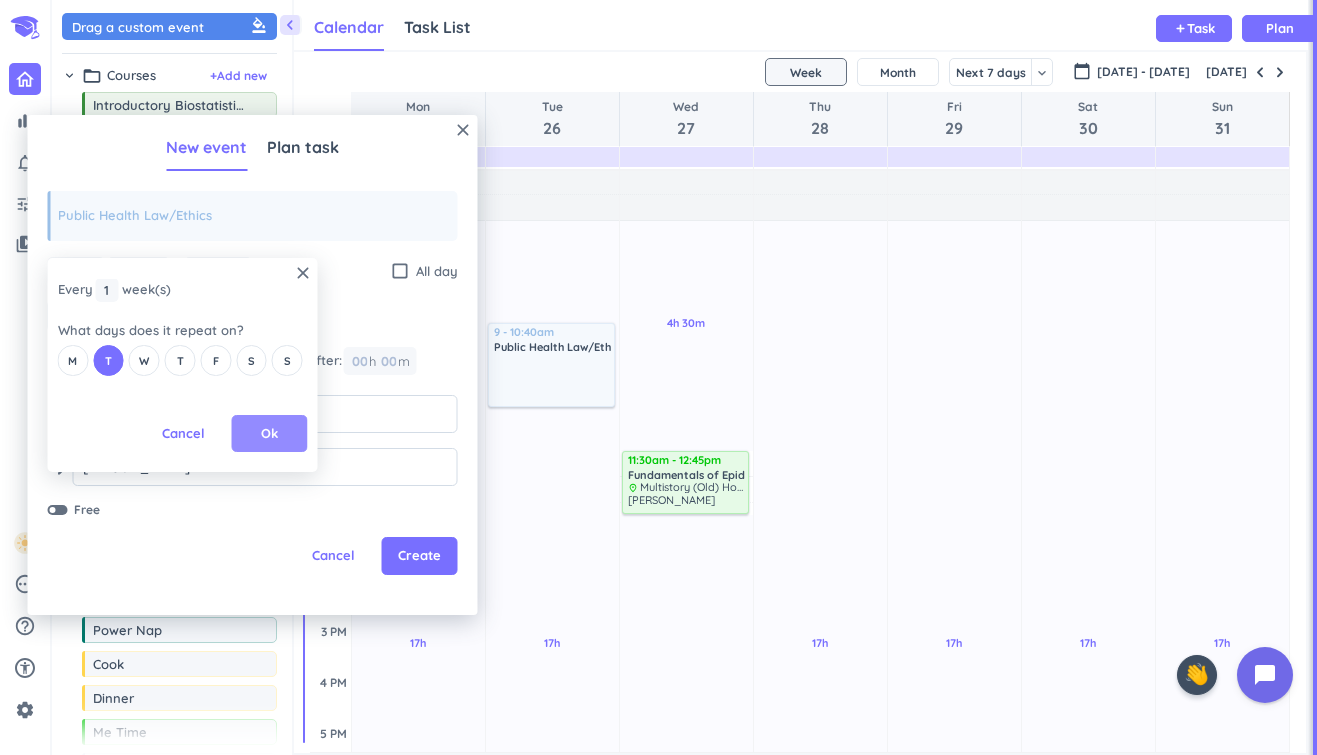 click on "Ok" at bounding box center [270, 434] 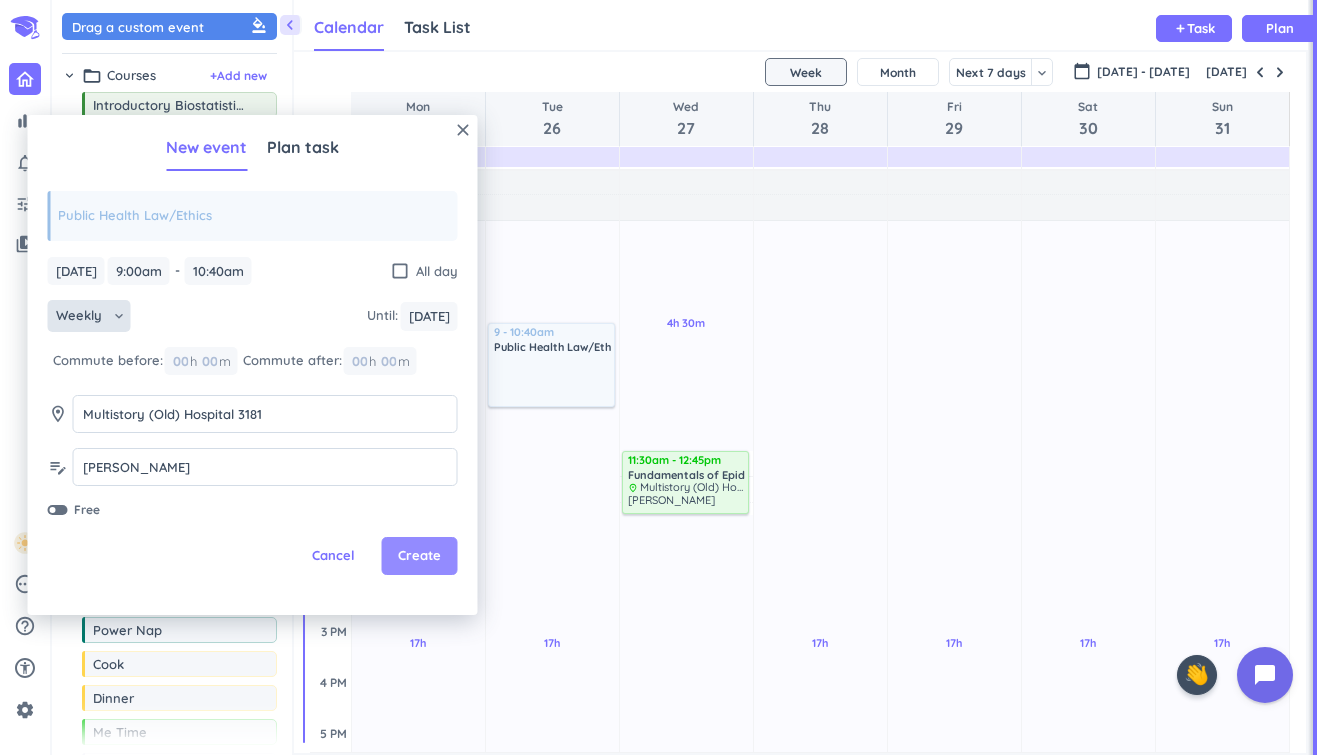 click on "Create" at bounding box center [420, 556] 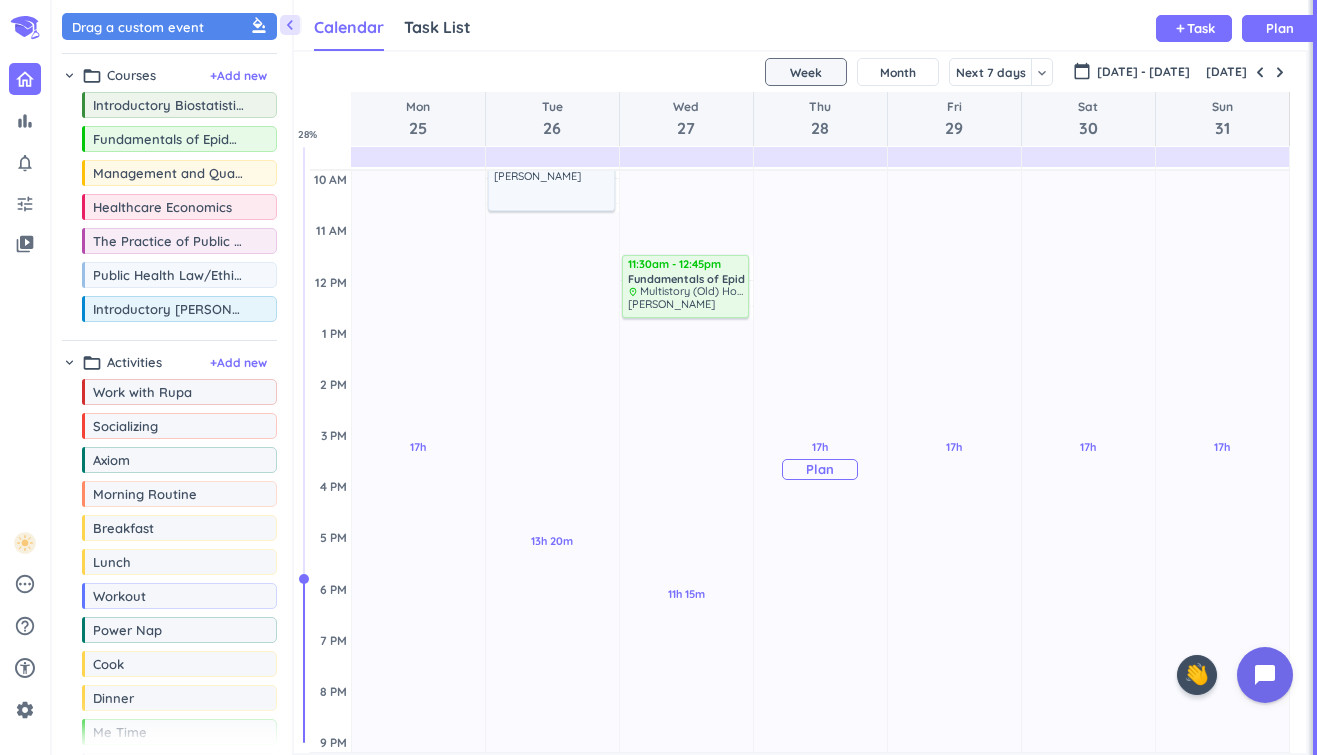 scroll, scrollTop: 302, scrollLeft: 0, axis: vertical 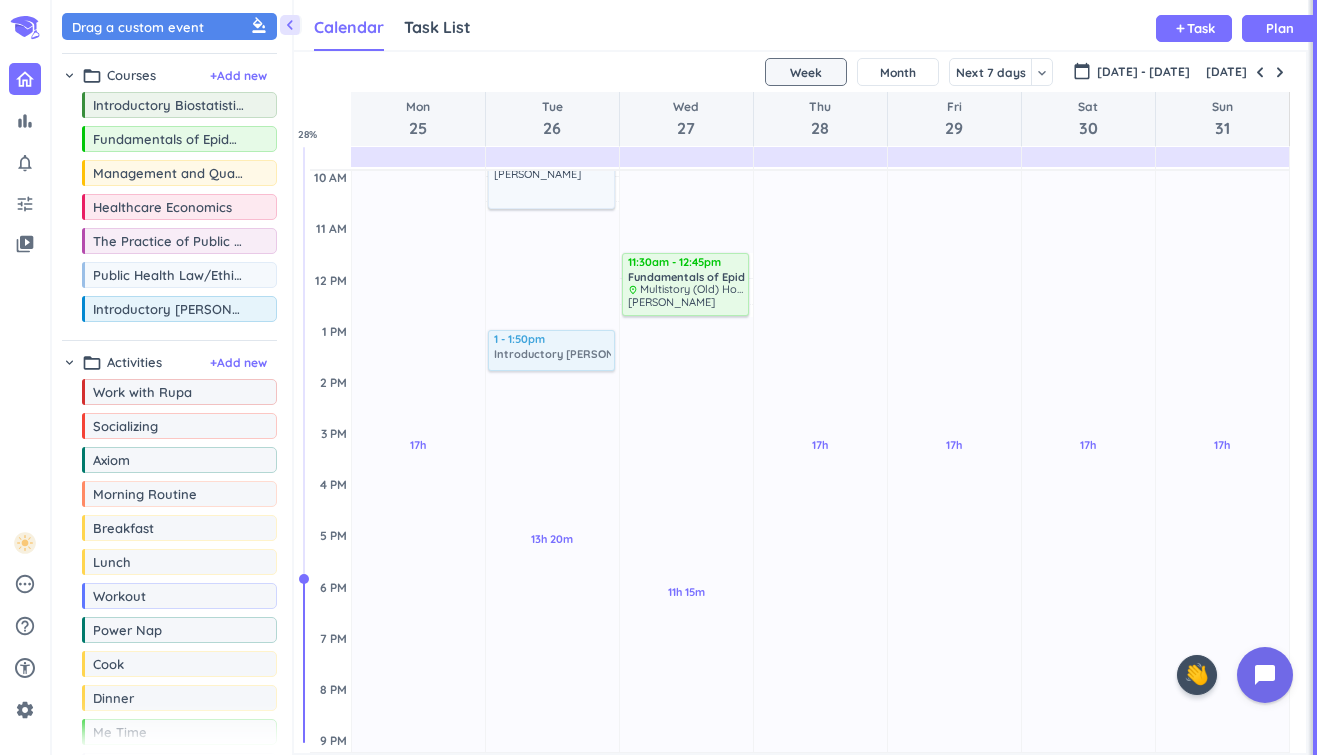 drag, startPoint x: 142, startPoint y: 313, endPoint x: 531, endPoint y: 330, distance: 389.37128 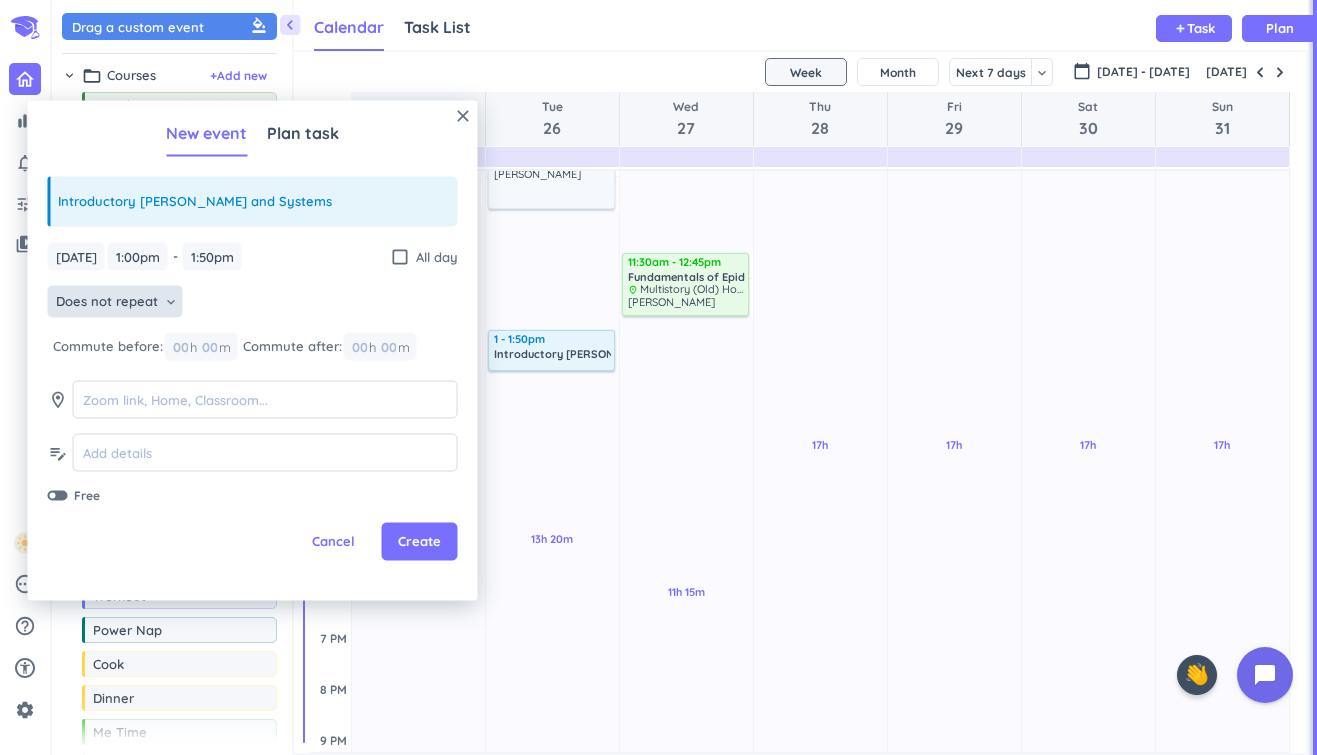 click on "Does not repeat" at bounding box center [107, 302] 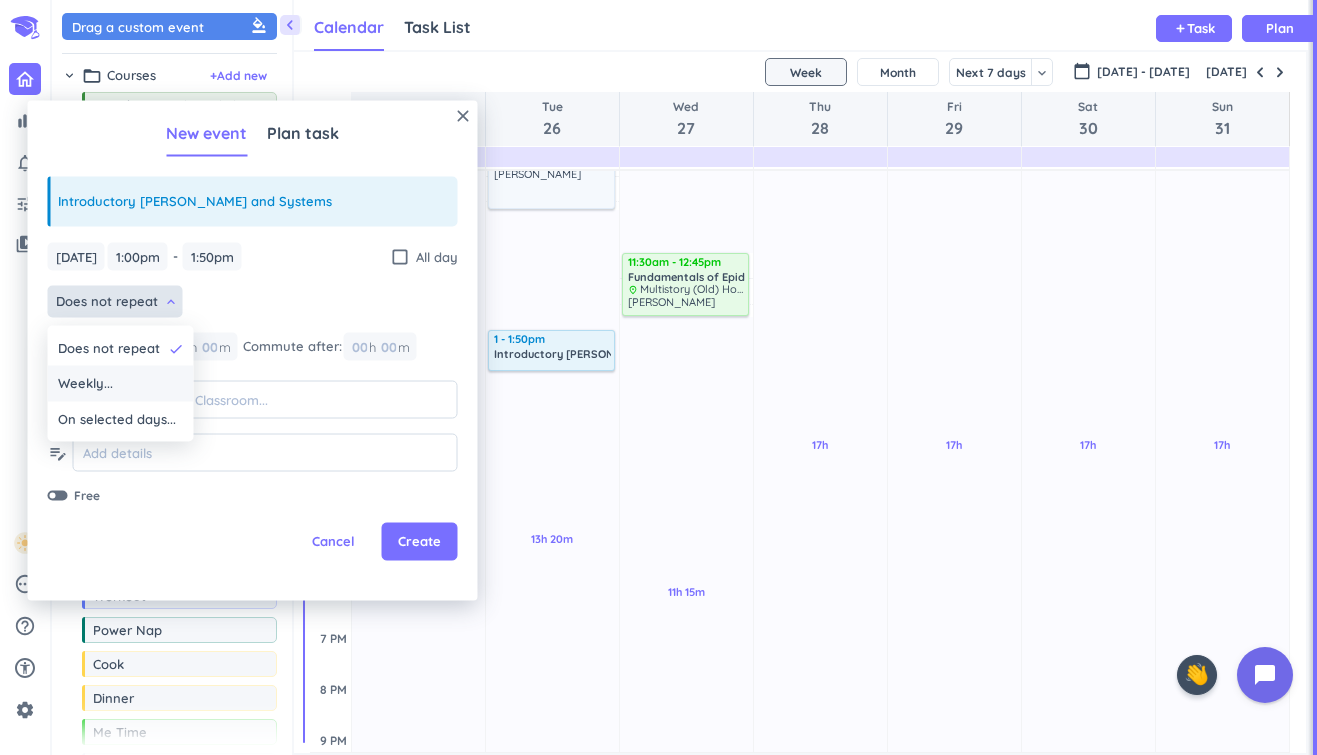 click on "Weekly..." at bounding box center (121, 384) 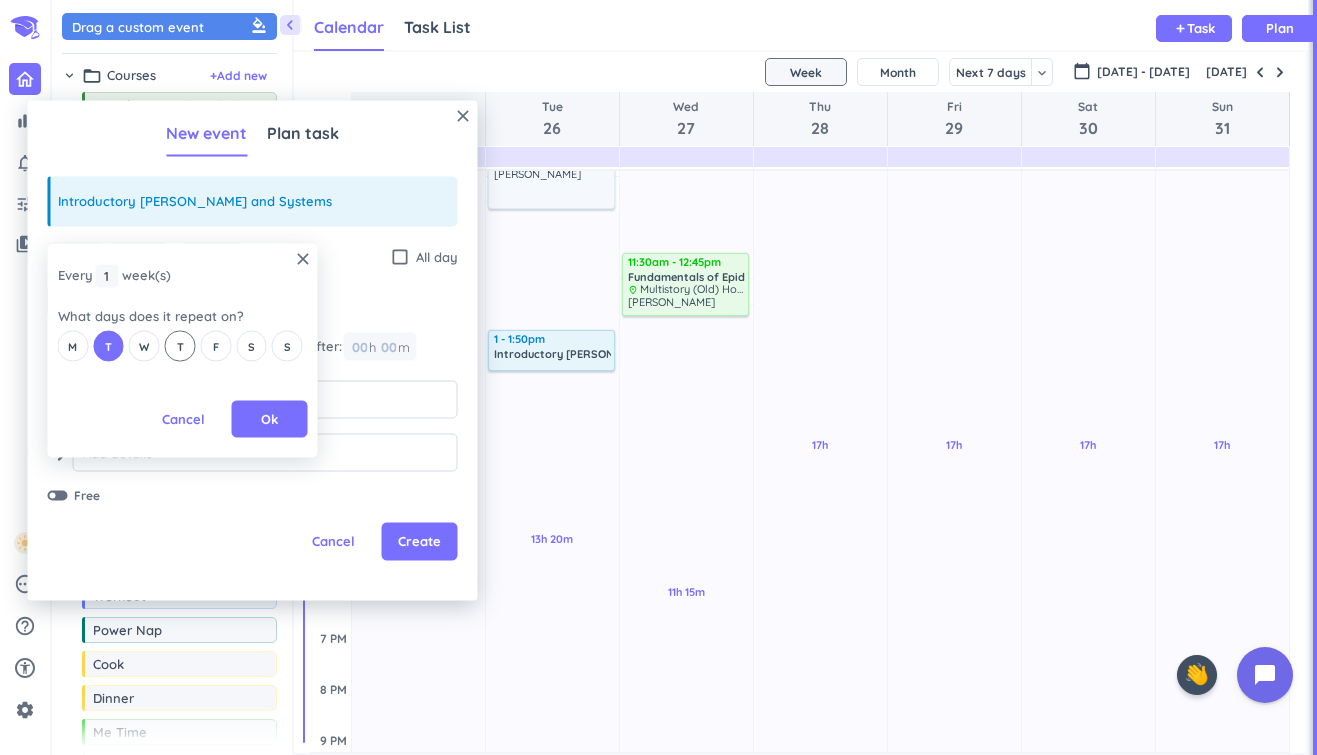 click on "T" at bounding box center [180, 346] 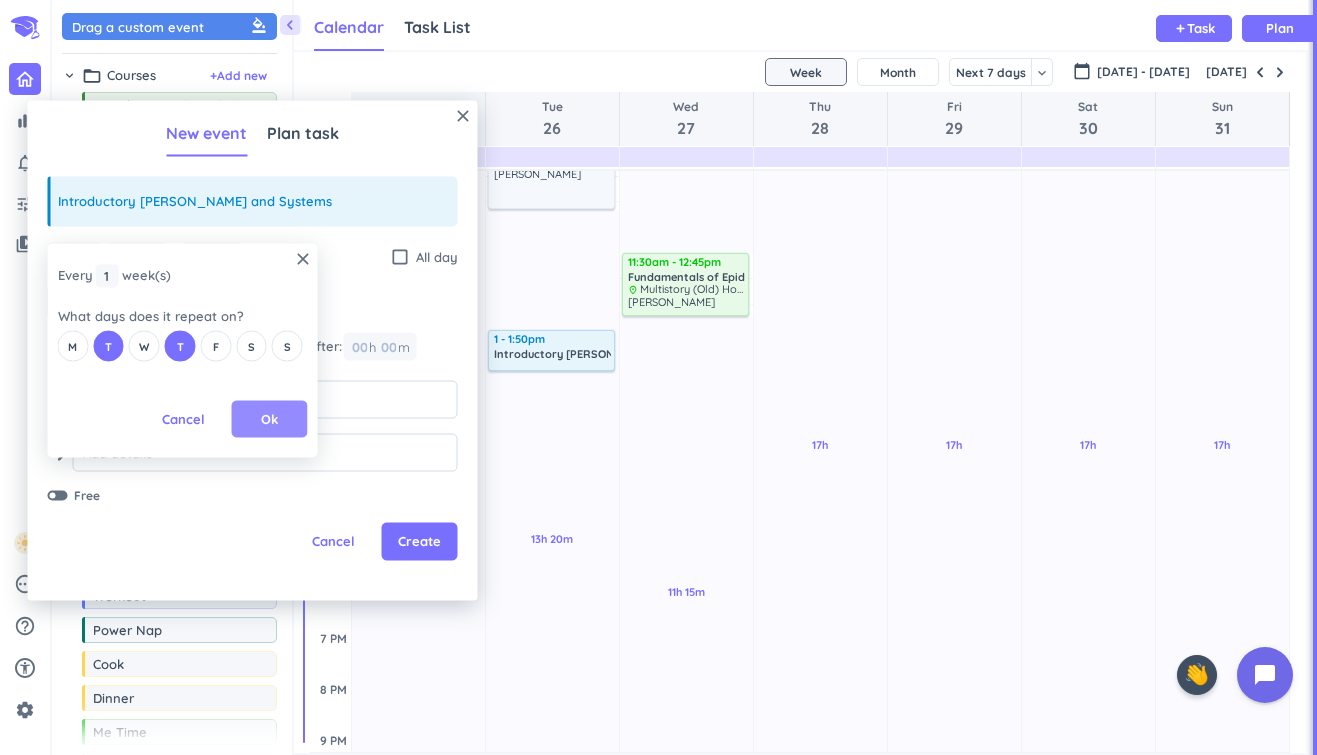click on "Ok" at bounding box center (269, 419) 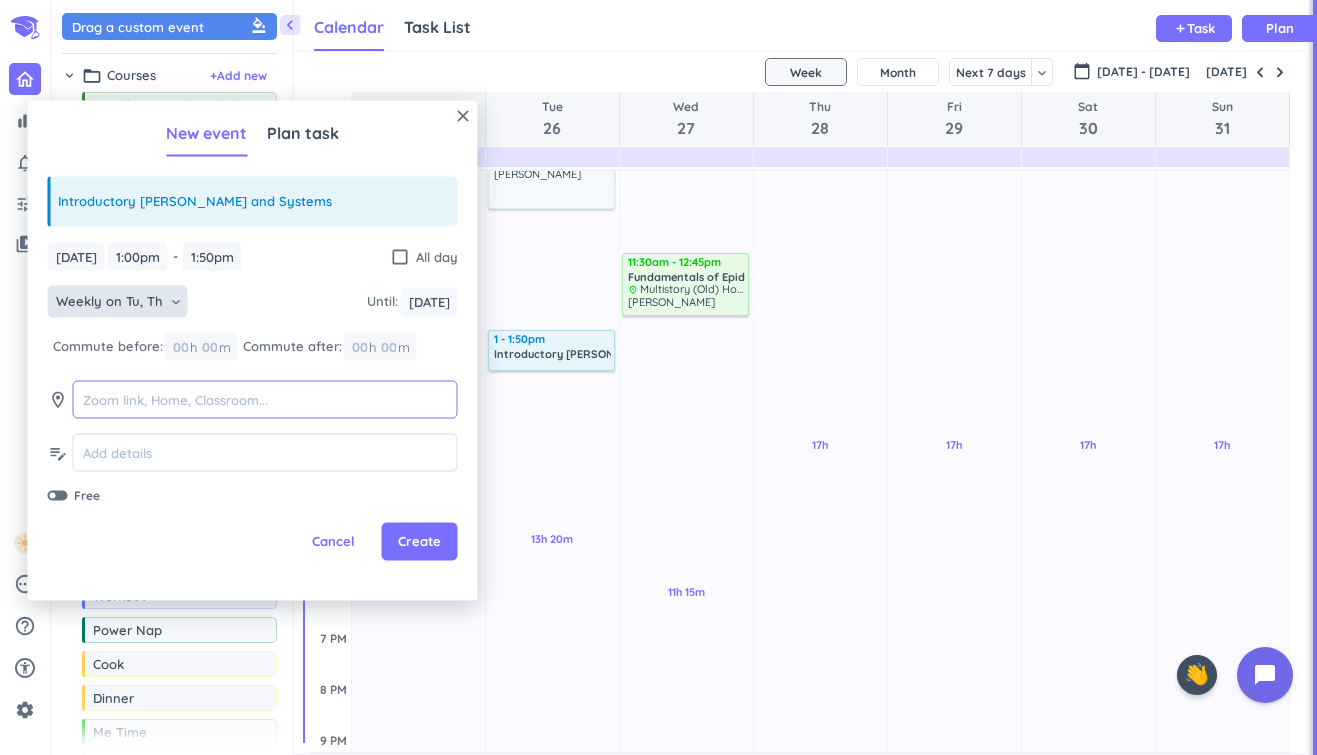click at bounding box center [265, 399] 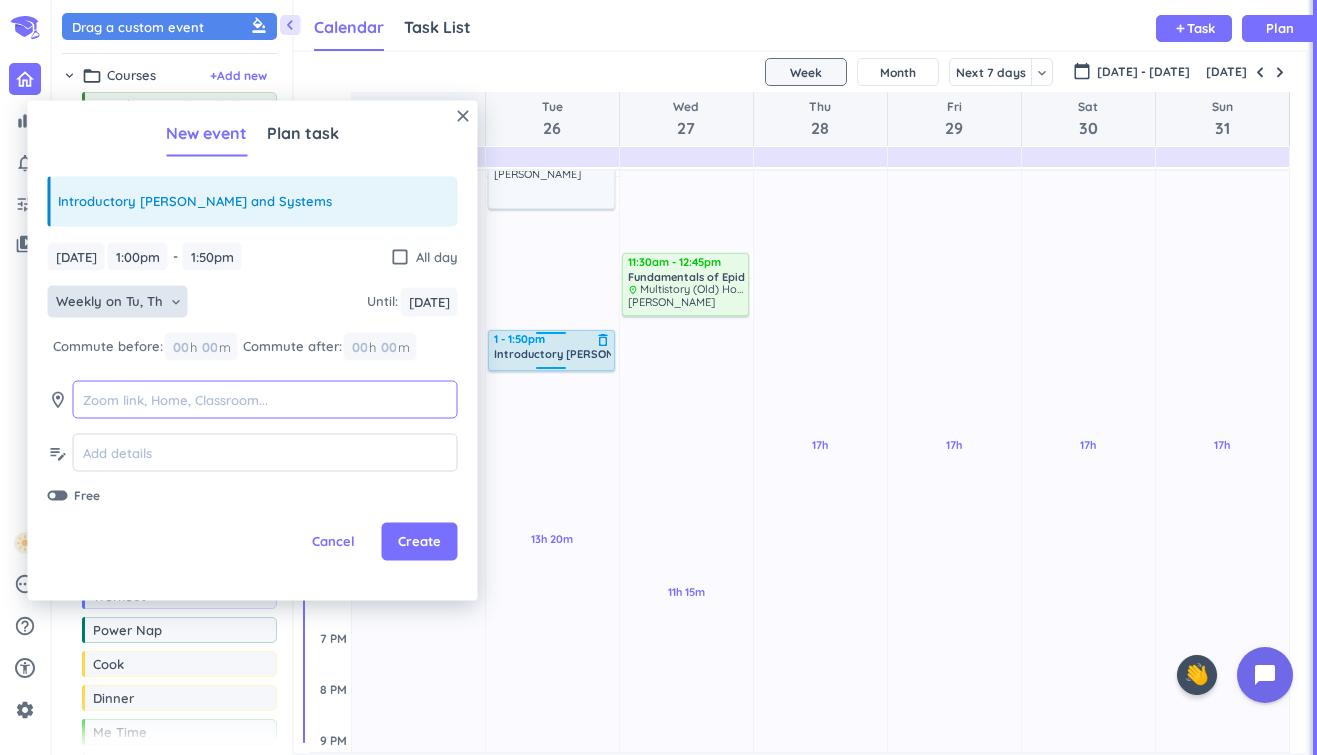 paste on "Multistory (Old) Hospital 3181" 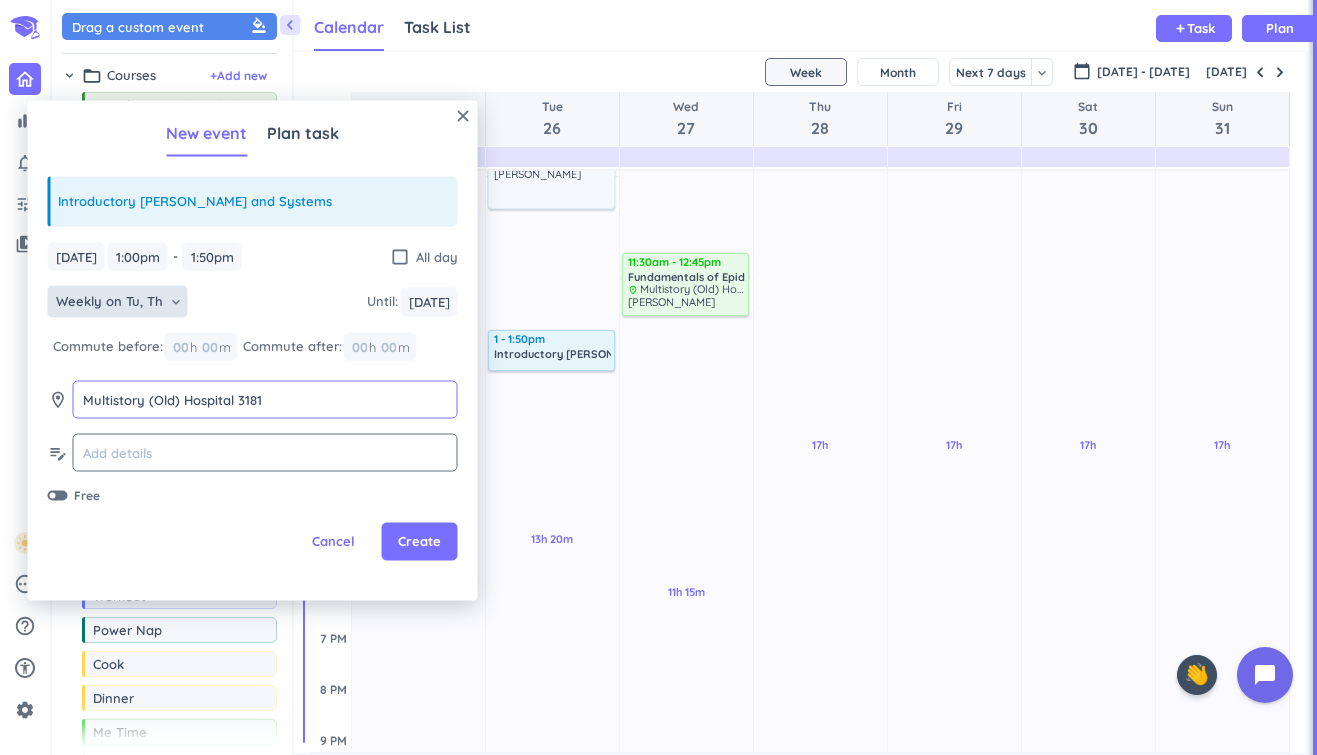 type on "Multistory (Old) Hospital 3181" 